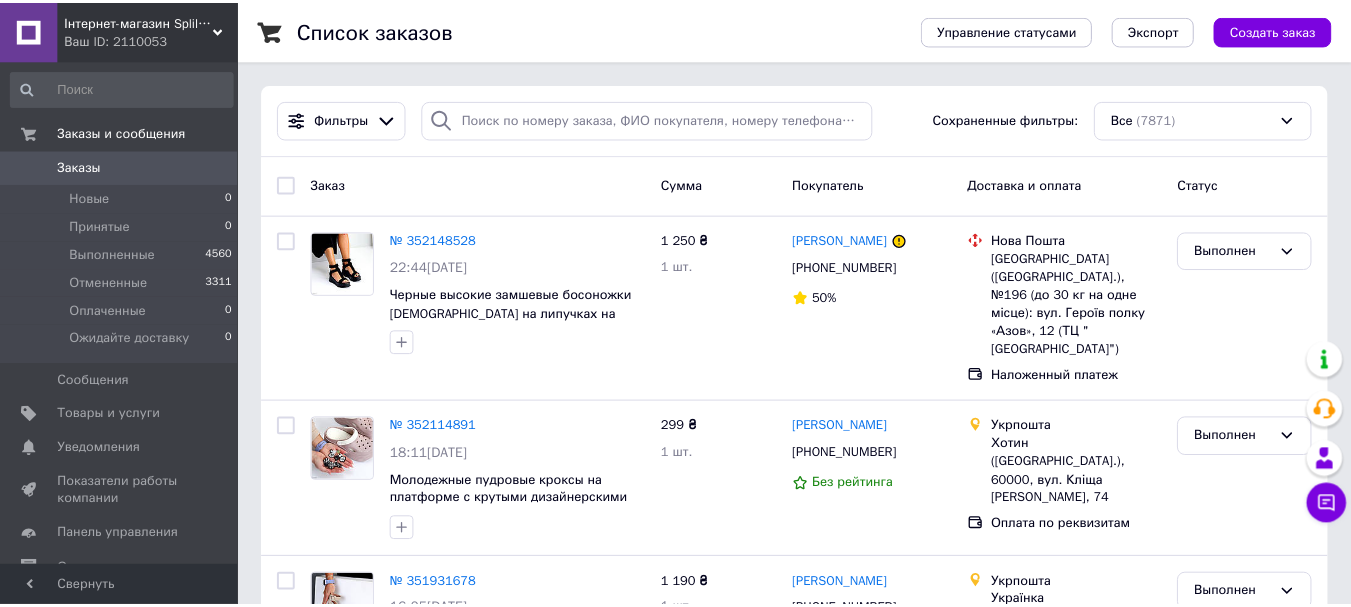 scroll, scrollTop: 0, scrollLeft: 0, axis: both 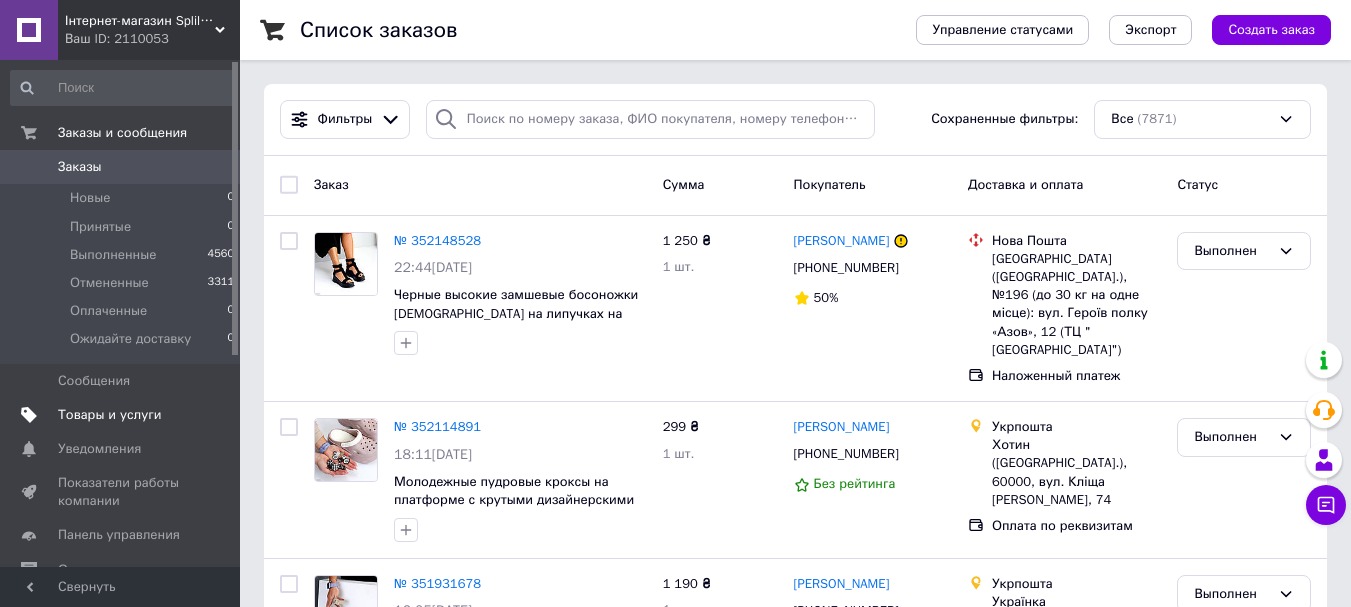 click on "Товары и услуги" at bounding box center (110, 415) 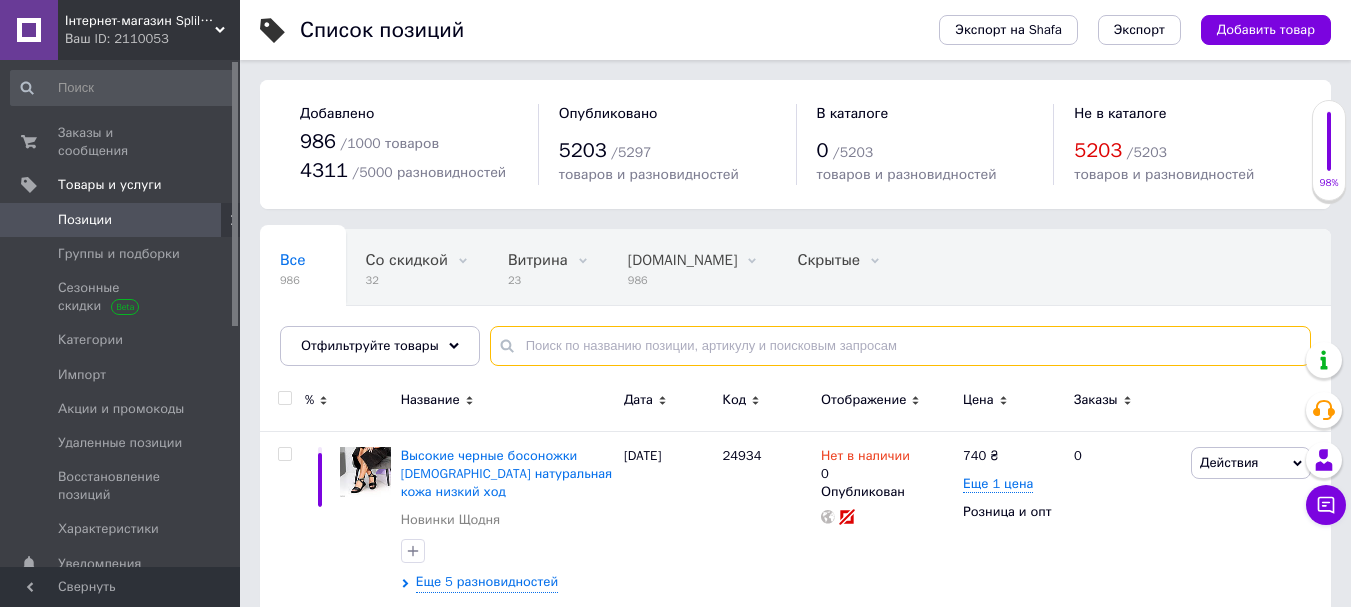 click at bounding box center (900, 346) 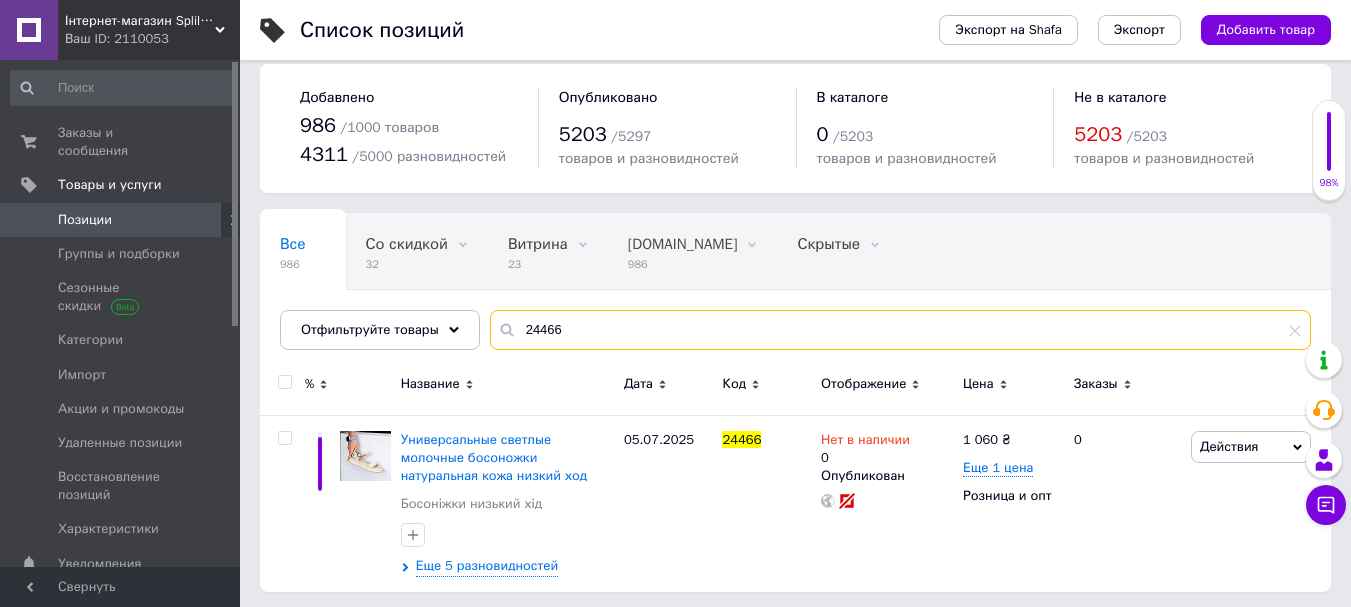 scroll, scrollTop: 21, scrollLeft: 0, axis: vertical 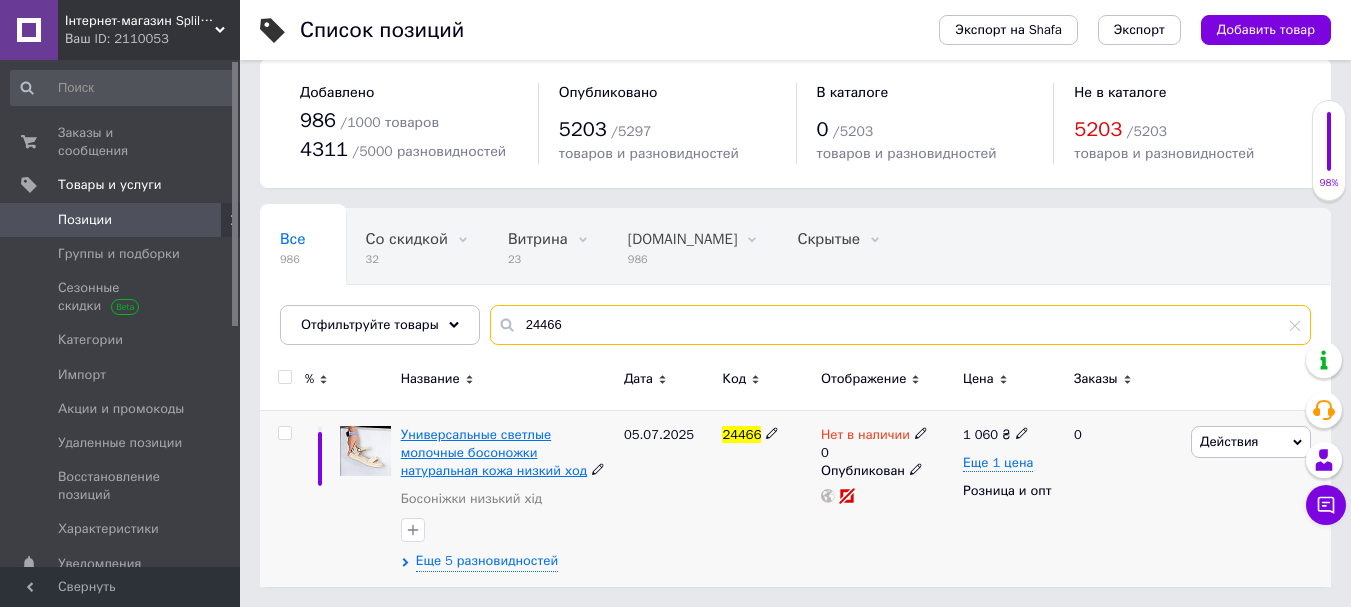 type on "24466" 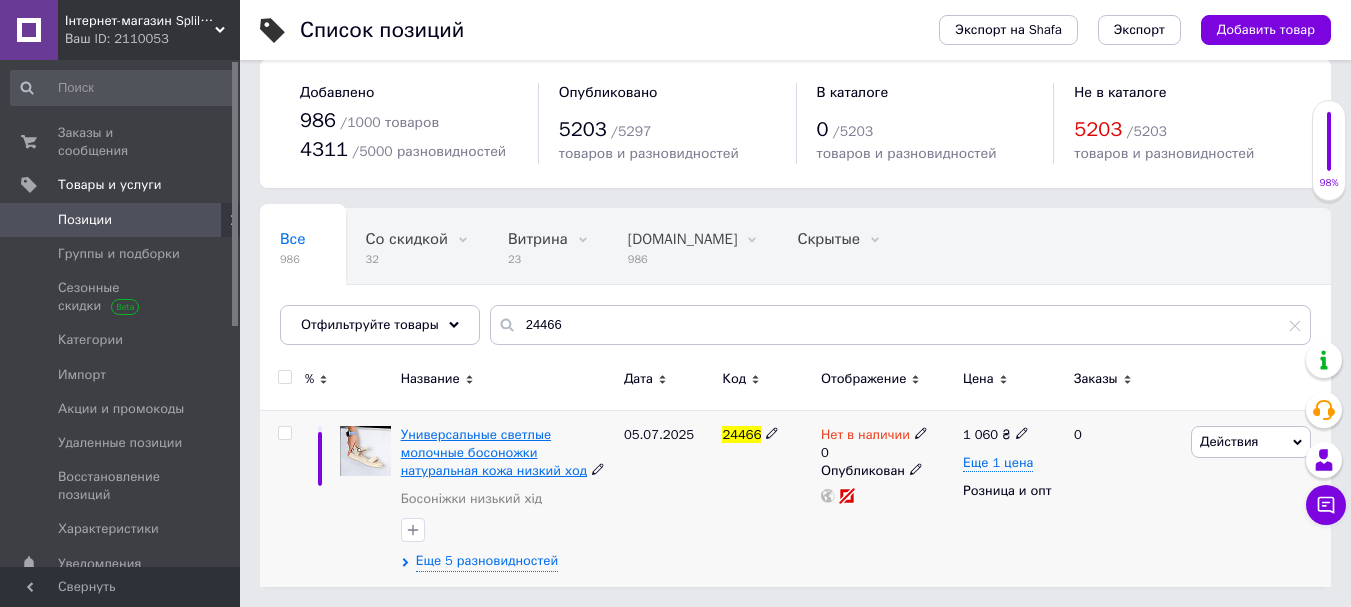 click on "Универсальные светлые молочные босоножки натуральная кожа низкий ход" at bounding box center (494, 452) 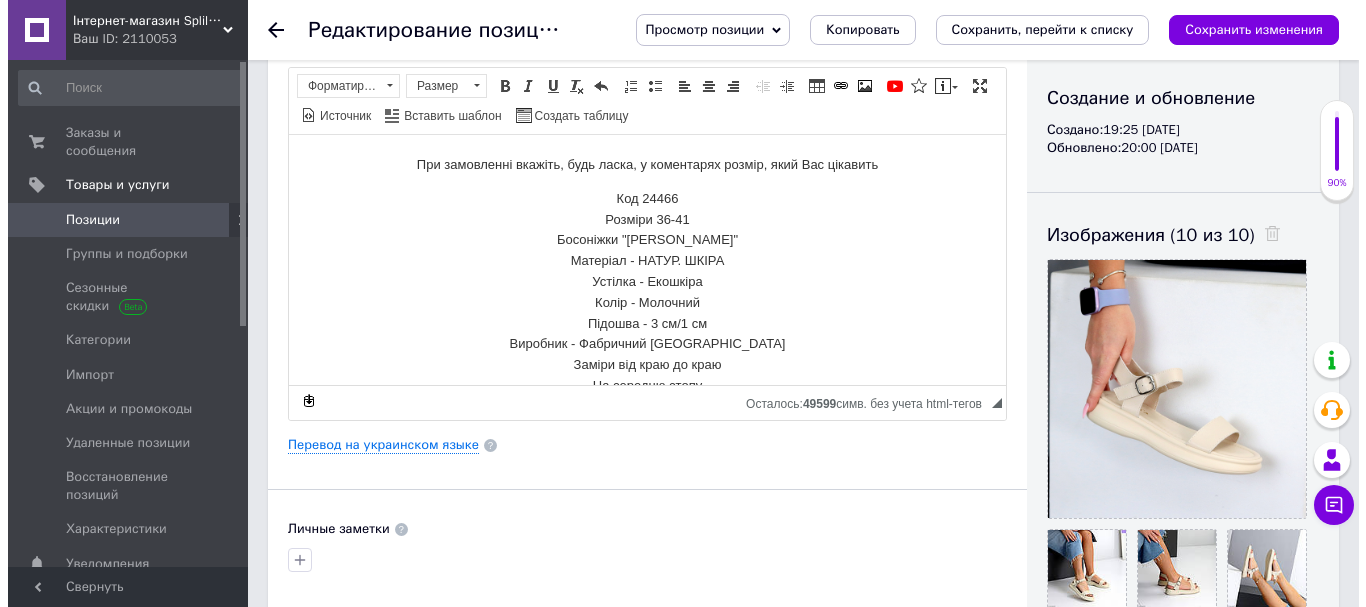 scroll, scrollTop: 0, scrollLeft: 0, axis: both 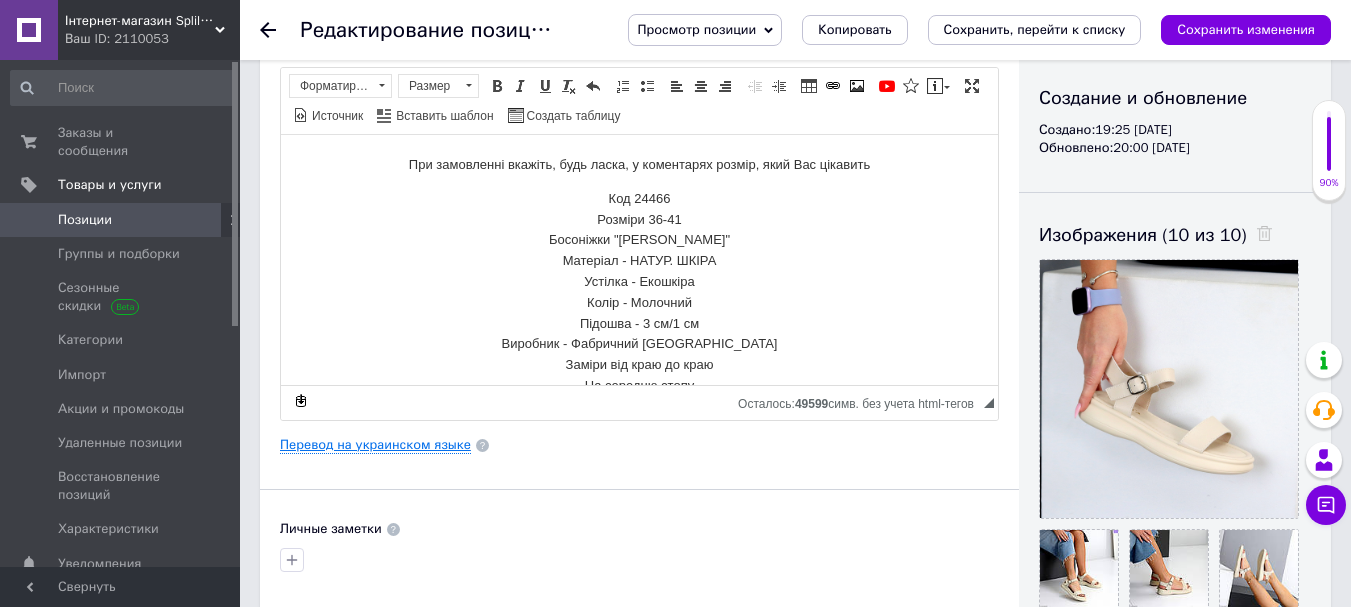 click on "Перевод на украинском языке" at bounding box center (375, 445) 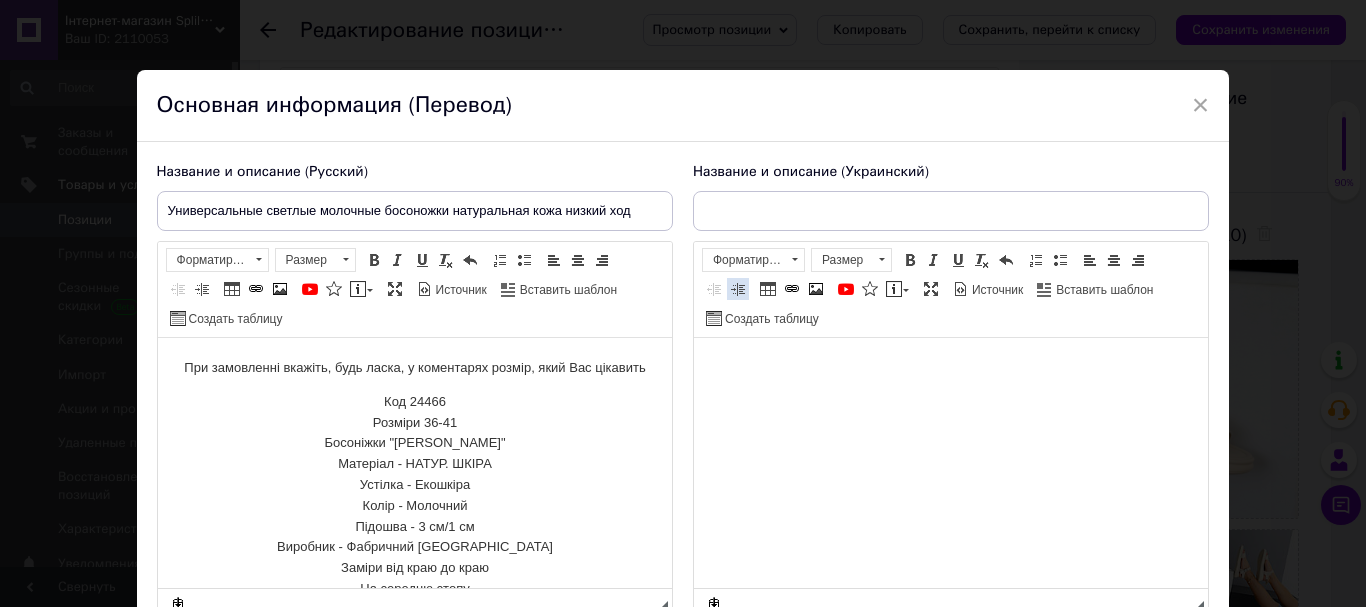 scroll, scrollTop: 0, scrollLeft: 0, axis: both 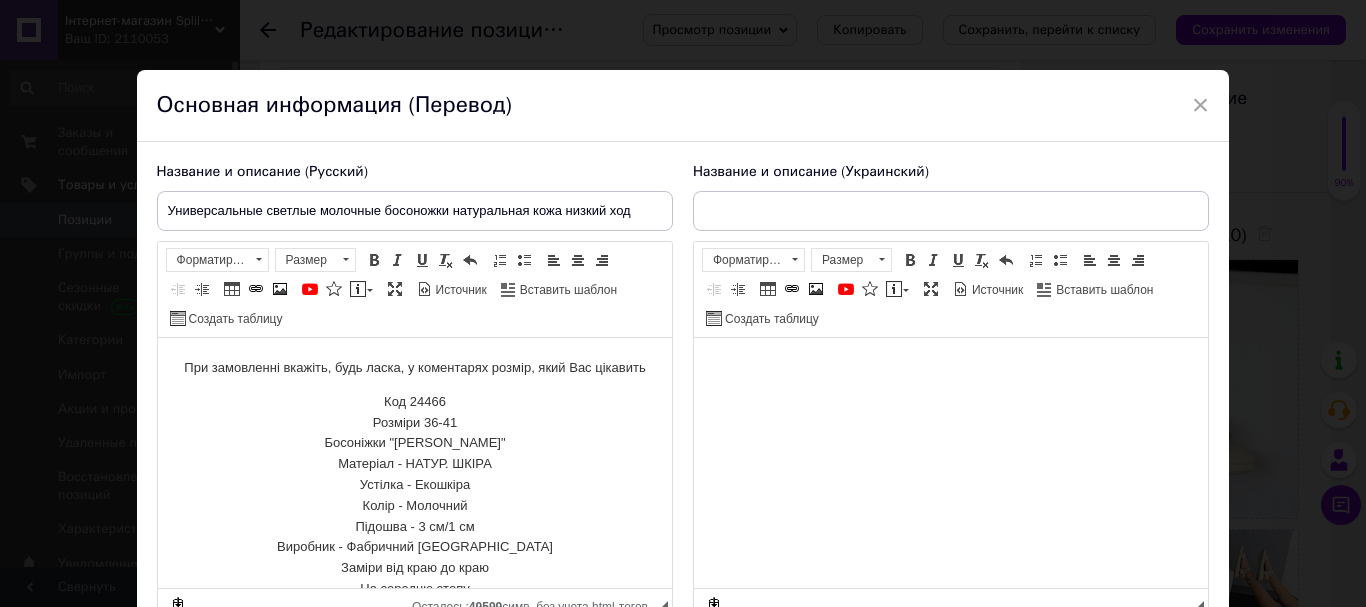 checkbox on "true" 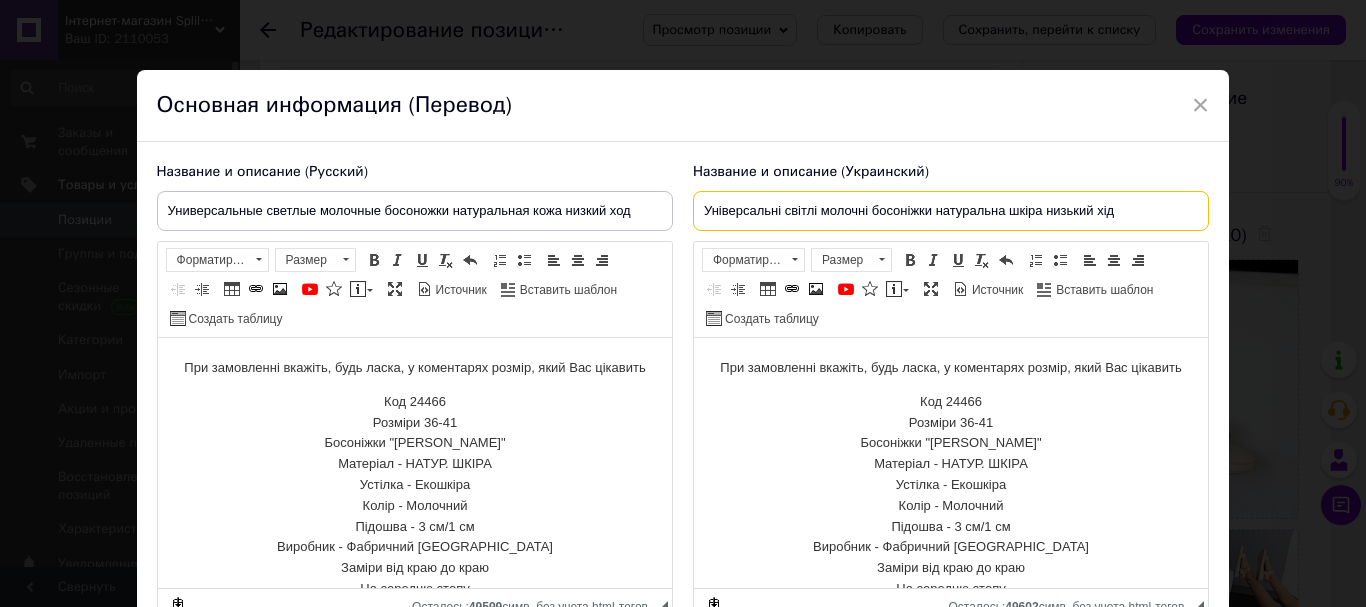 drag, startPoint x: 1119, startPoint y: 210, endPoint x: 687, endPoint y: 206, distance: 432.01852 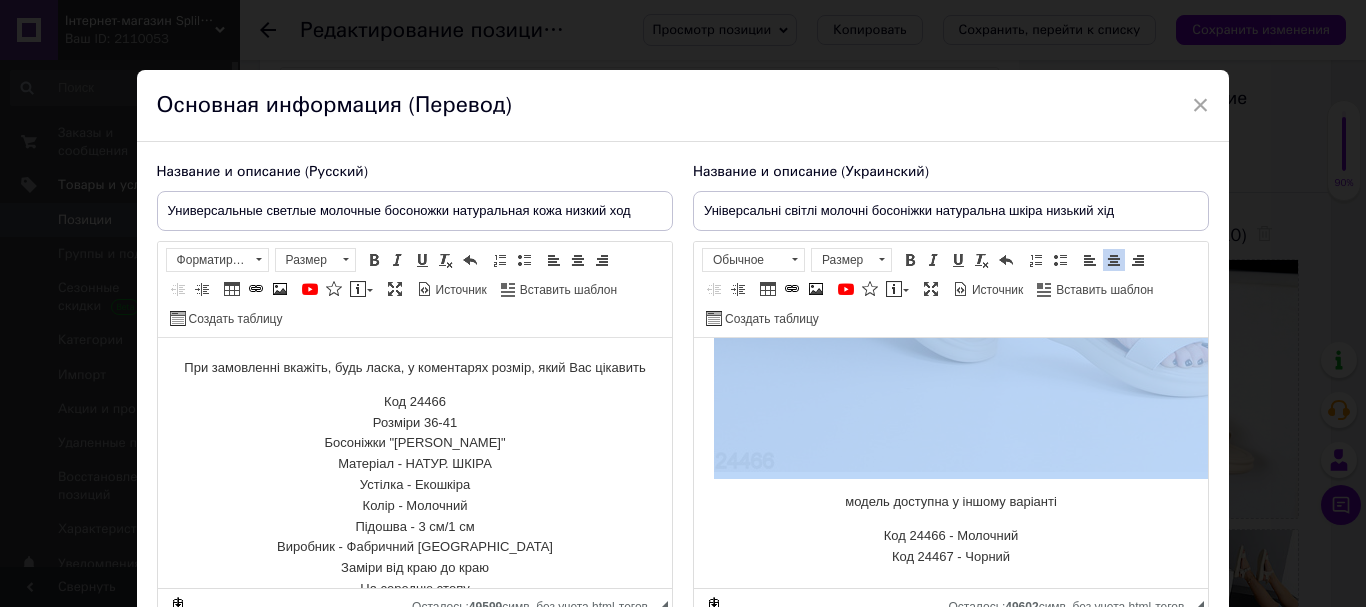scroll, scrollTop: 961, scrollLeft: 0, axis: vertical 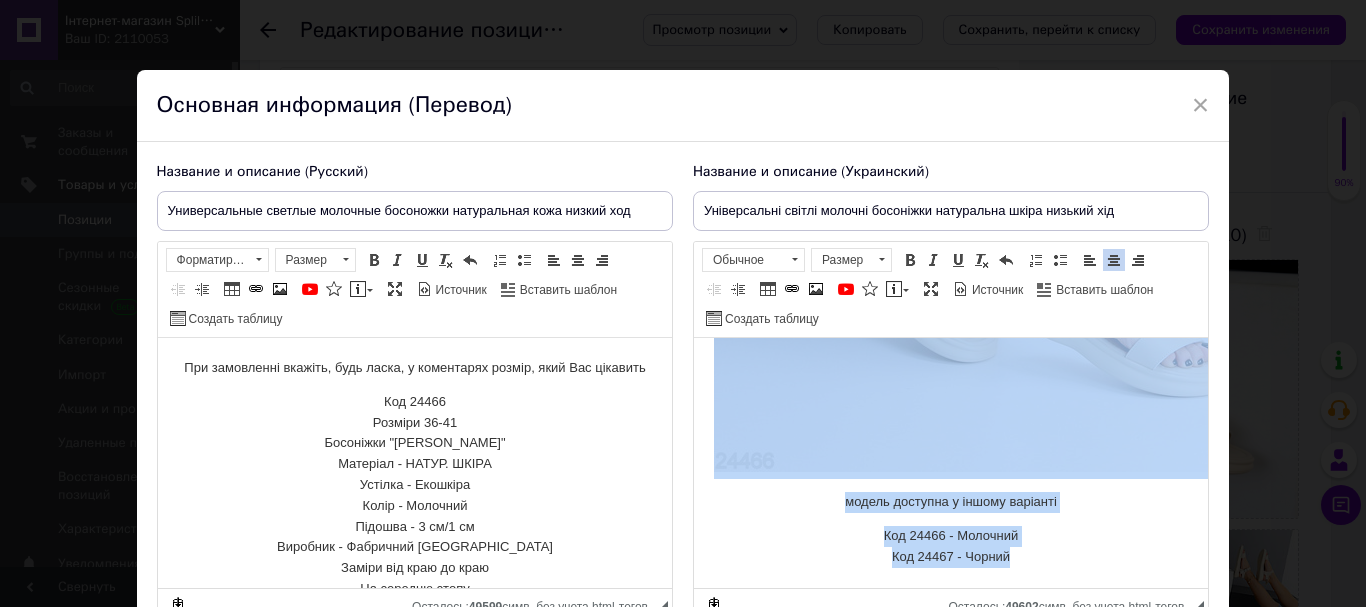 drag, startPoint x: 728, startPoint y: 355, endPoint x: 1042, endPoint y: 558, distance: 373.90506 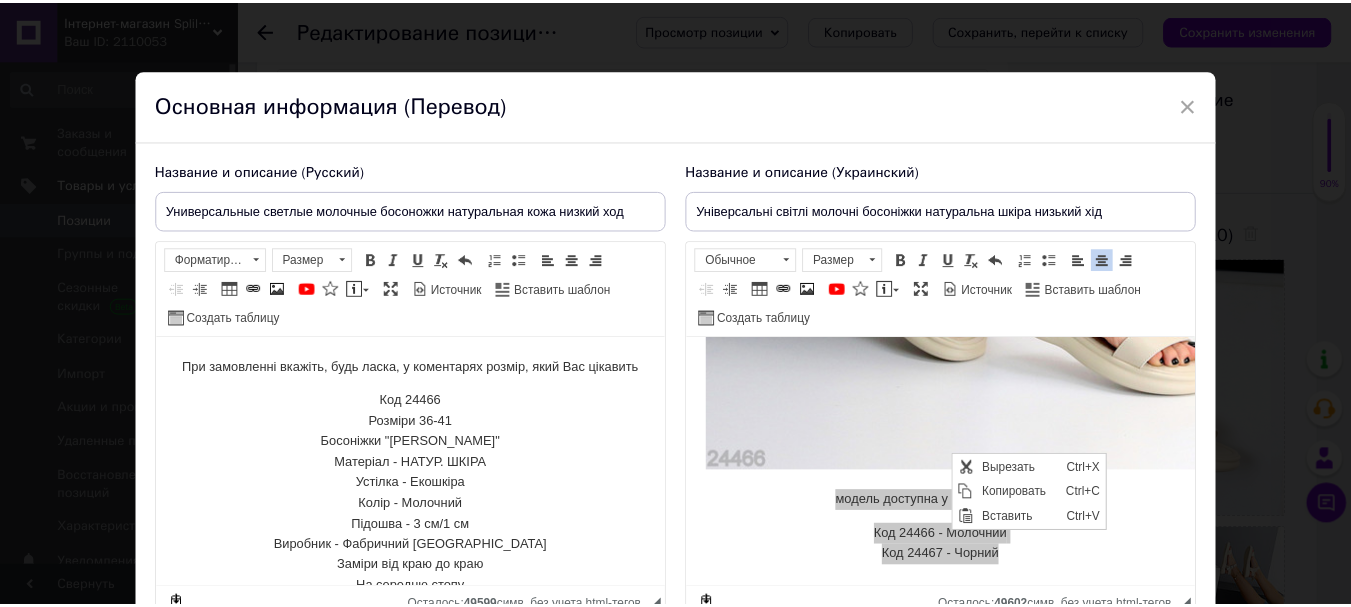 scroll, scrollTop: 0, scrollLeft: 0, axis: both 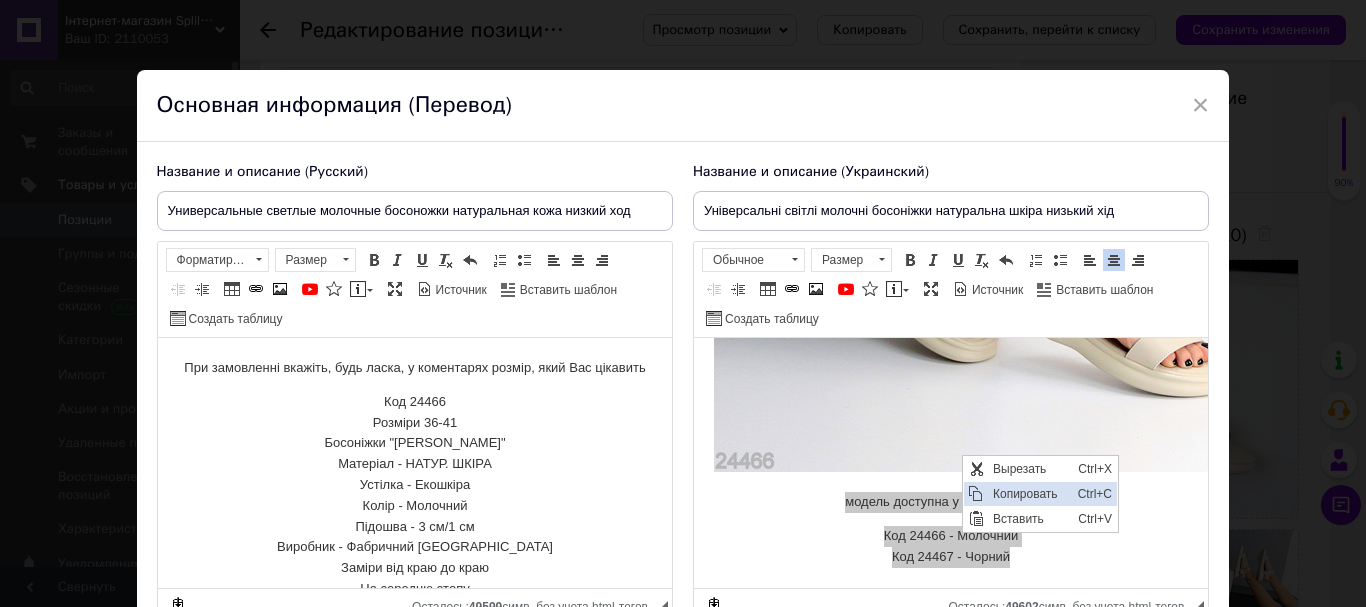 drag, startPoint x: 1025, startPoint y: 491, endPoint x: 1042, endPoint y: 488, distance: 17.262676 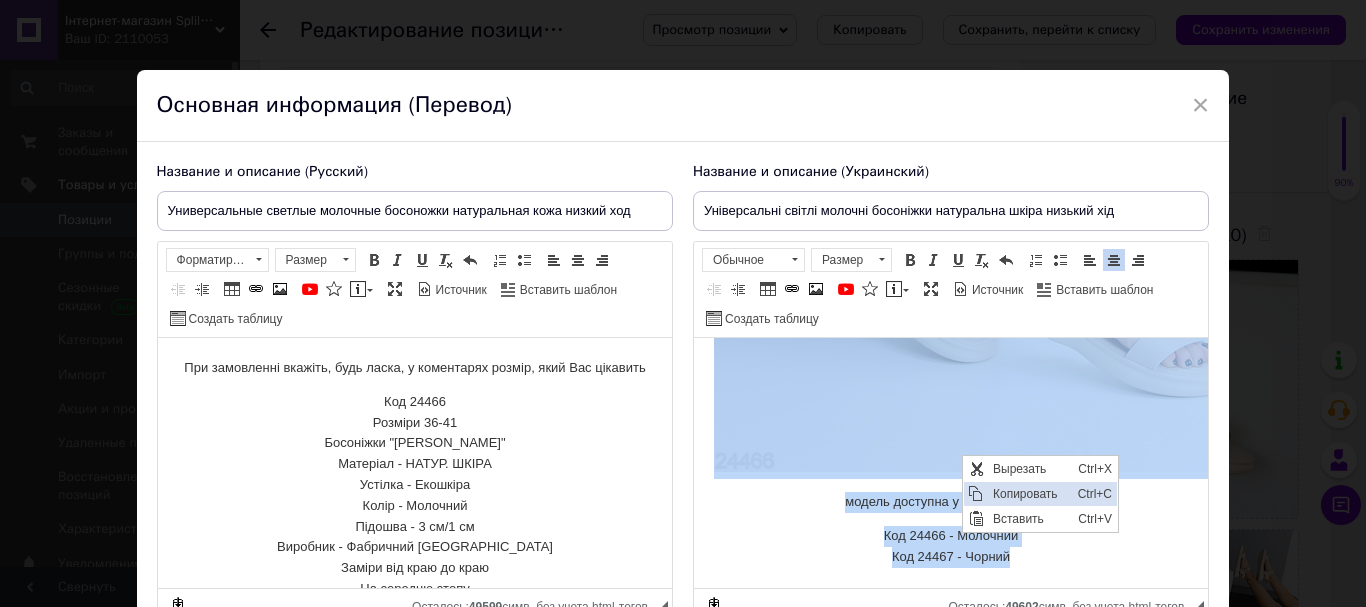 copy on "При замовленні вкажіть, будь ласка, у коментарях розмір, який Вас цікавить Код 24466 Розміри 36-41 Босоніжки "[PERSON_NAME]" Матеріал - НАТУР. ШКІРА Устілка - Екошкіра Колір - Молочний Підошва - 3 см/1 см Виробник - Фабричний Китай Заміри від краю до краю На середню стопу Розмір у розмір 36-23,[PHONE_NUMBER],[PHONE_NUMBER] 41-26,5 модель доступна у іншому варіанті Код 24466 - Молочний Код 24467 - Чорний" 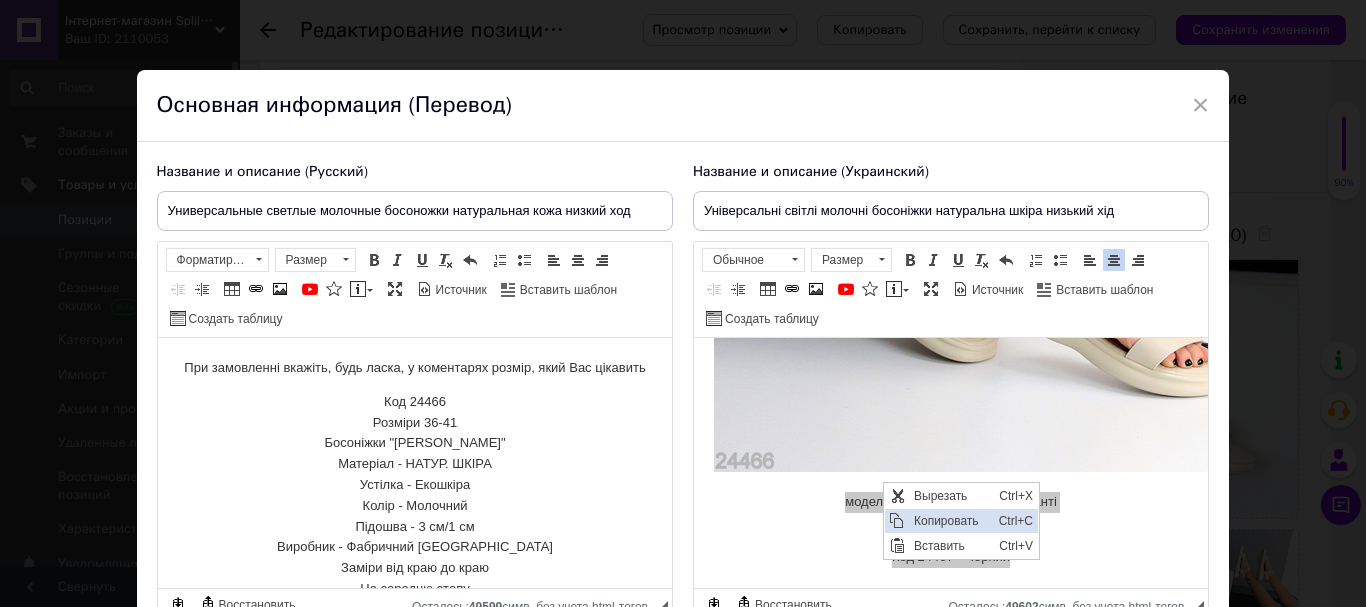 click on "Копировать" at bounding box center (951, 521) 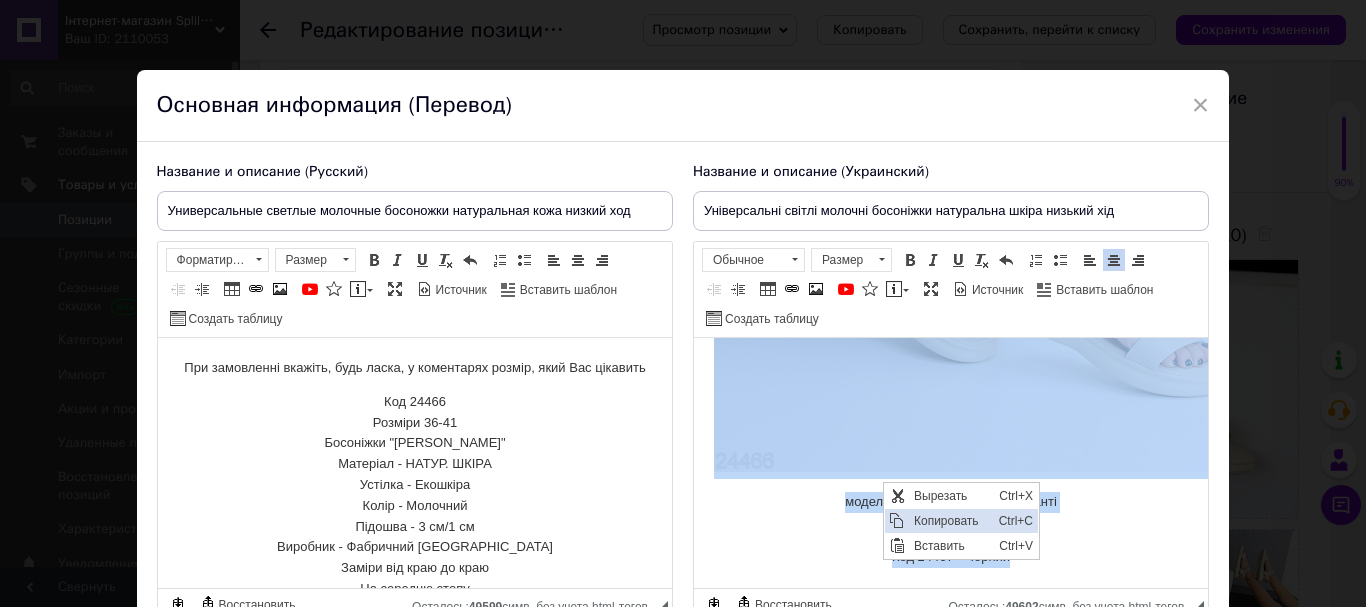 copy on "При замовленні вкажіть, будь ласка, у коментарях розмір, який Вас цікавить Код 24466 Розміри 36-41 Босоніжки "[PERSON_NAME]" Матеріал - НАТУР. ШКІРА Устілка - Екошкіра Колір - Молочний Підошва - 3 см/1 см Виробник - Фабричний Китай Заміри від краю до краю На середню стопу Розмір у розмір 36-23,[PHONE_NUMBER],[PHONE_NUMBER] 41-26,5 модель доступна у іншому варіанті Код 24466 - Молочний Код 24467 - Чорний" 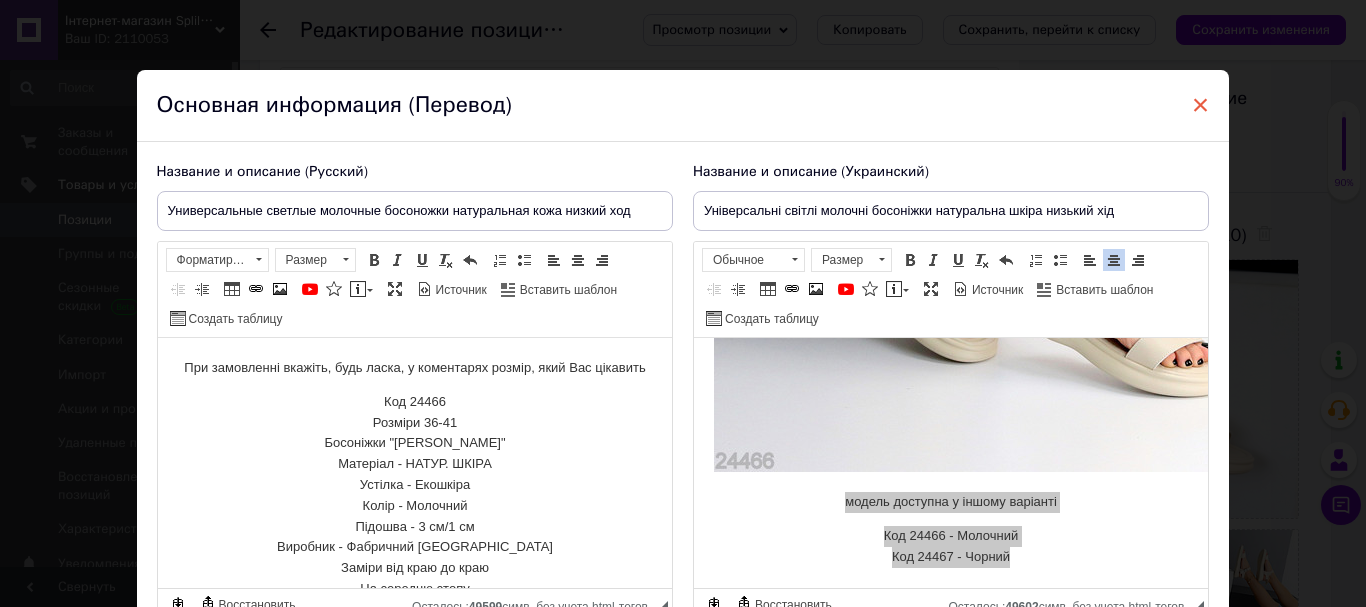 drag, startPoint x: 1193, startPoint y: 104, endPoint x: 584, endPoint y: 119, distance: 609.1847 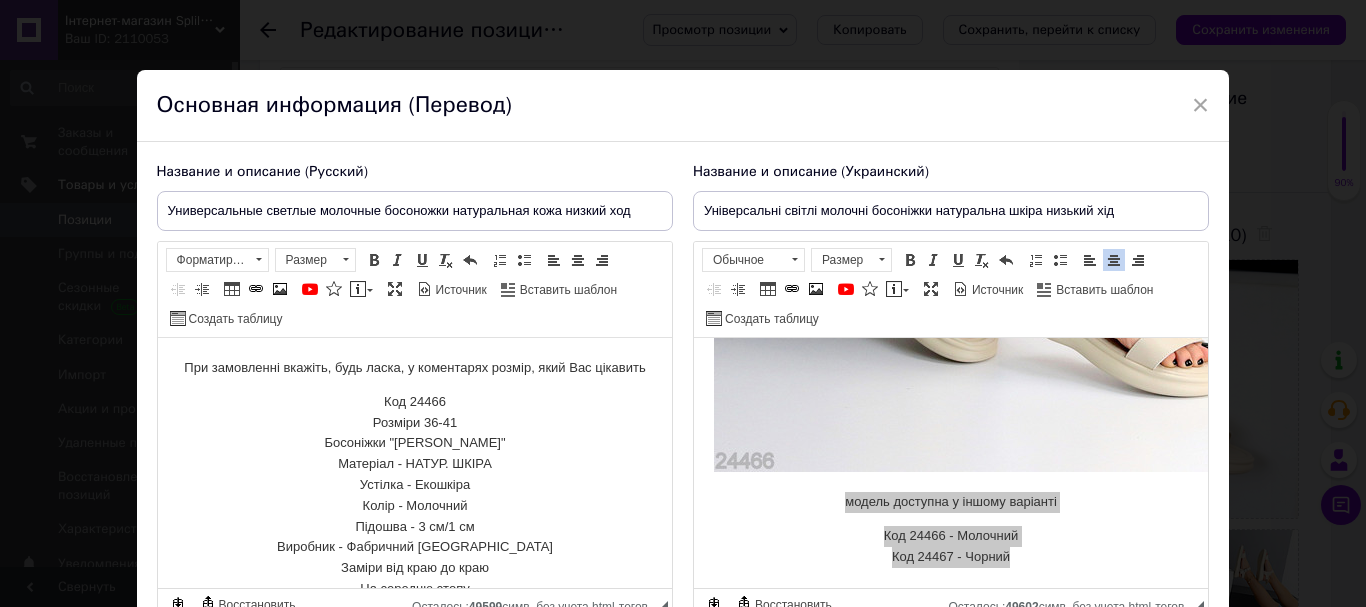 checkbox on "true" 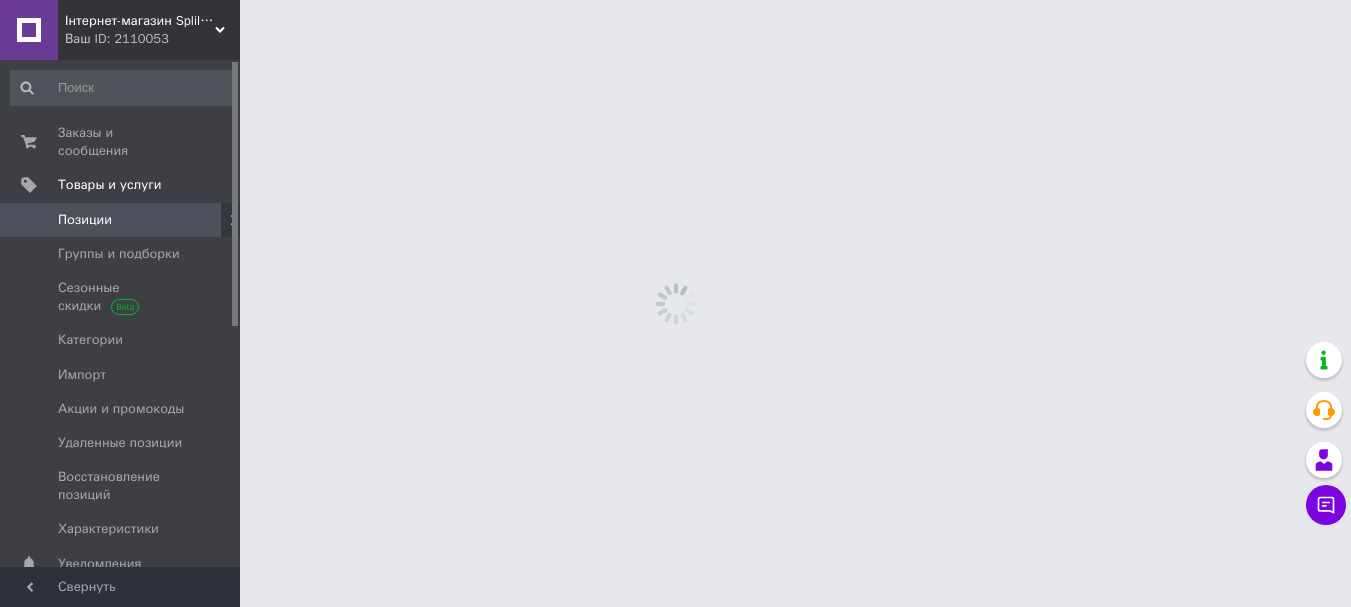 scroll, scrollTop: 0, scrollLeft: 0, axis: both 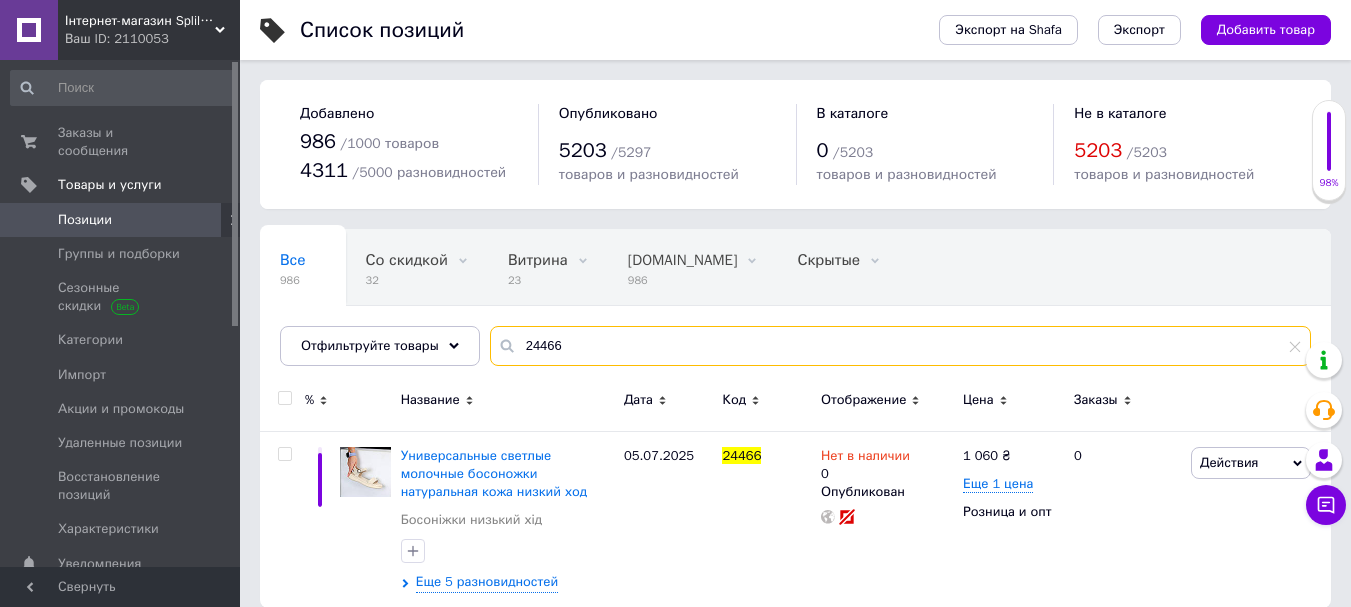 drag, startPoint x: 583, startPoint y: 349, endPoint x: 473, endPoint y: 344, distance: 110.11358 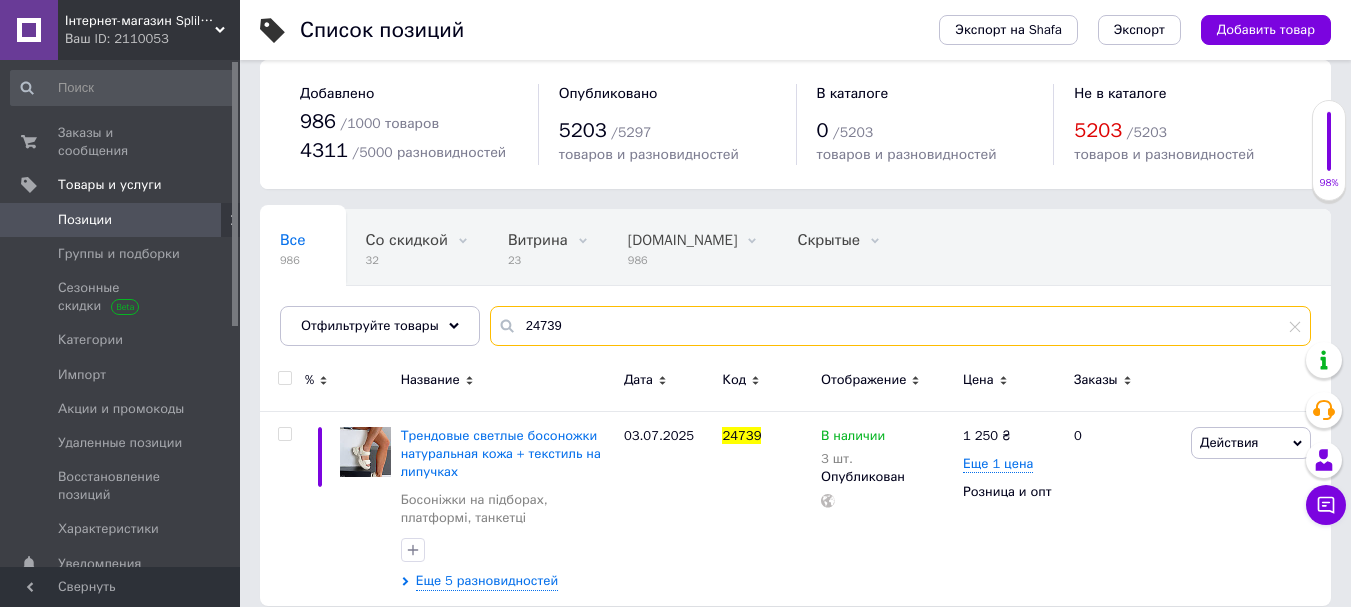 scroll, scrollTop: 39, scrollLeft: 0, axis: vertical 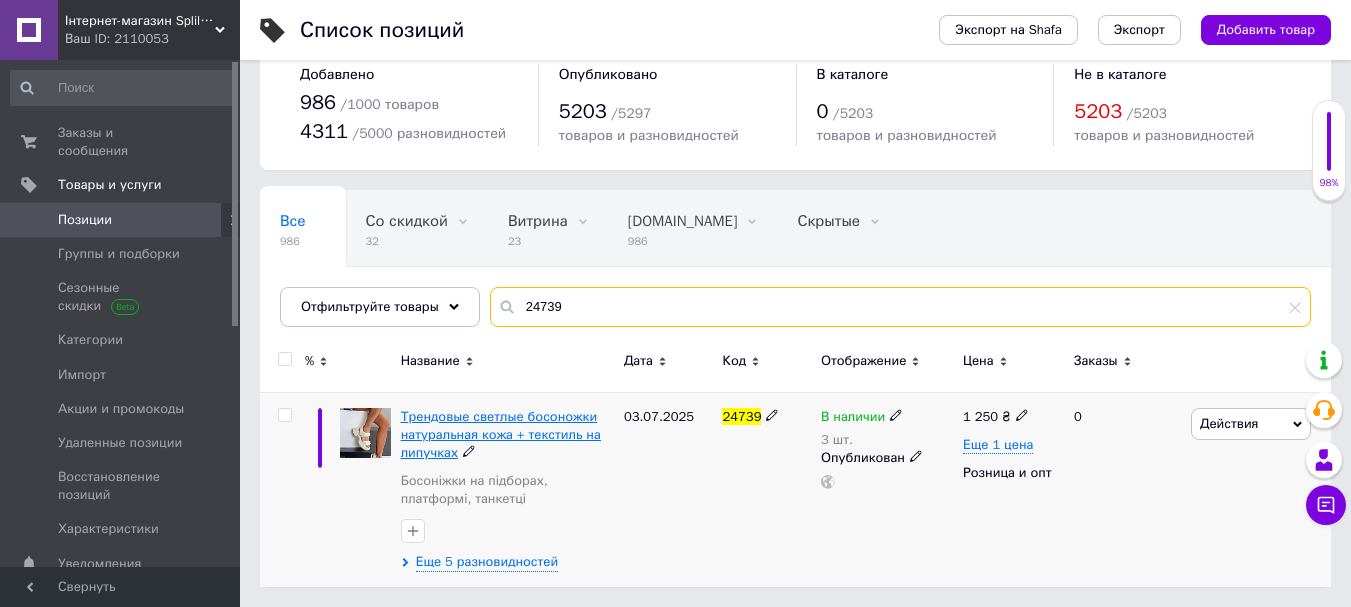 type on "24739" 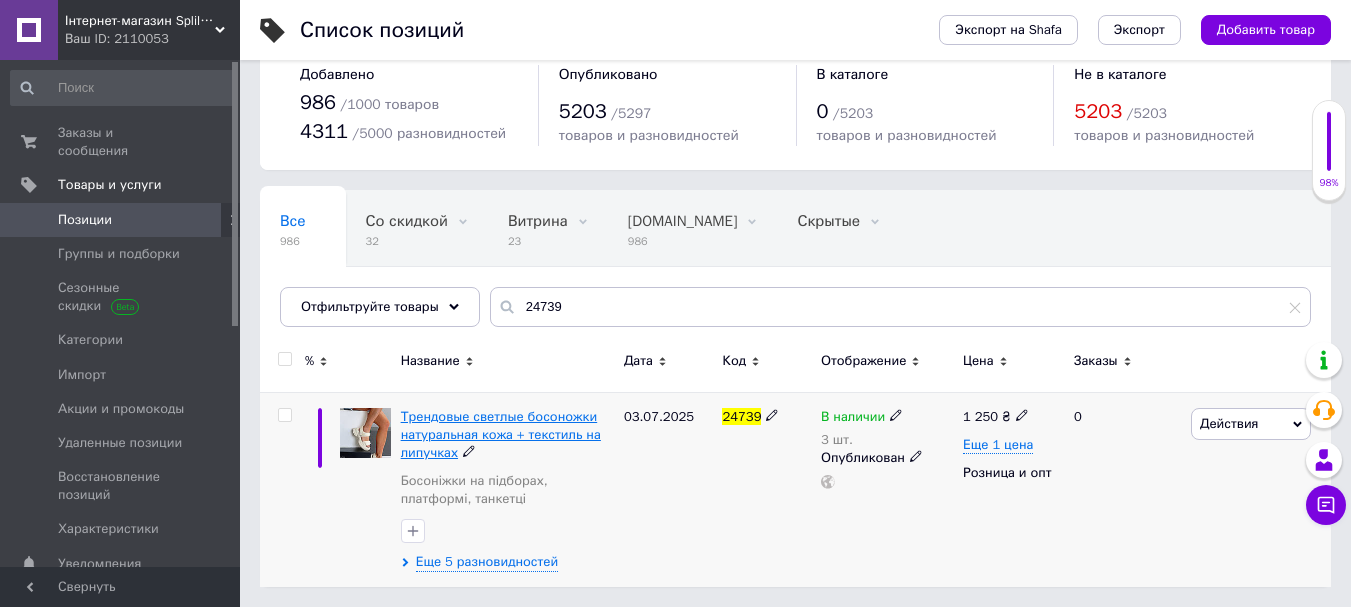 click on "Трендовые светлые босоножки натуральная кожа + текстиль на липучках" at bounding box center [501, 434] 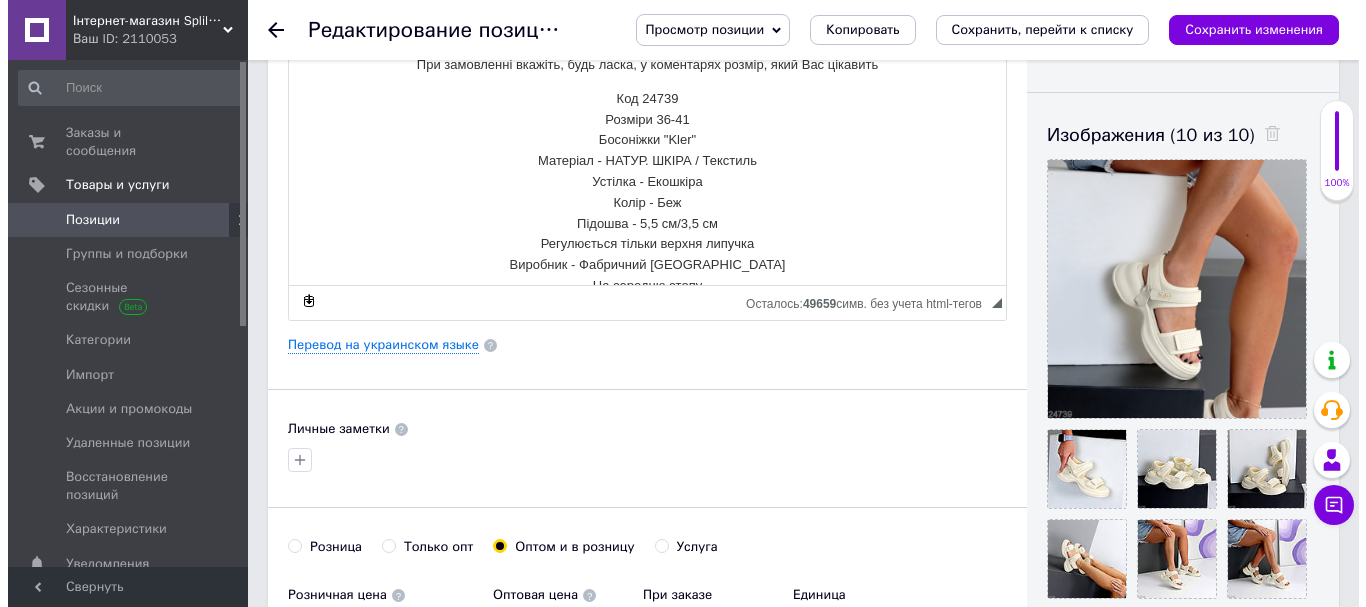 scroll, scrollTop: 400, scrollLeft: 0, axis: vertical 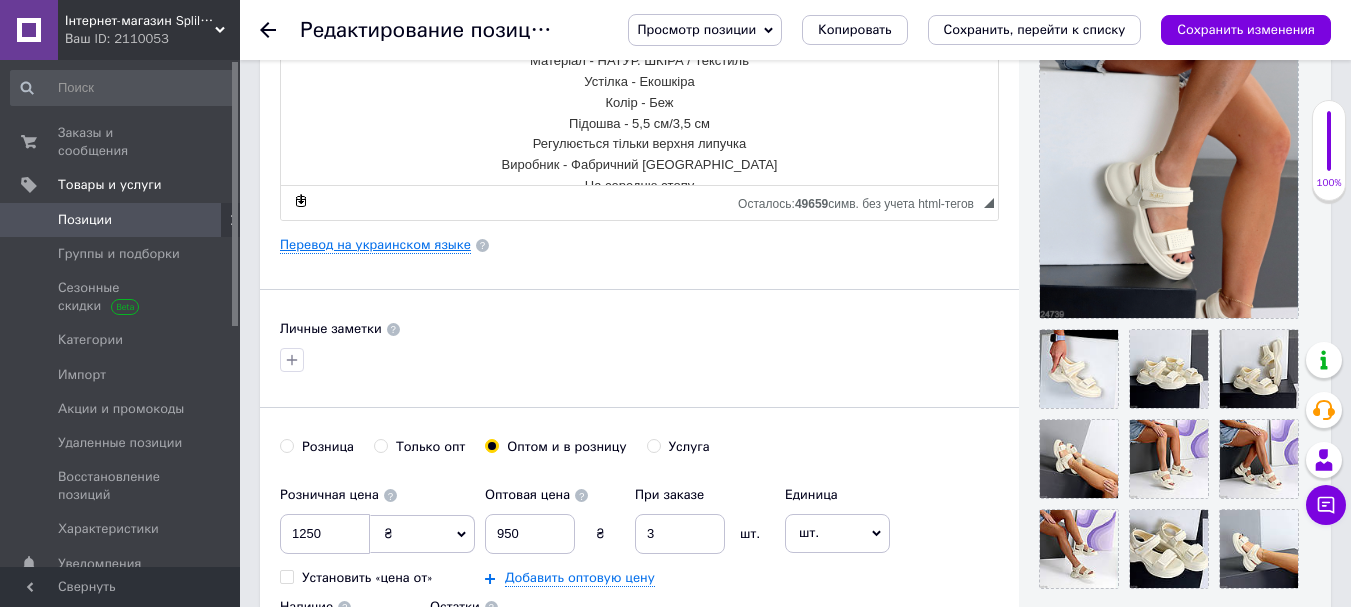 click on "Перевод на украинском языке" at bounding box center (375, 245) 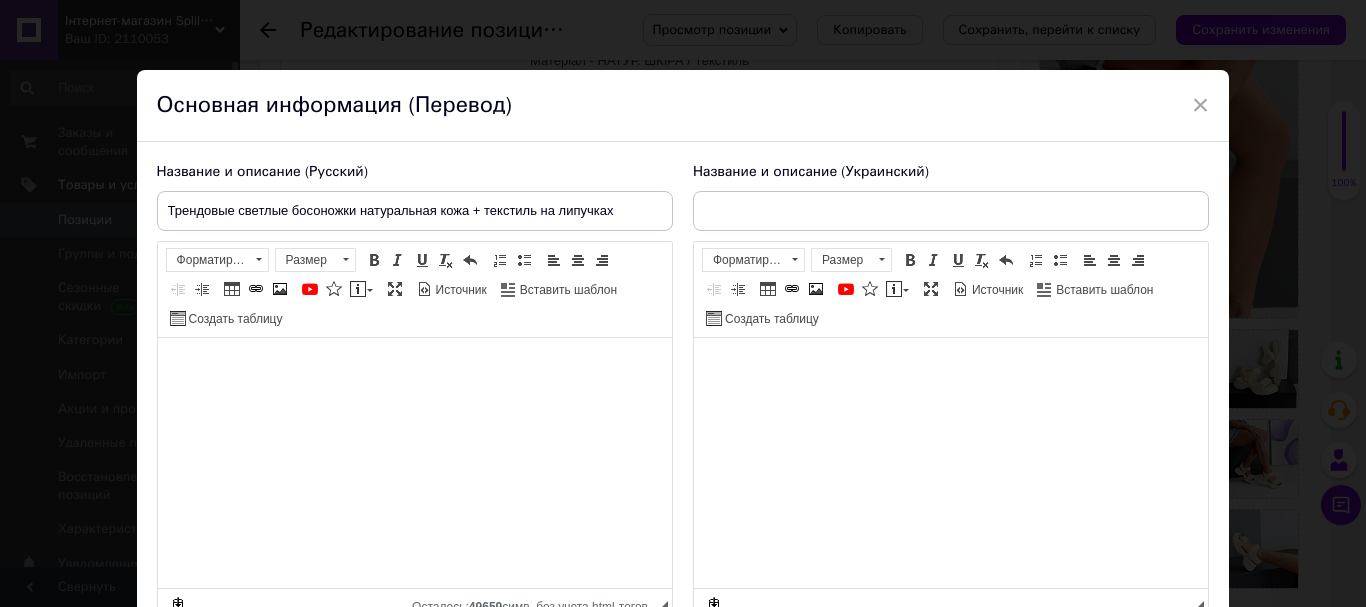 checkbox on "true" 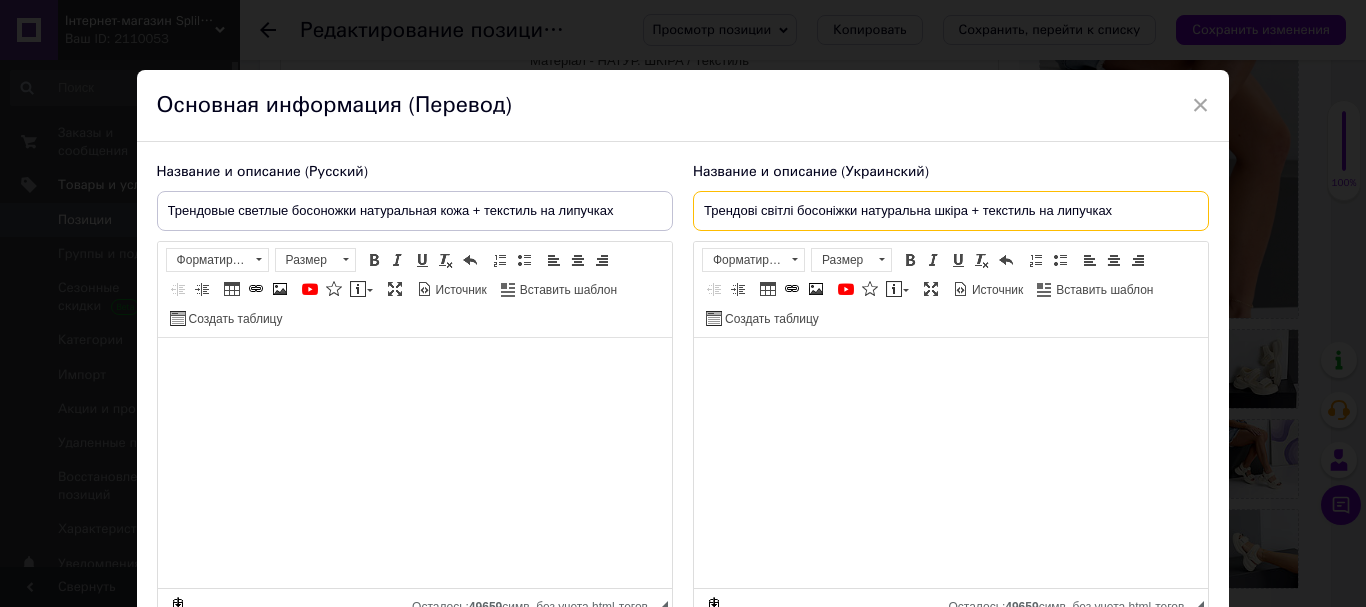 drag, startPoint x: 1126, startPoint y: 214, endPoint x: 668, endPoint y: 216, distance: 458.00436 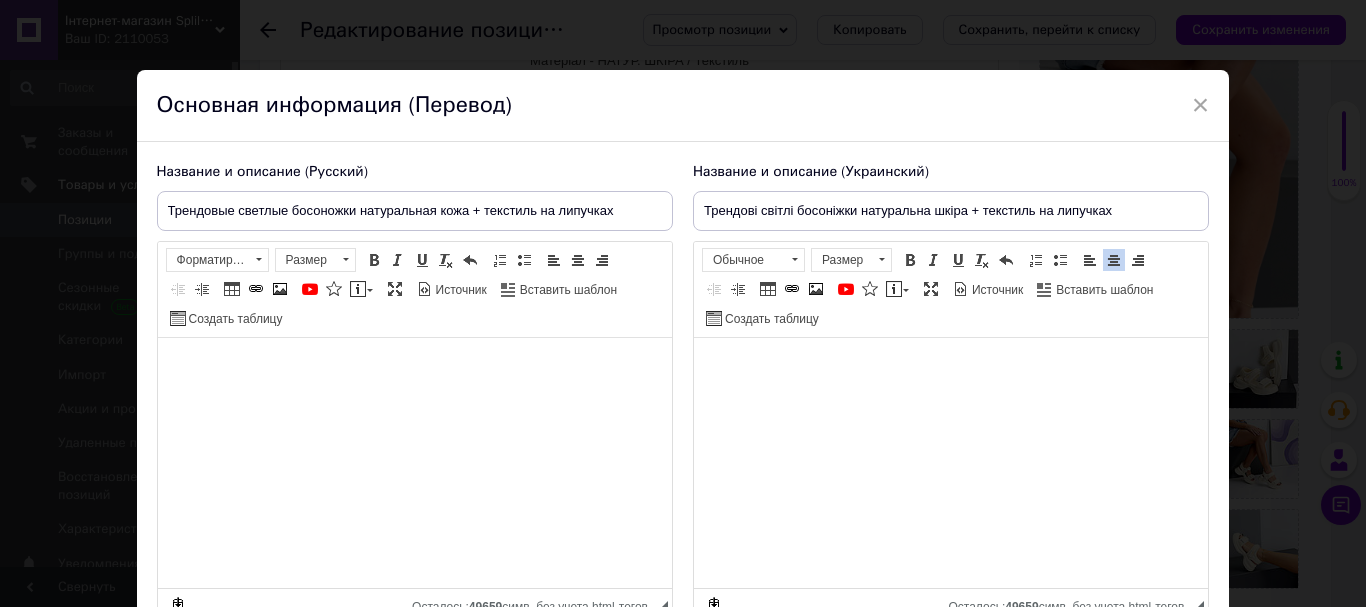 scroll, scrollTop: 182, scrollLeft: 0, axis: vertical 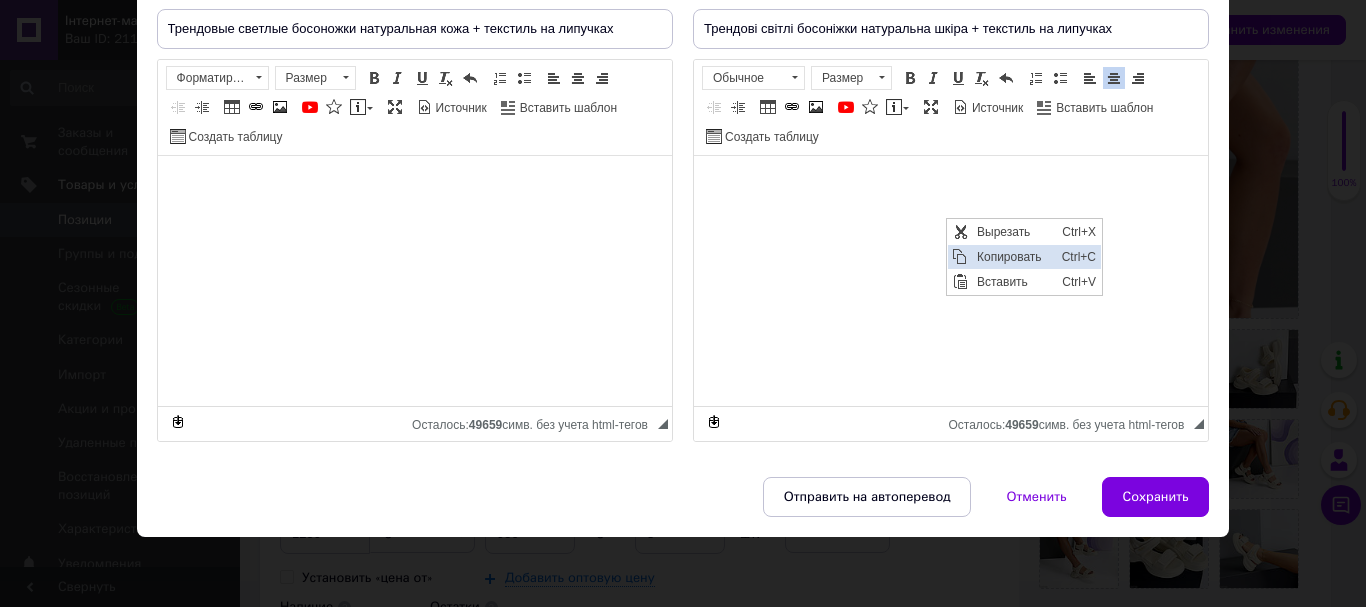 click on "Копировать" at bounding box center [1014, 257] 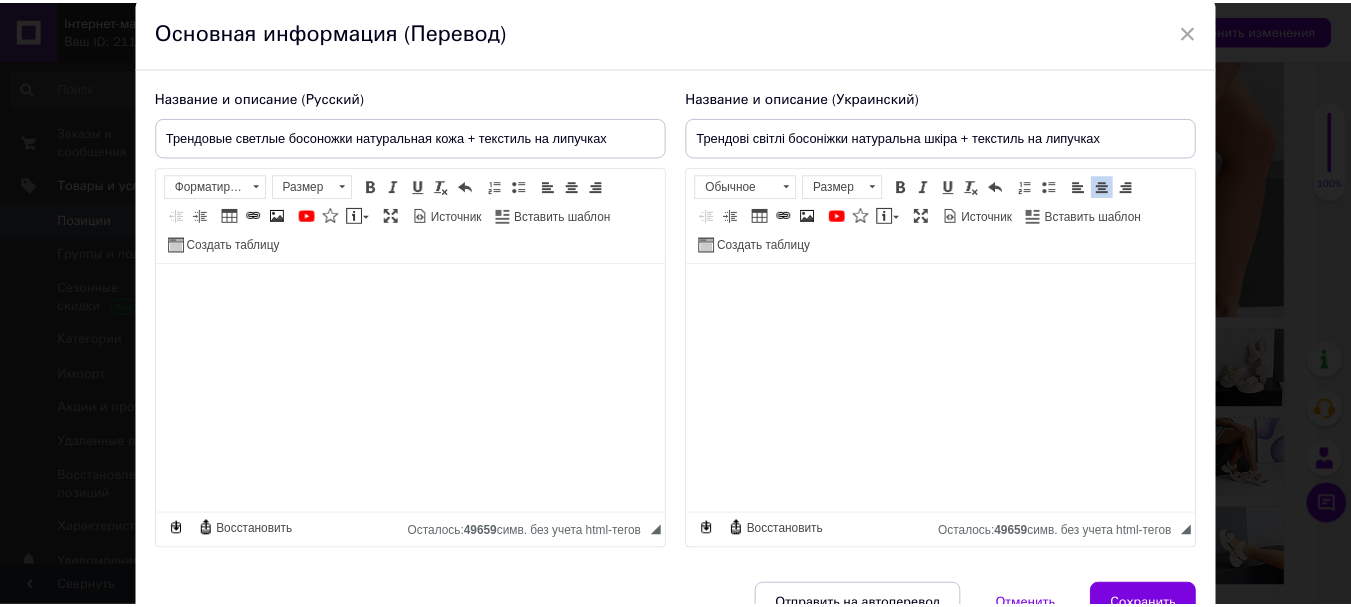 scroll, scrollTop: 0, scrollLeft: 0, axis: both 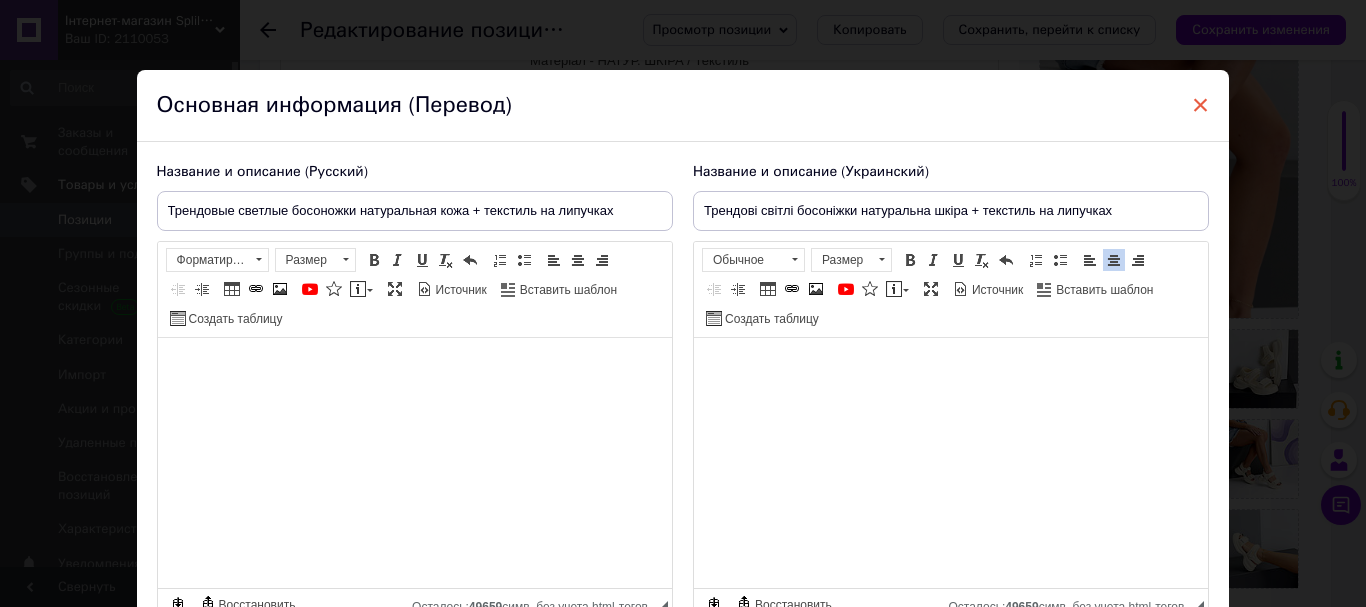 click on "×" at bounding box center (1201, 105) 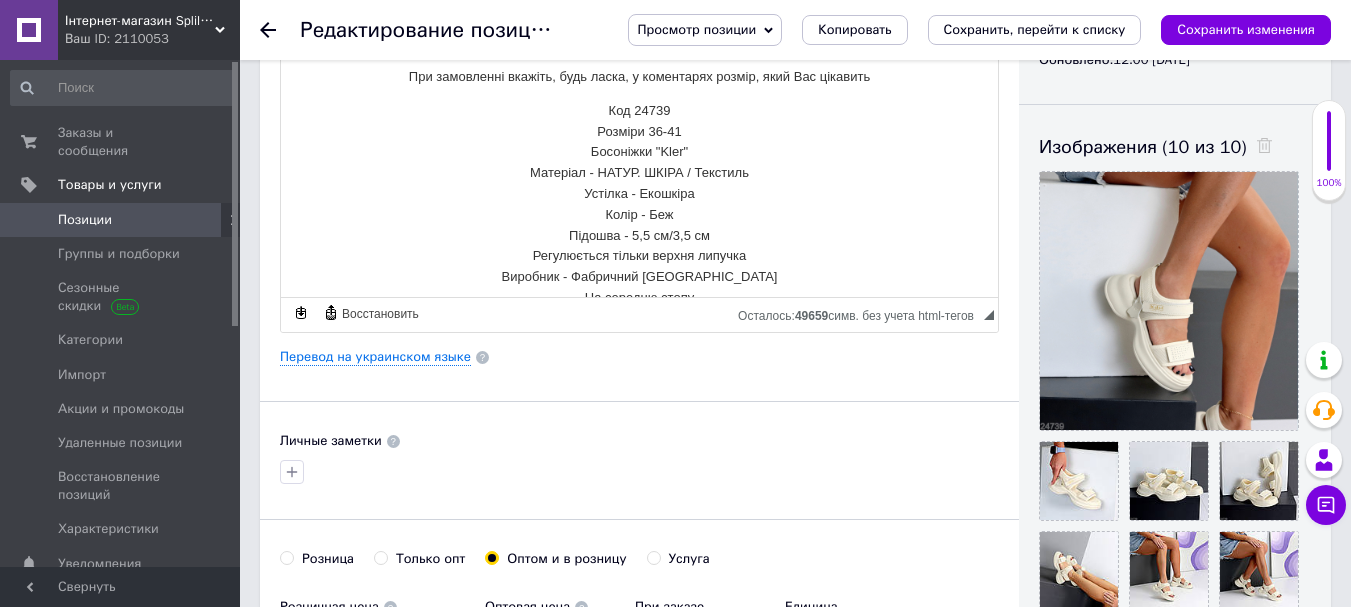scroll, scrollTop: 100, scrollLeft: 0, axis: vertical 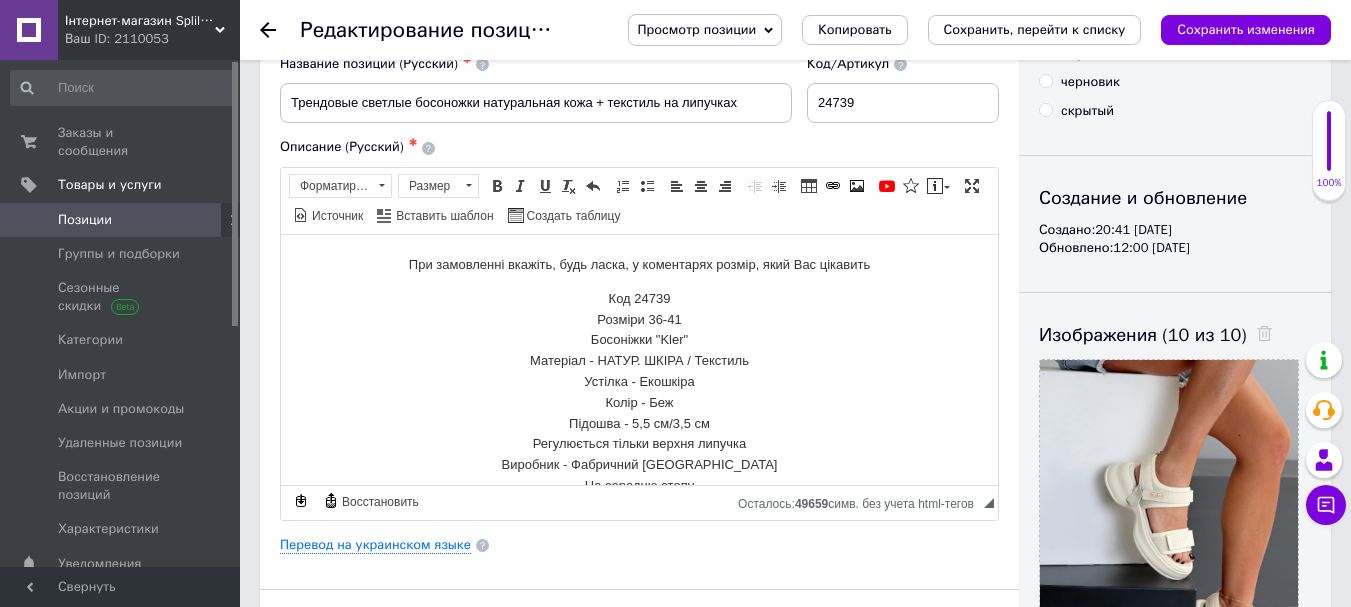 checkbox on "true" 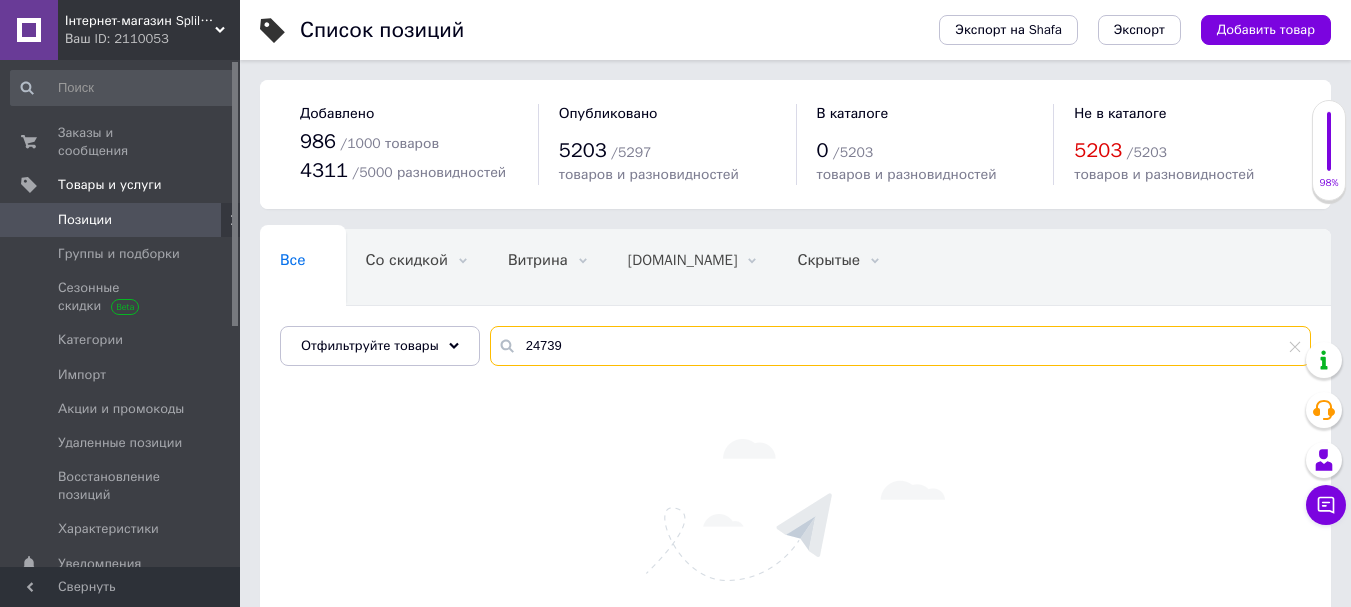 drag, startPoint x: 582, startPoint y: 347, endPoint x: 485, endPoint y: 342, distance: 97.128784 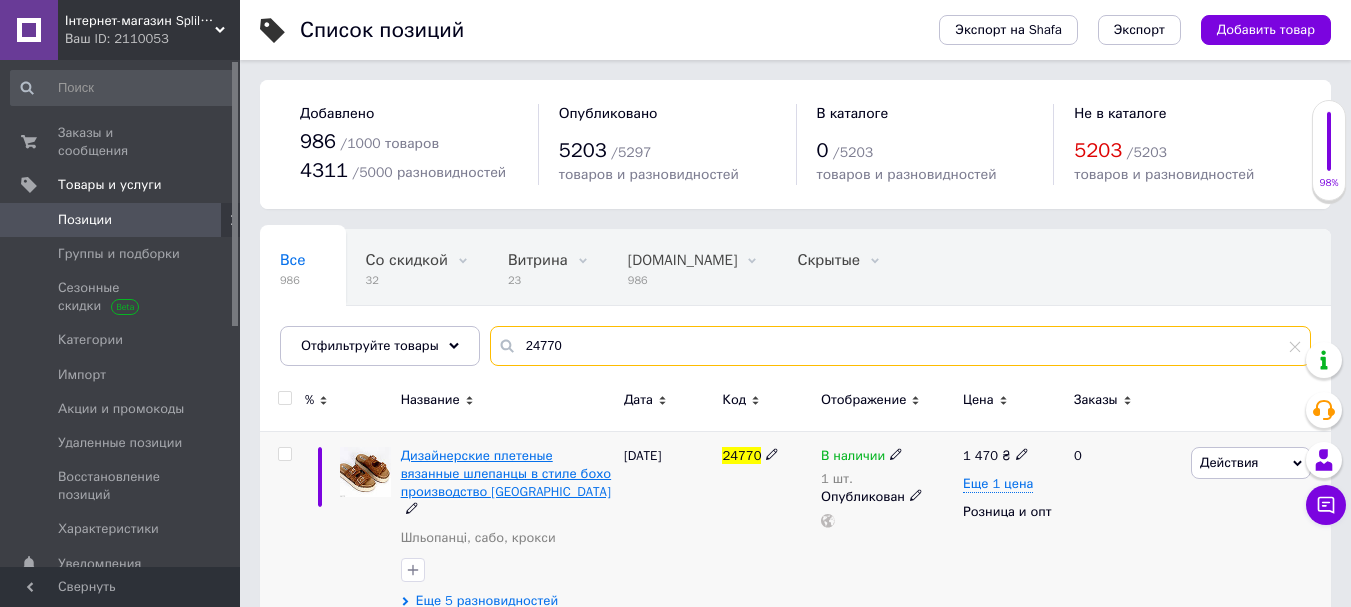 type on "24770" 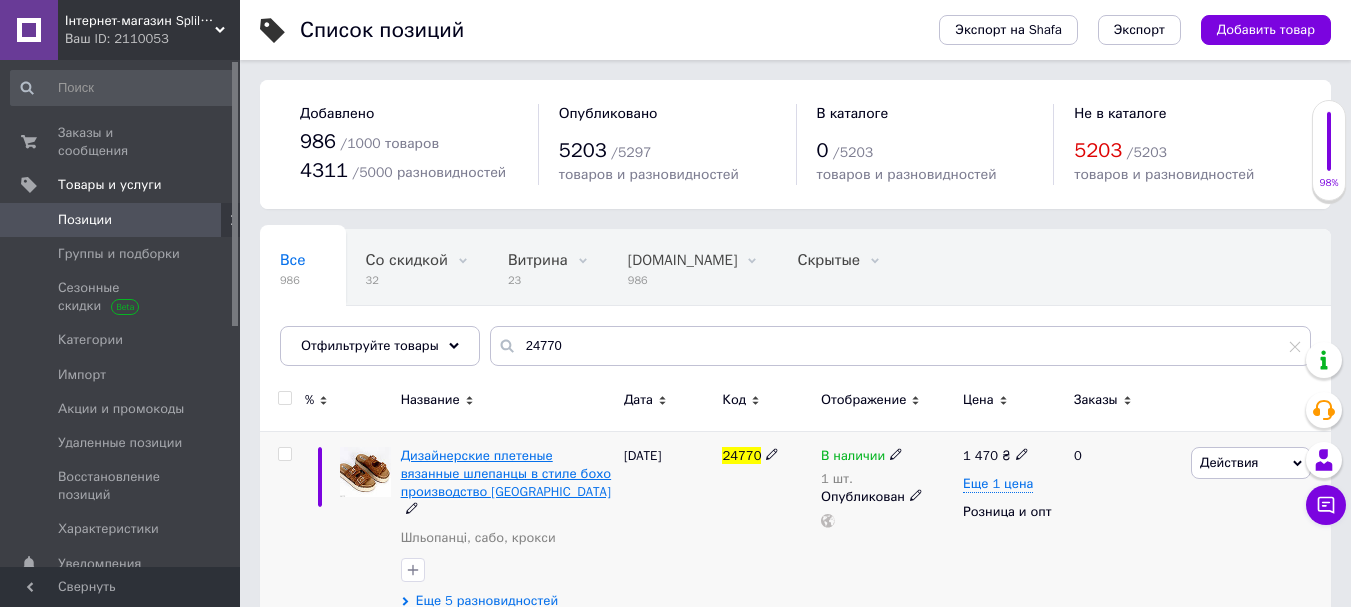 click on "Дизайнерские плетеные вязанные шлепанцы в стиле бохо производство [GEOGRAPHIC_DATA]" at bounding box center [506, 473] 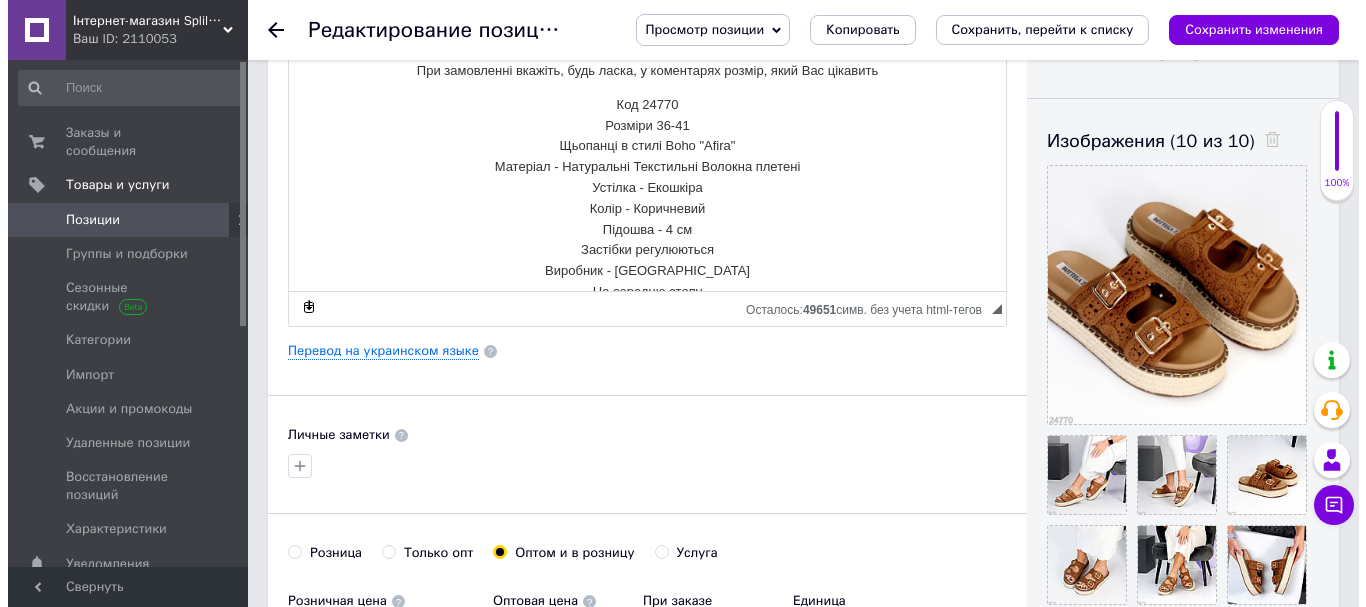 scroll, scrollTop: 300, scrollLeft: 0, axis: vertical 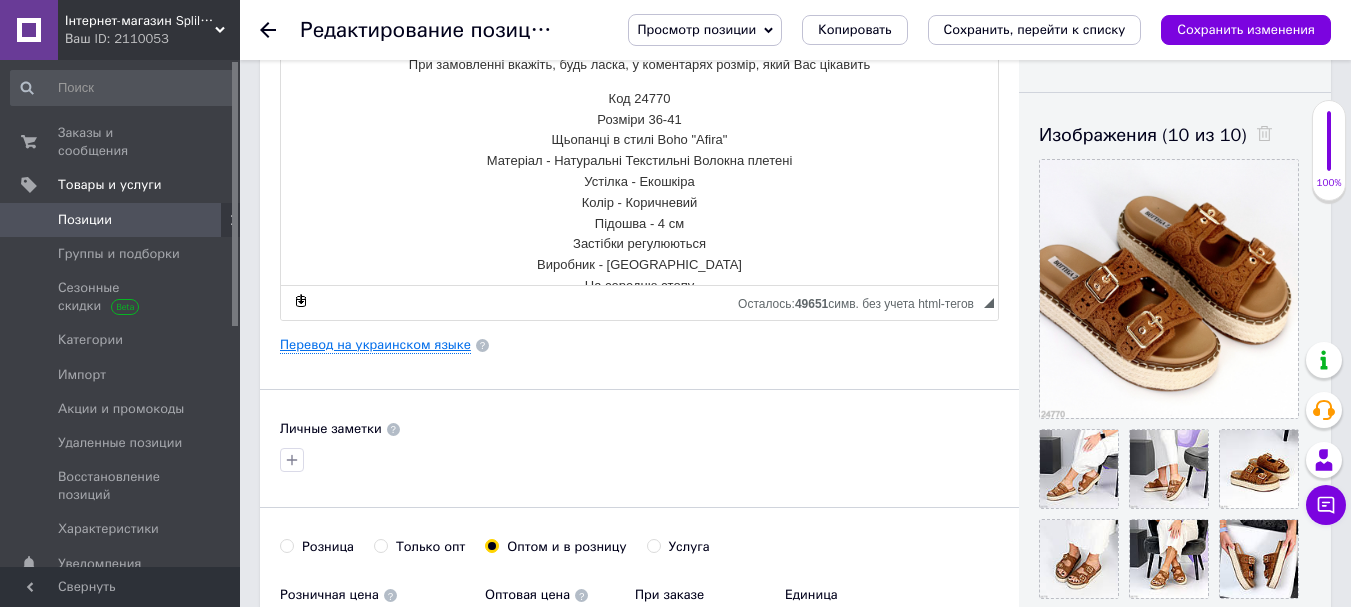 click on "Перевод на украинском языке" at bounding box center (375, 345) 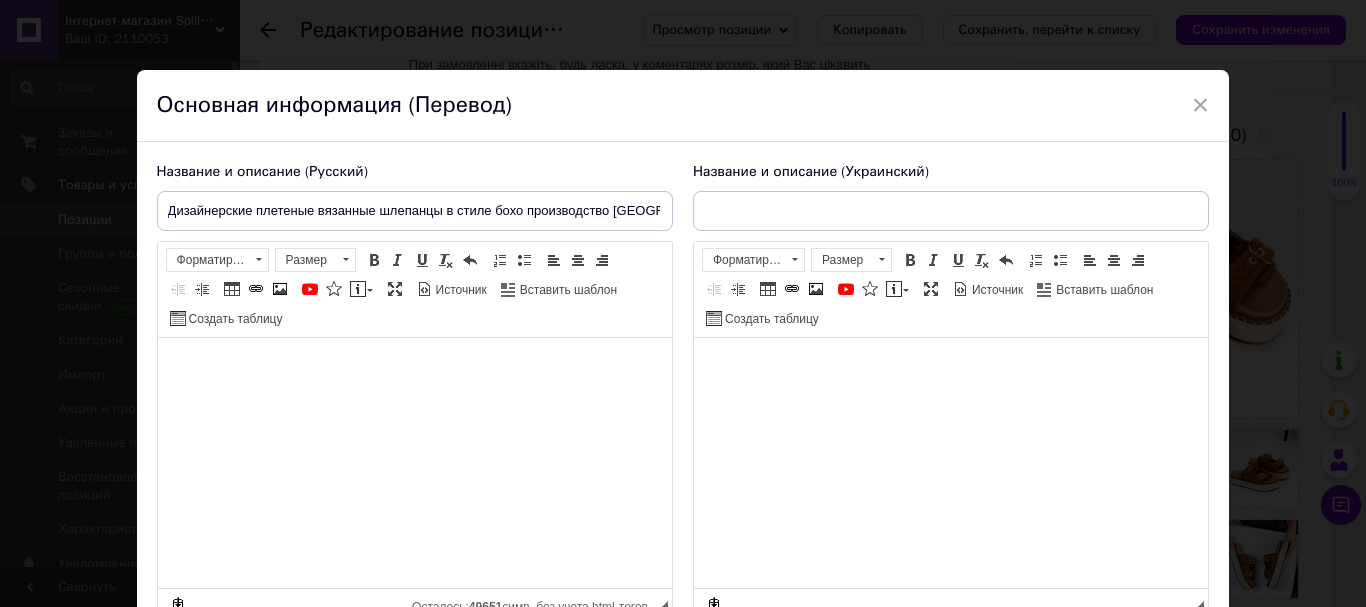checkbox on "true" 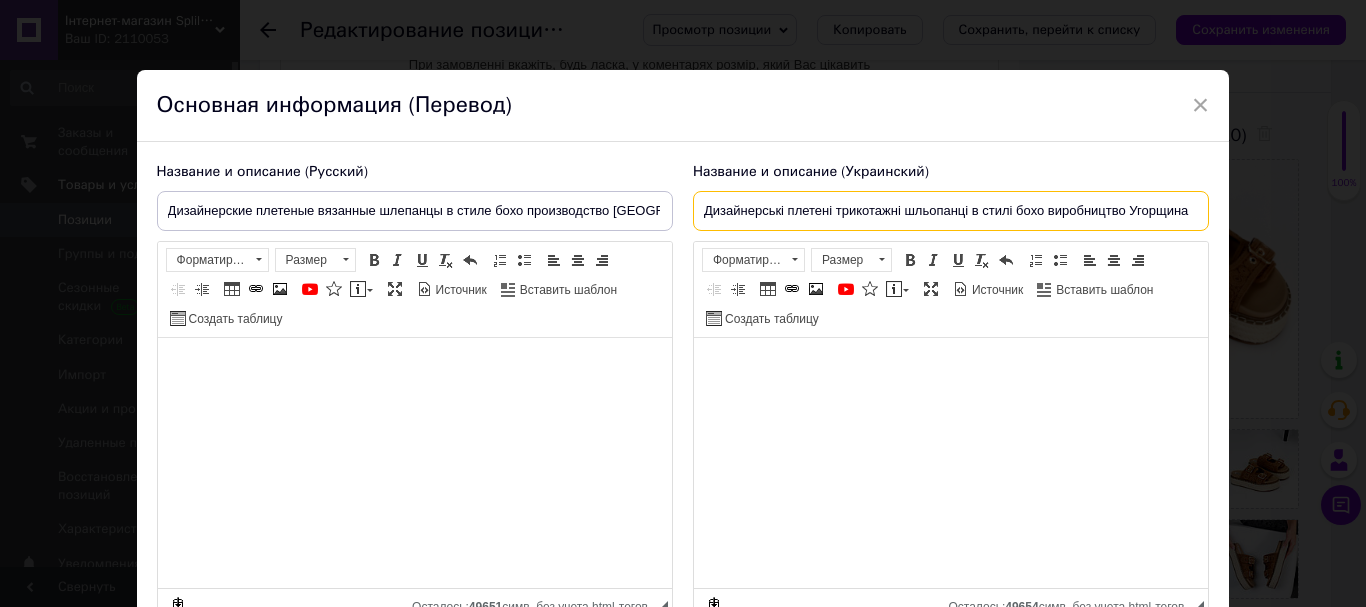 drag, startPoint x: 695, startPoint y: 210, endPoint x: 1222, endPoint y: 204, distance: 527.0342 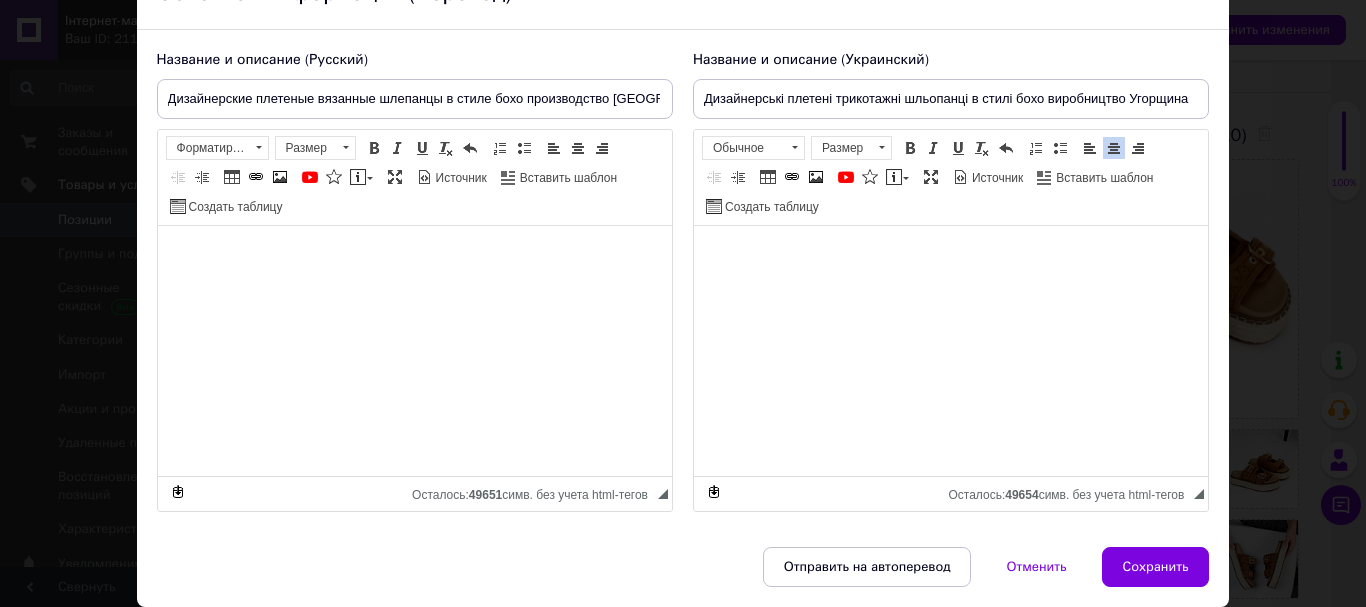 scroll, scrollTop: 182, scrollLeft: 0, axis: vertical 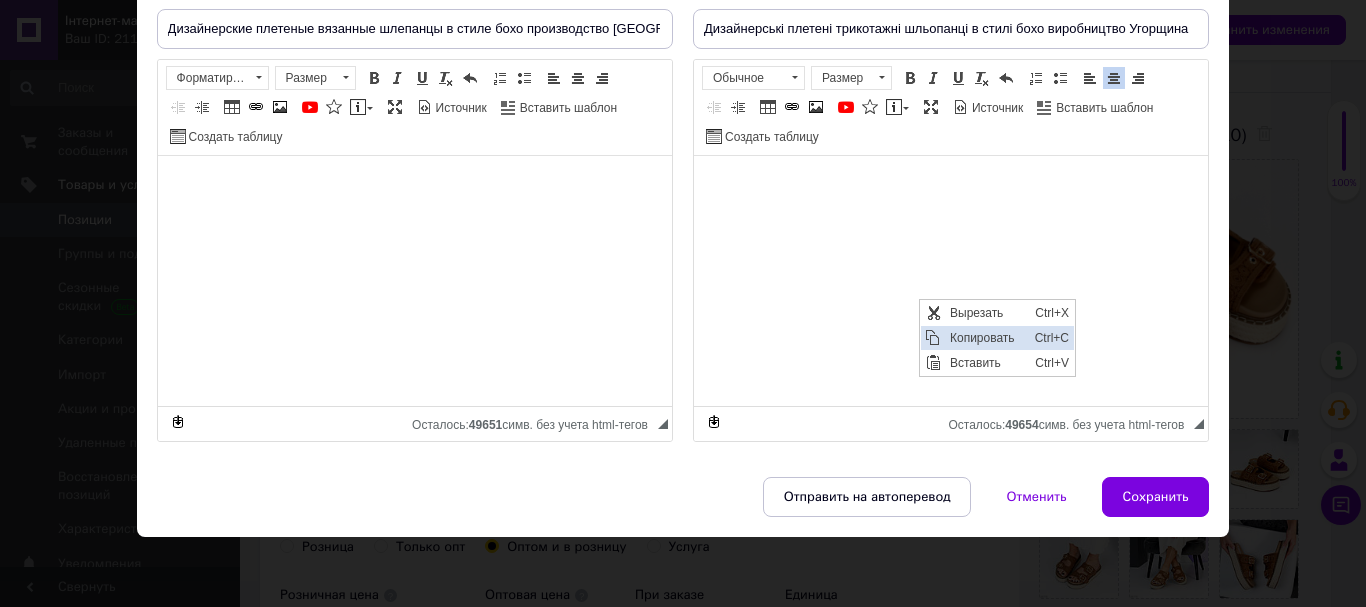 click on "Копировать" at bounding box center [987, 338] 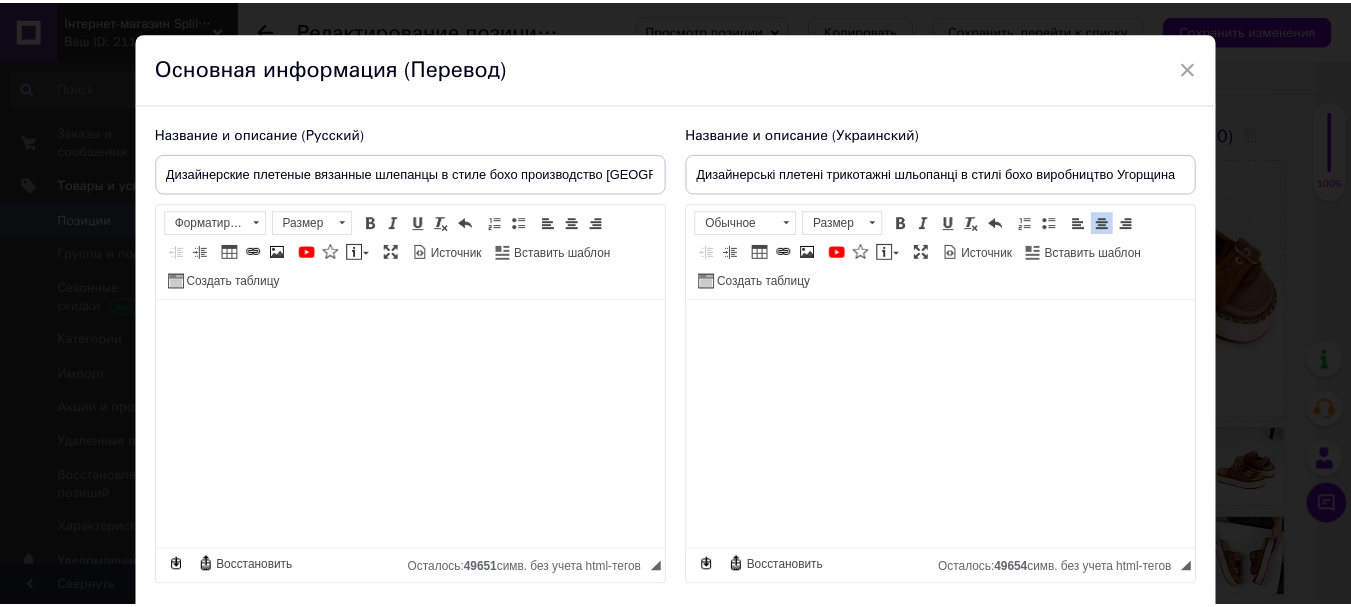 scroll, scrollTop: 0, scrollLeft: 0, axis: both 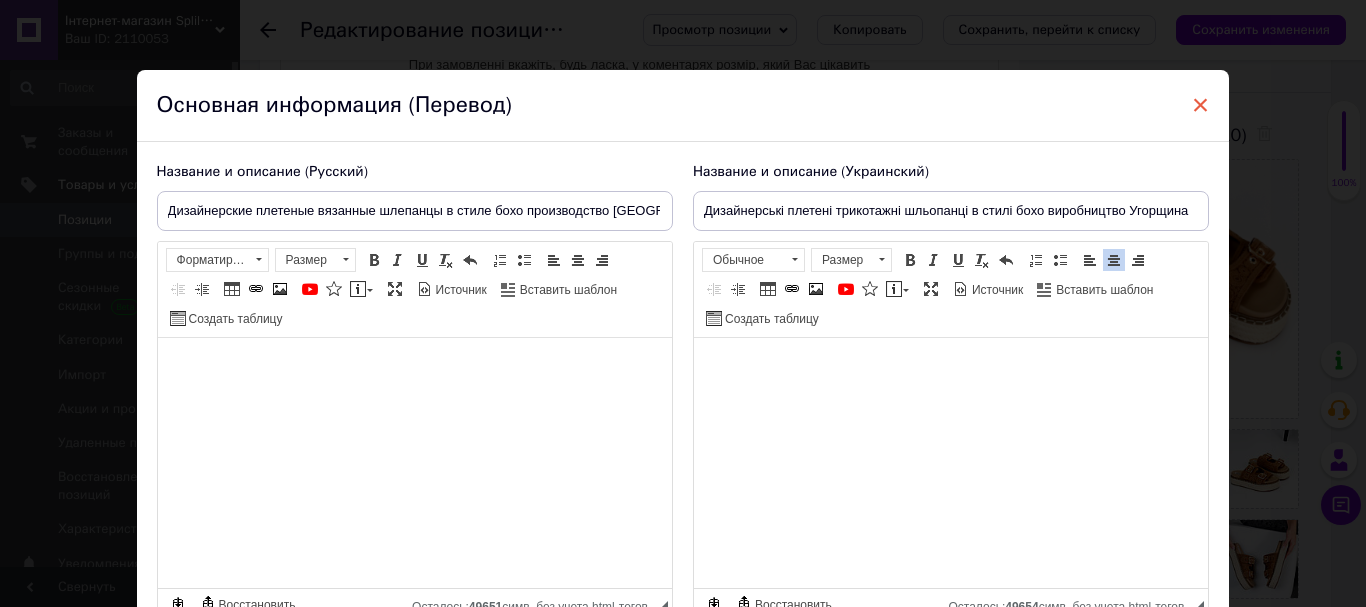 click on "×" at bounding box center [1201, 105] 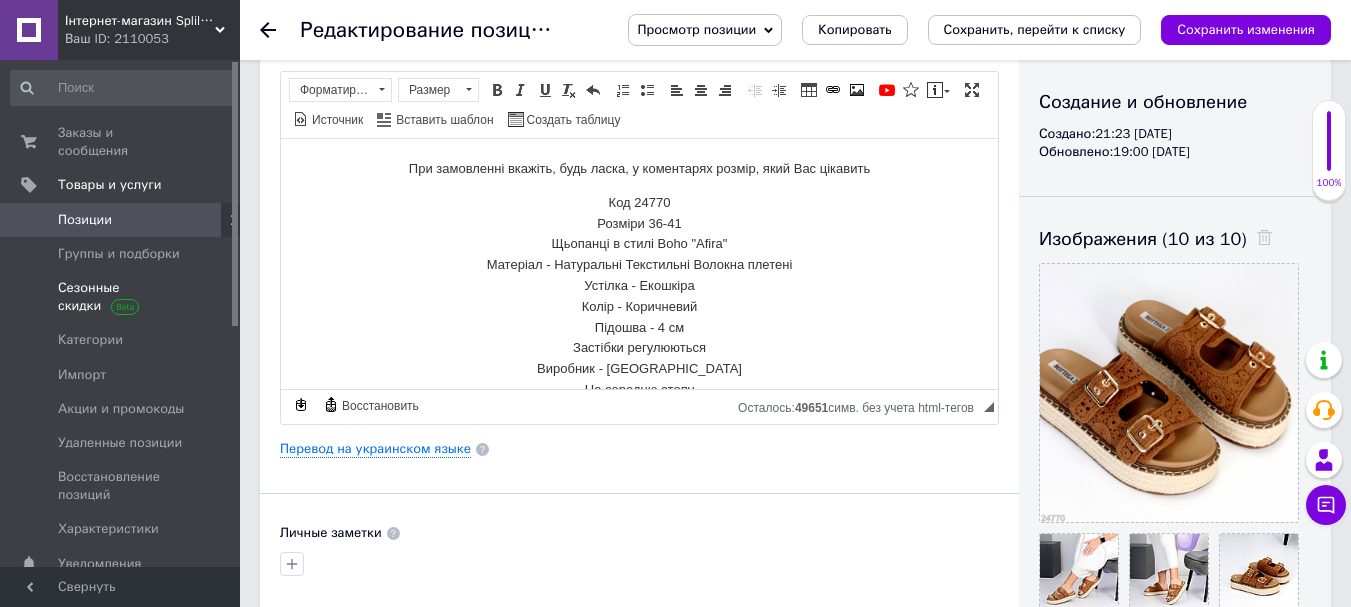 scroll, scrollTop: 0, scrollLeft: 0, axis: both 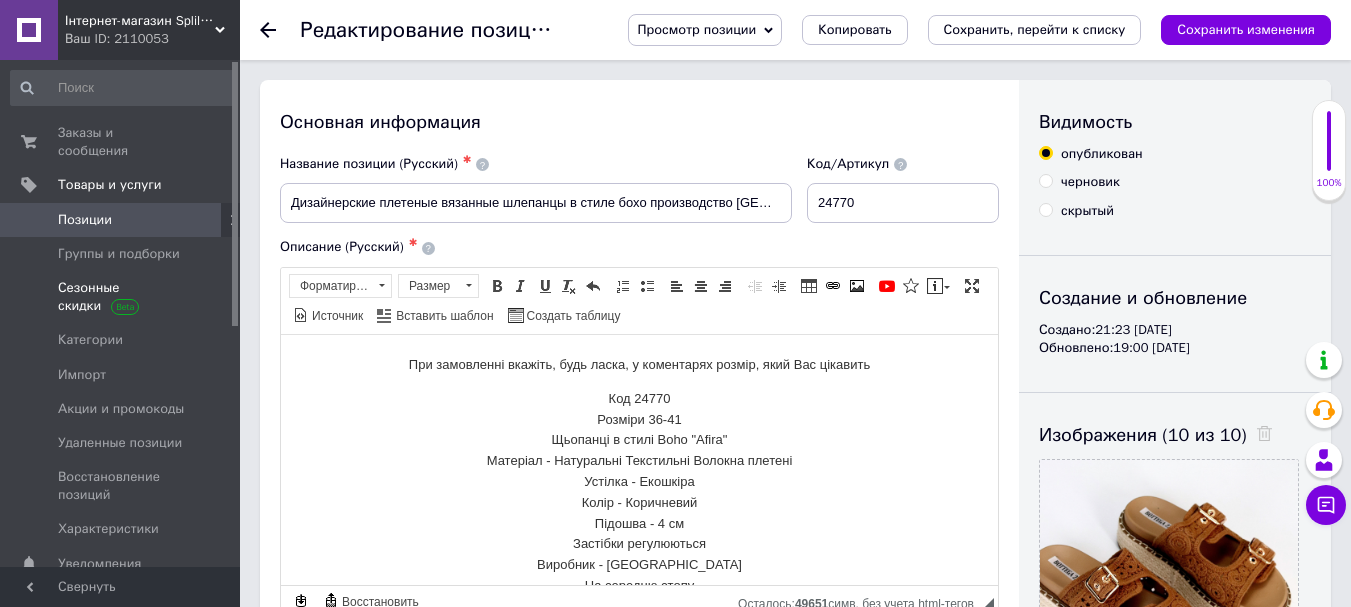 checkbox on "true" 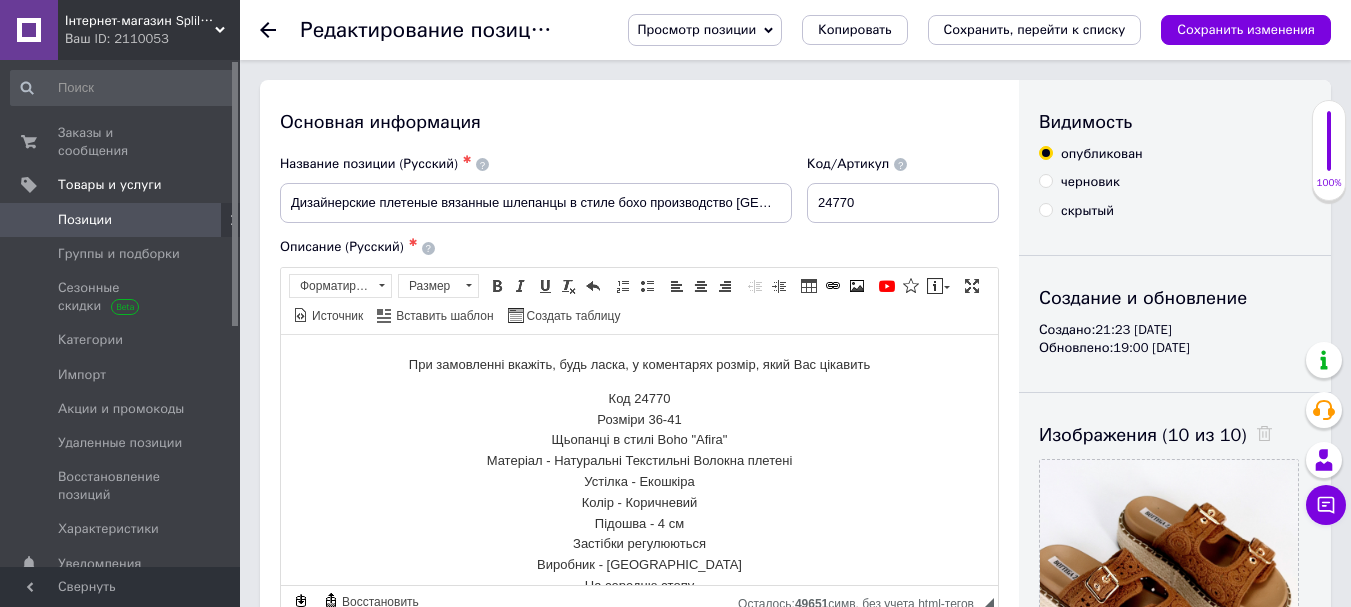 click on "Позиции" at bounding box center (121, 220) 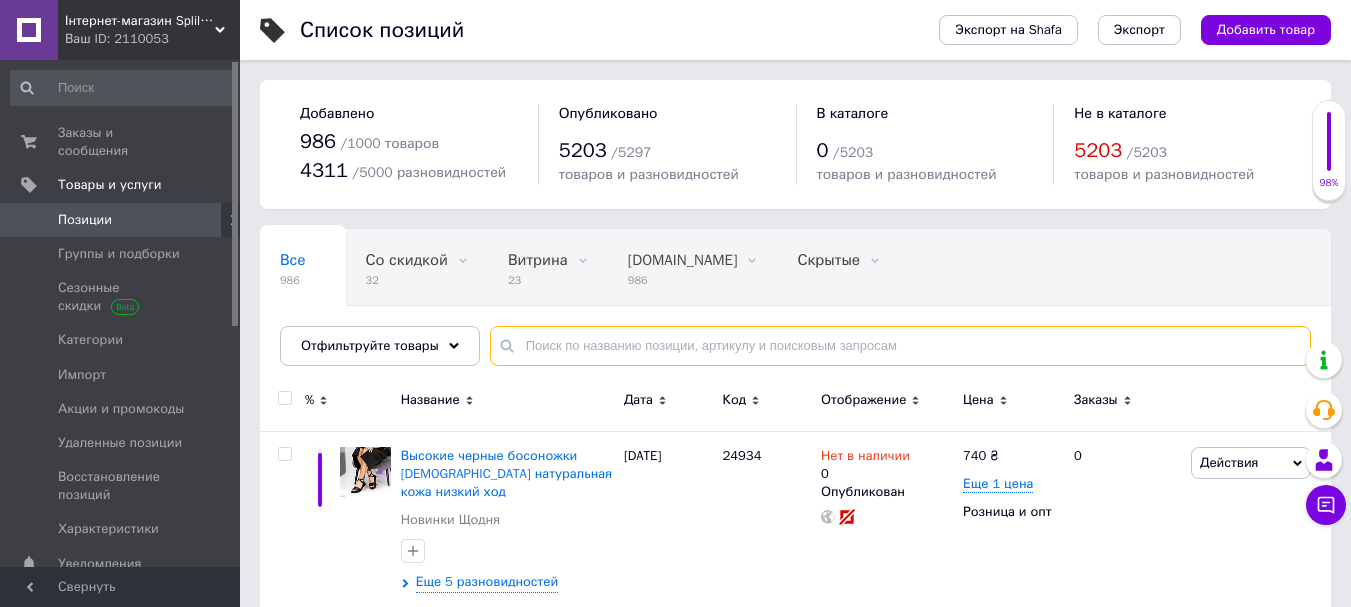 click at bounding box center [900, 346] 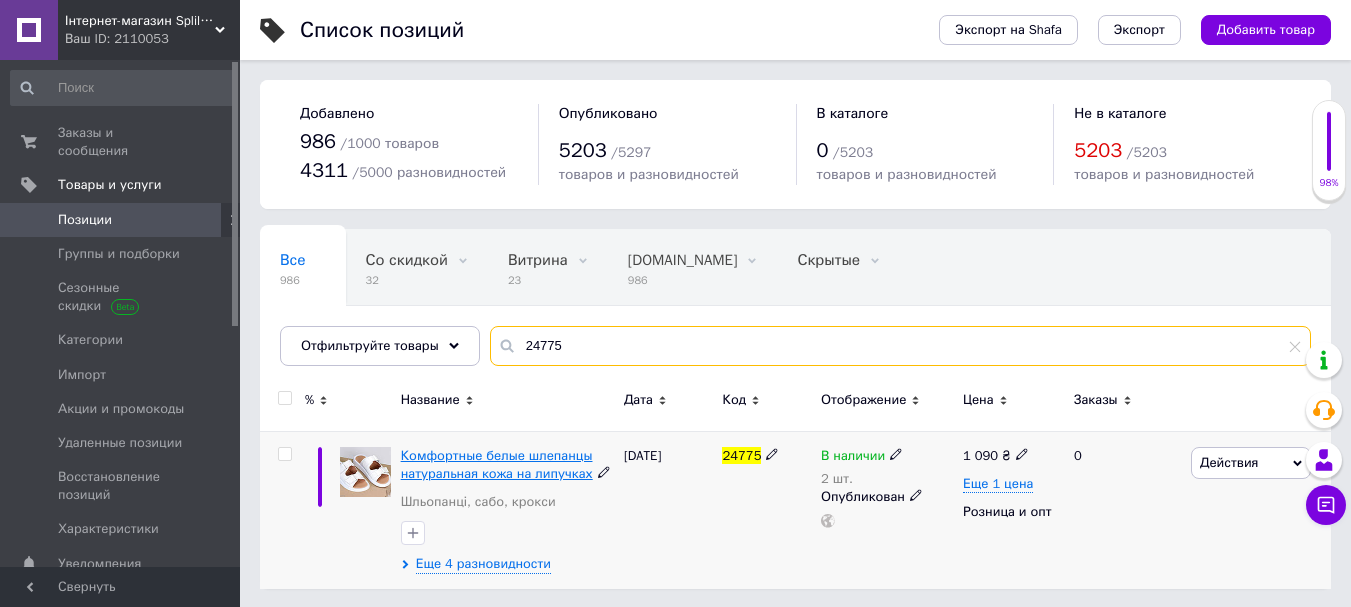 type on "24775" 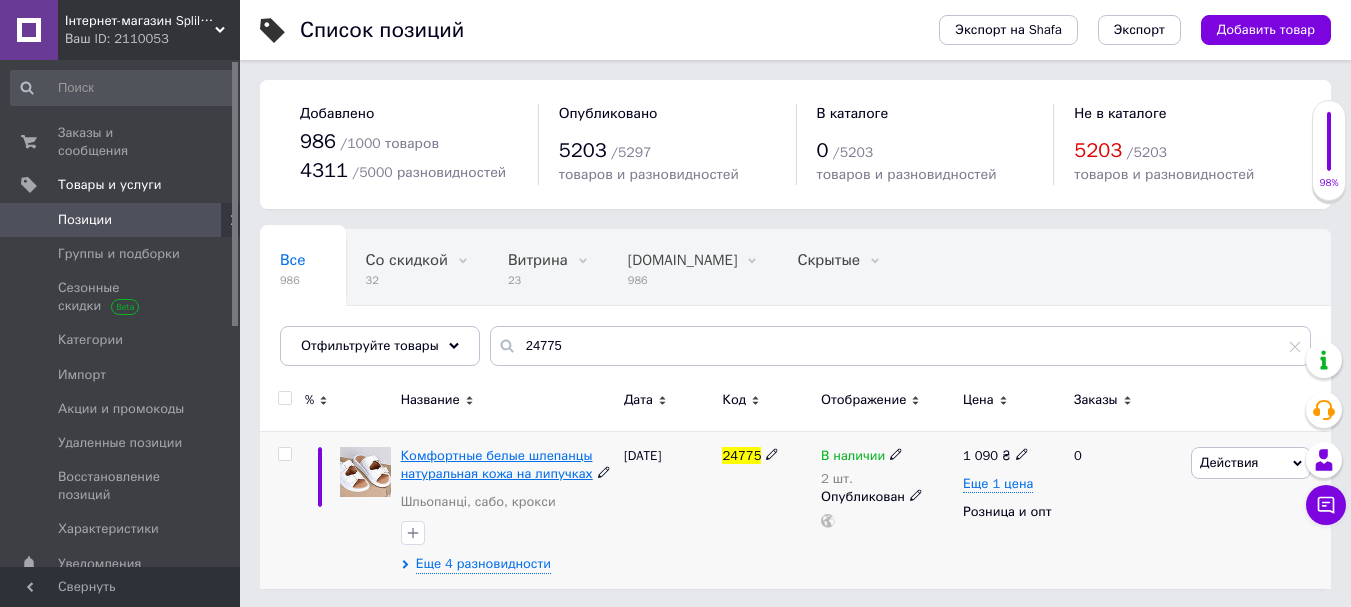 click on "Комфортные белые шлепанцы натуральная кожа на липучках" at bounding box center [497, 464] 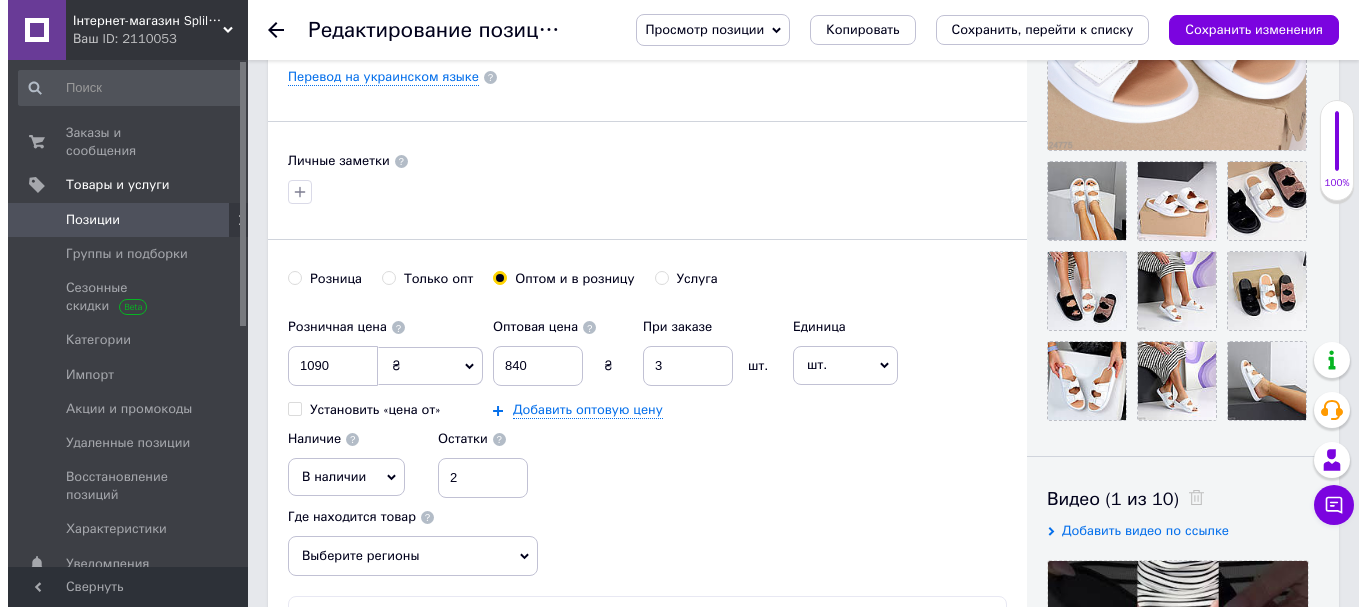 scroll, scrollTop: 400, scrollLeft: 0, axis: vertical 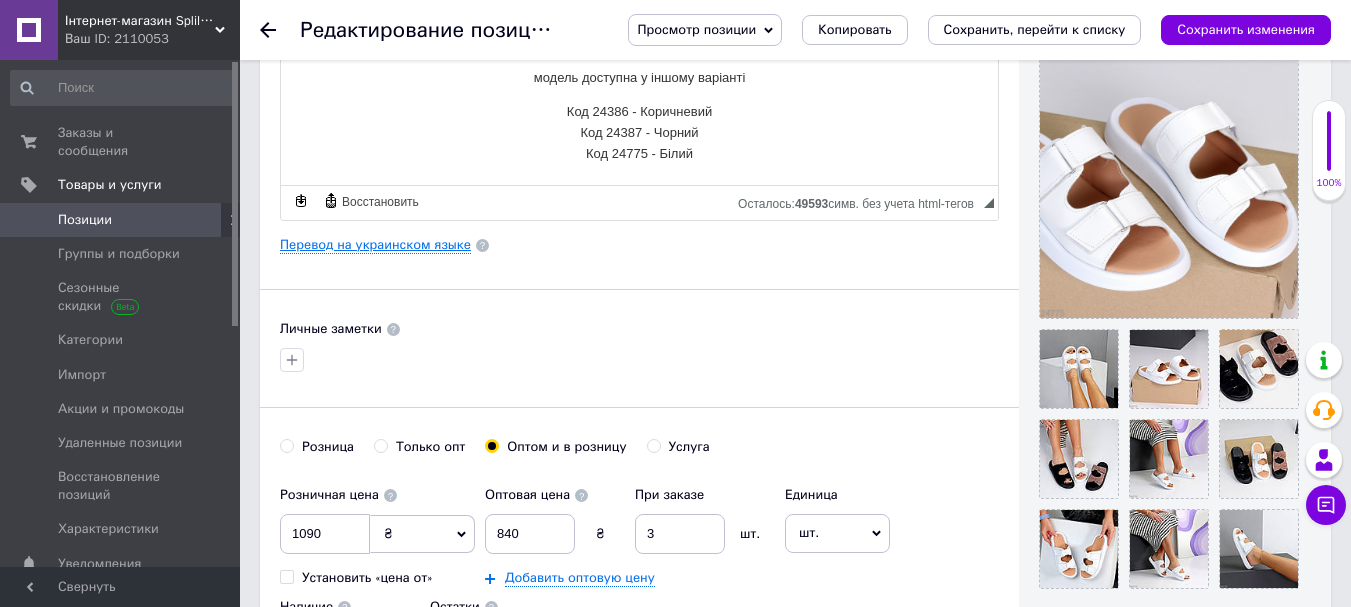 click on "Перевод на украинском языке" at bounding box center [375, 245] 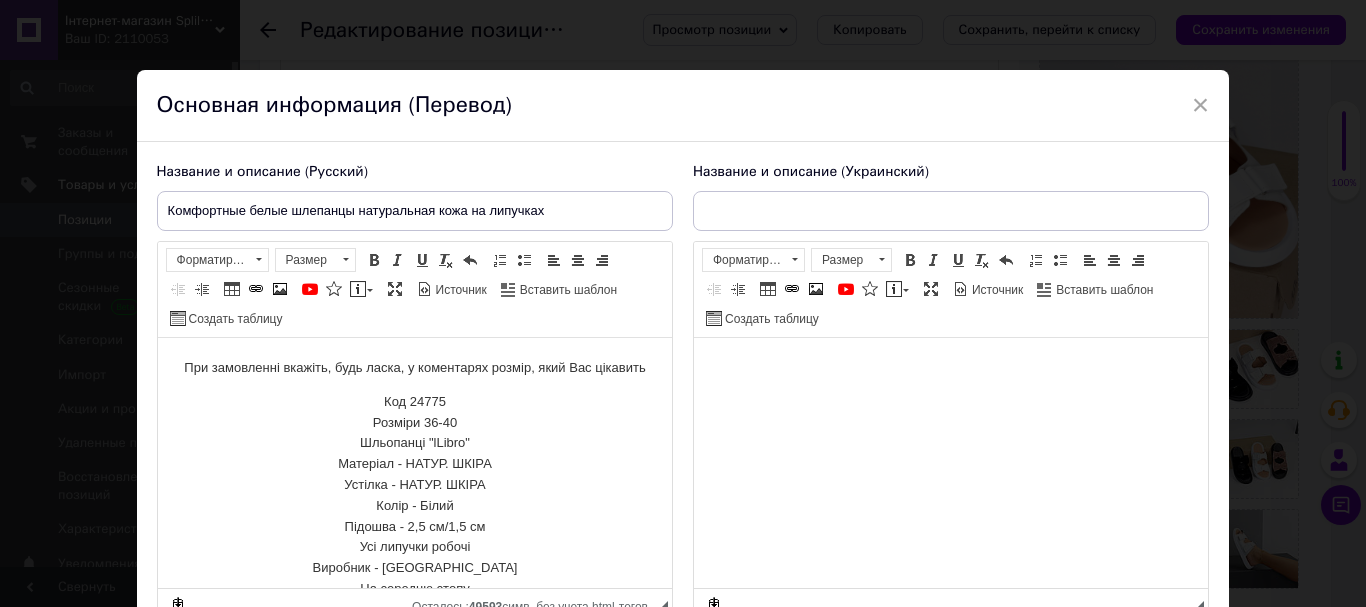 scroll, scrollTop: 0, scrollLeft: 0, axis: both 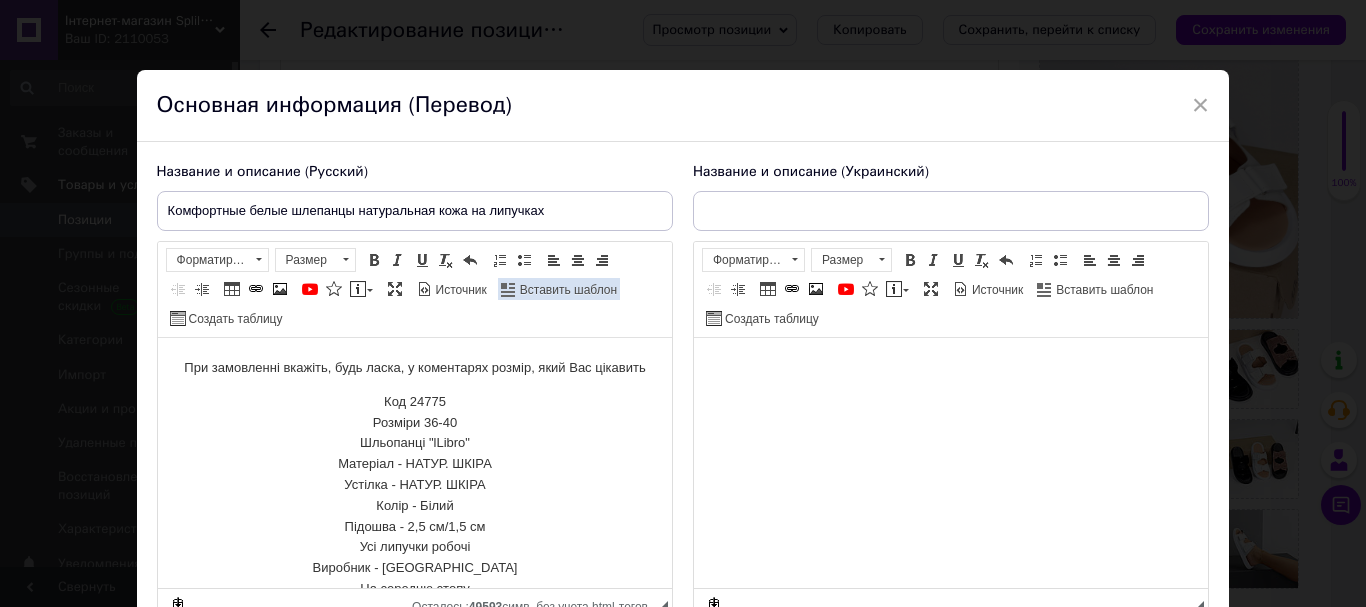 checkbox on "true" 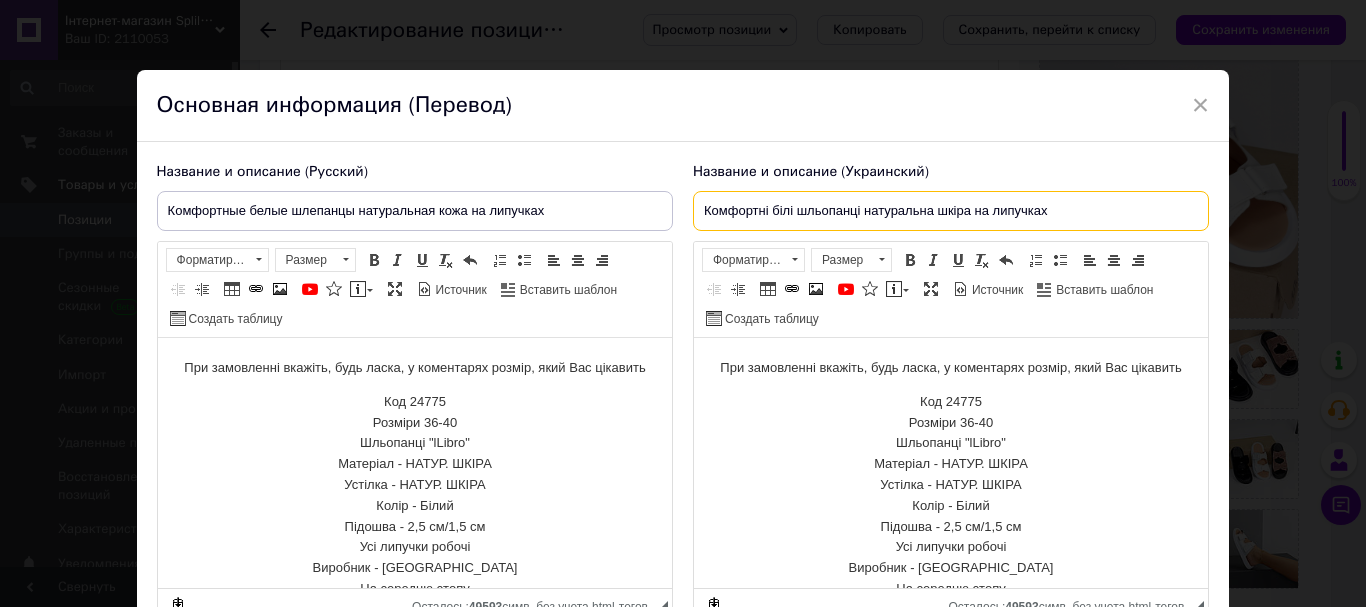 drag, startPoint x: 1064, startPoint y: 205, endPoint x: 689, endPoint y: 216, distance: 375.1613 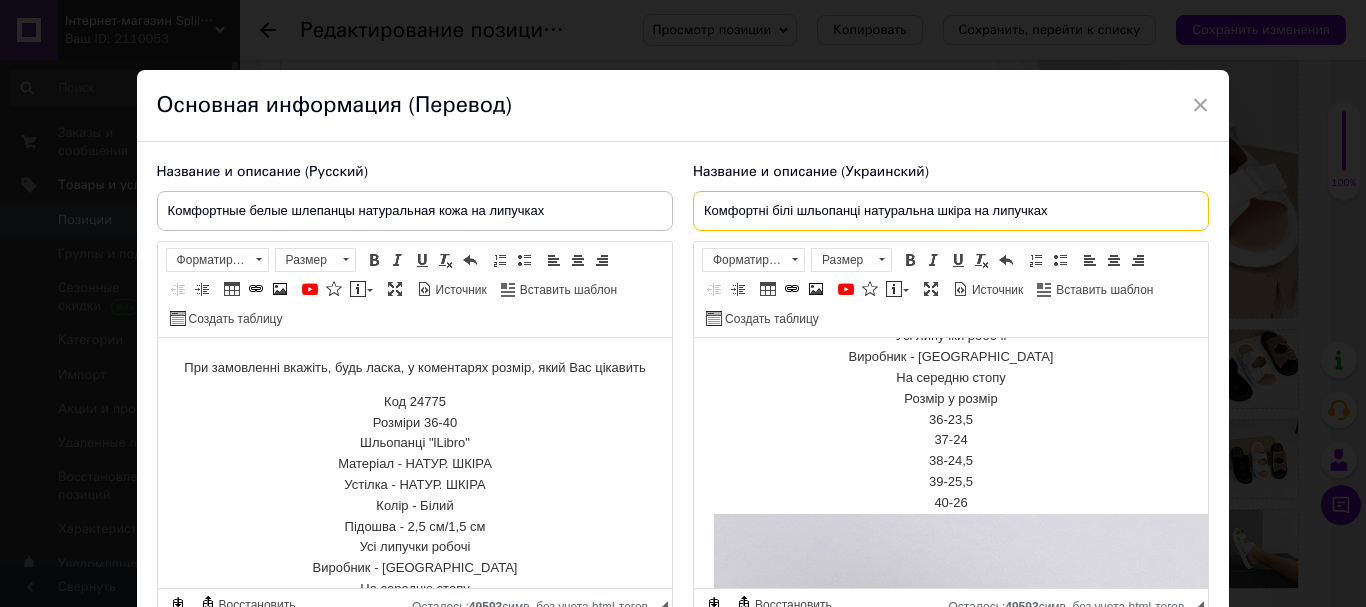 scroll, scrollTop: 0, scrollLeft: 0, axis: both 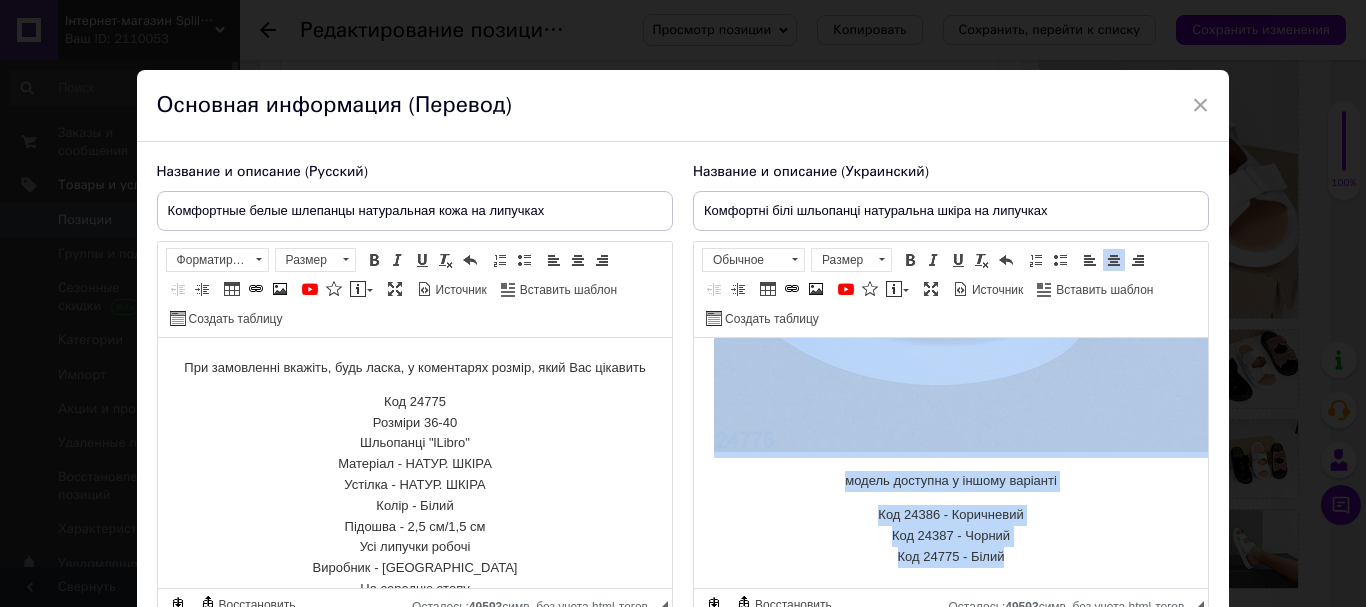 drag, startPoint x: 728, startPoint y: 360, endPoint x: 1009, endPoint y: 546, distance: 336.9822 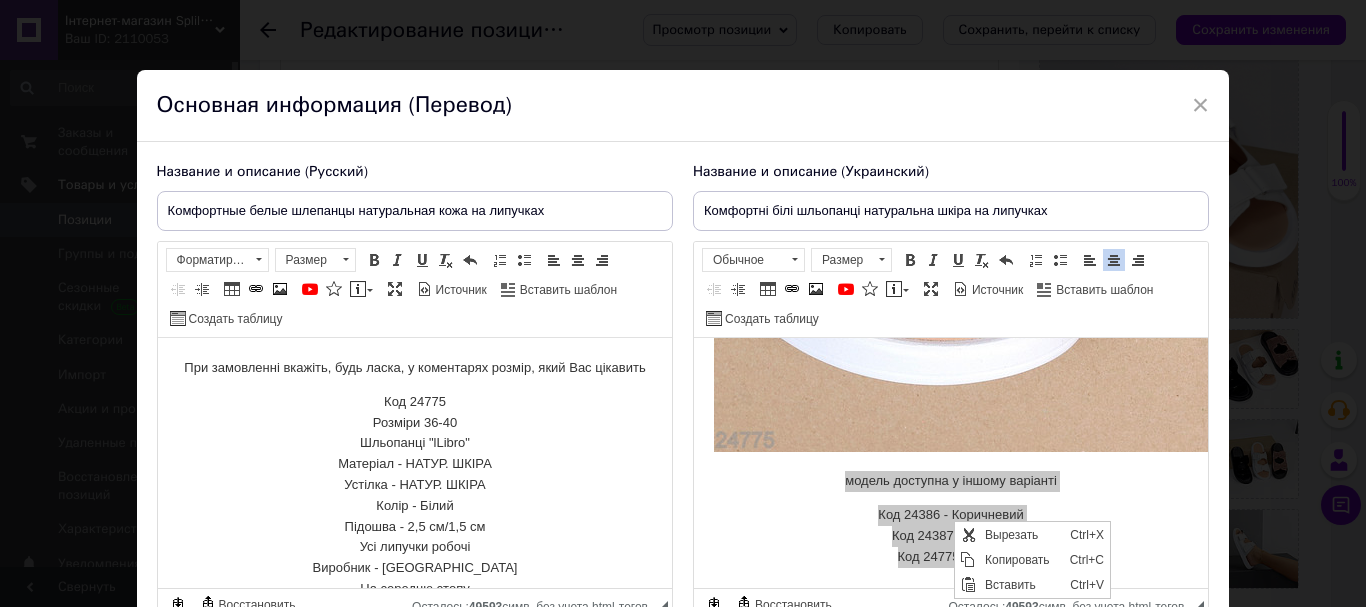 scroll, scrollTop: 0, scrollLeft: 0, axis: both 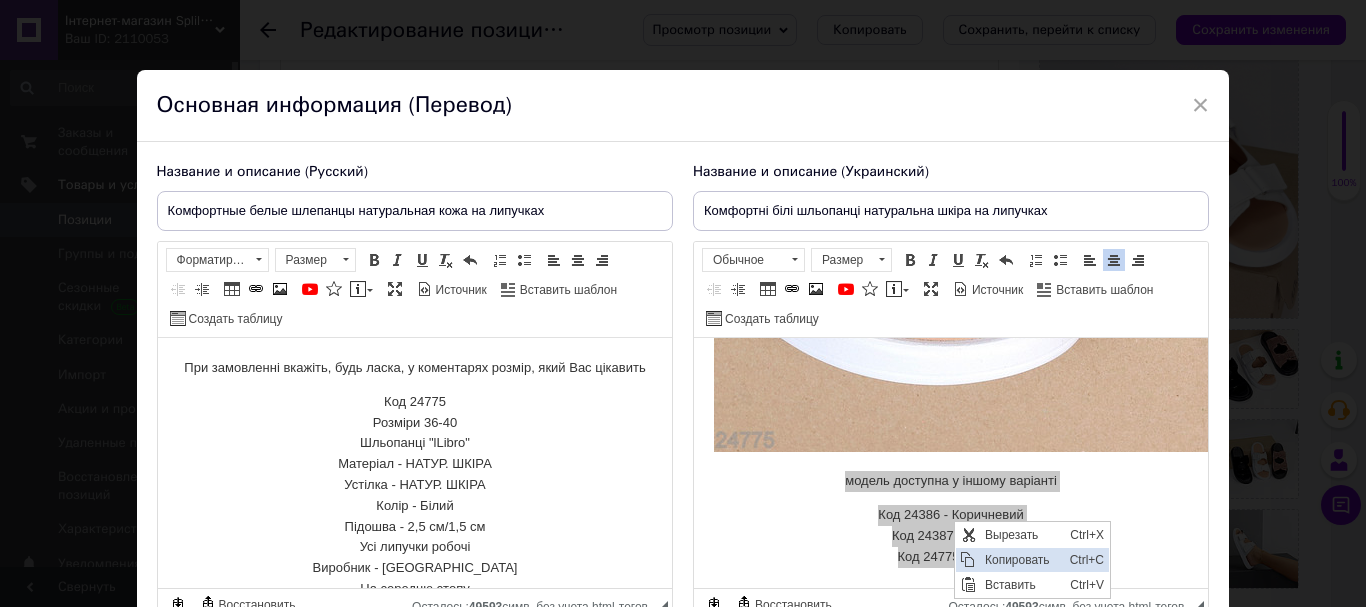 drag, startPoint x: 1003, startPoint y: 560, endPoint x: 1257, endPoint y: 735, distance: 308.44934 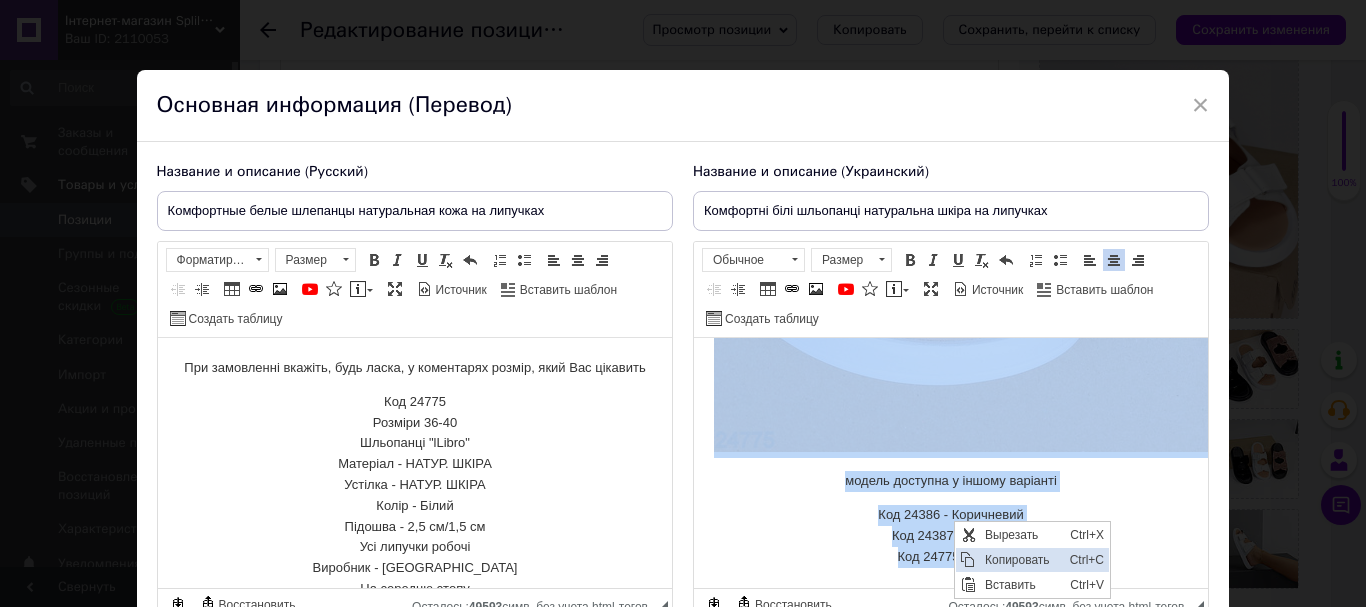copy on "При замовленні вкажіть, будь ласка, у коментарях розмір, який Вас цікавить Код 24775 Розміри 36-40 Шльопанці "lLibro" Матеріал - НАТУР. ШКІРА Устілка - НАТУР. ШКІРА Колір - Білий Підошва - 2,5 см/1,5 см Усі липучки робочі Виробник - [GEOGRAPHIC_DATA] На середню стопу Розмір у розмір 36-23,[PHONE_NUMBER],5 39-25,5 40-26 модель доступна у іншому варіанті Код 24386 - Коричневий Код 24387 - Чорний Код 24775 - Білий" 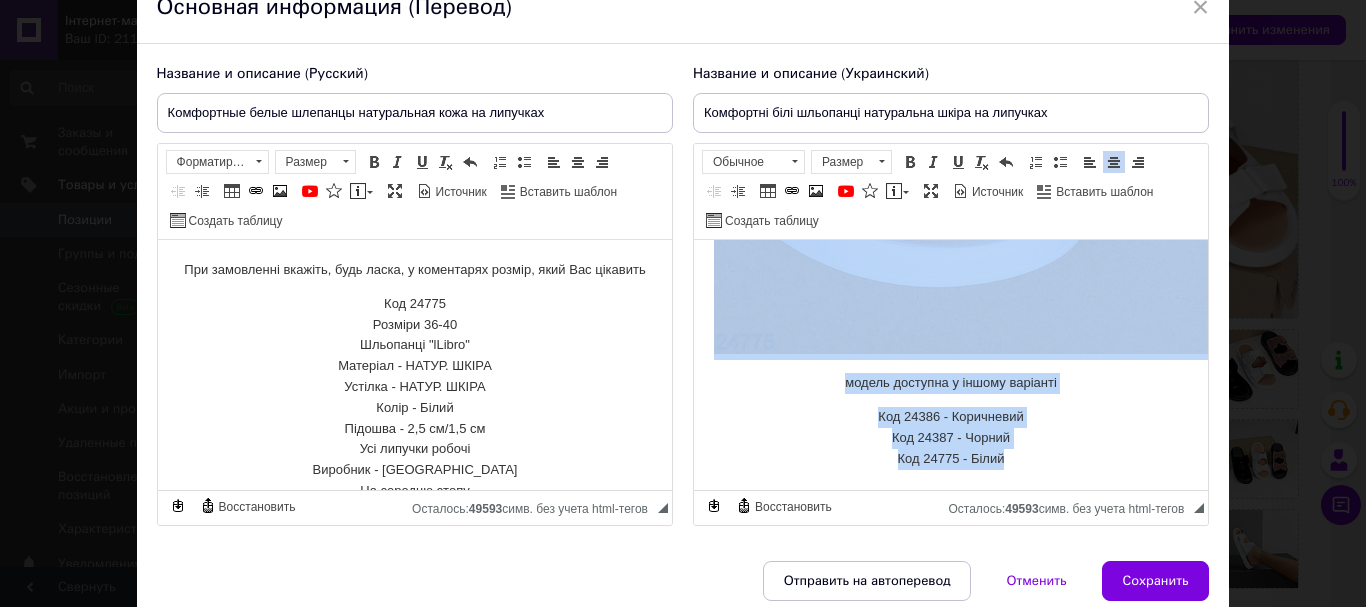 scroll, scrollTop: 182, scrollLeft: 0, axis: vertical 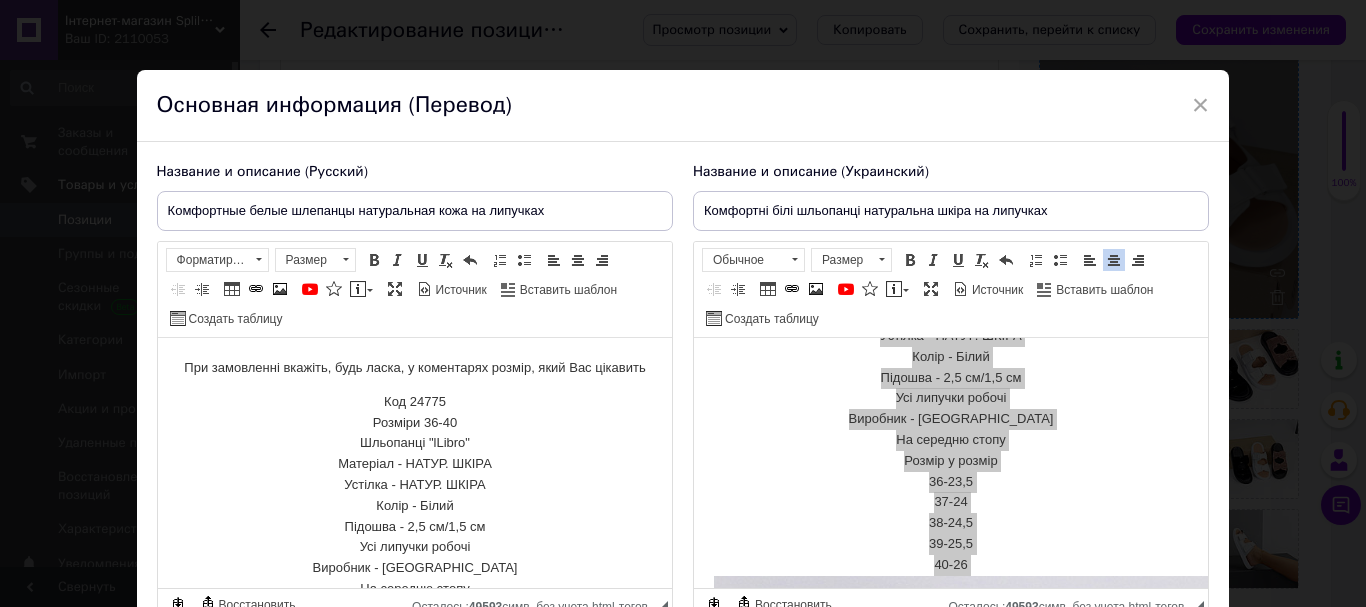 drag, startPoint x: 1197, startPoint y: 104, endPoint x: 1104, endPoint y: 143, distance: 100.84642 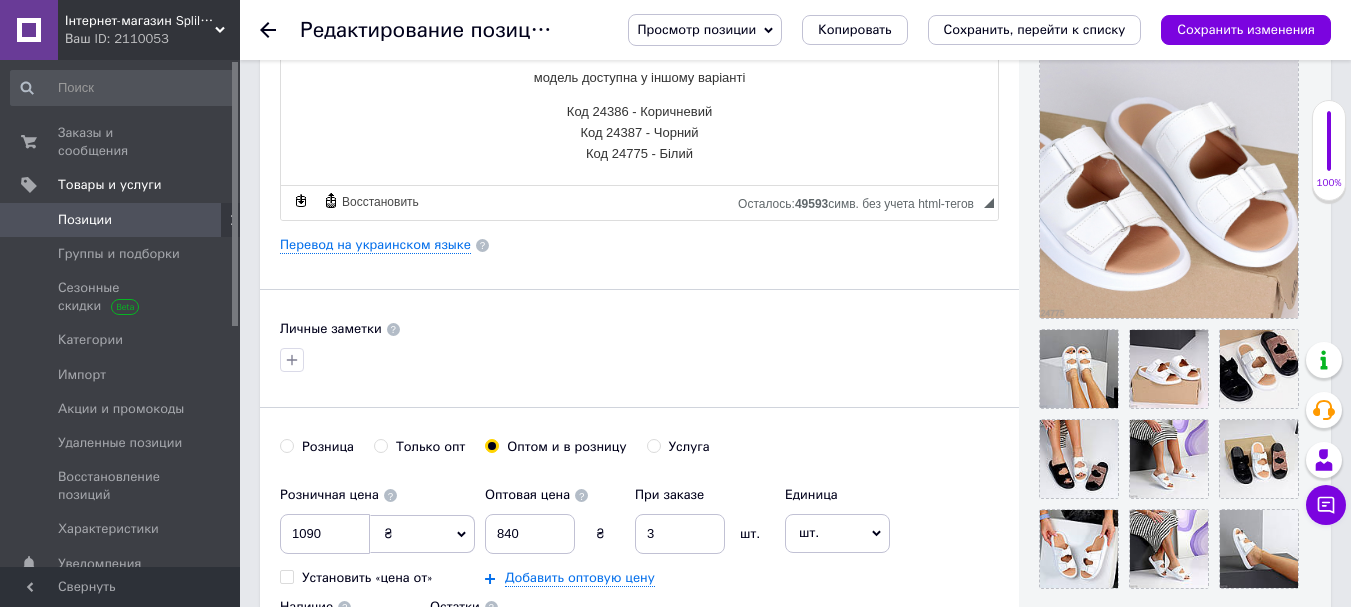 scroll, scrollTop: 0, scrollLeft: 0, axis: both 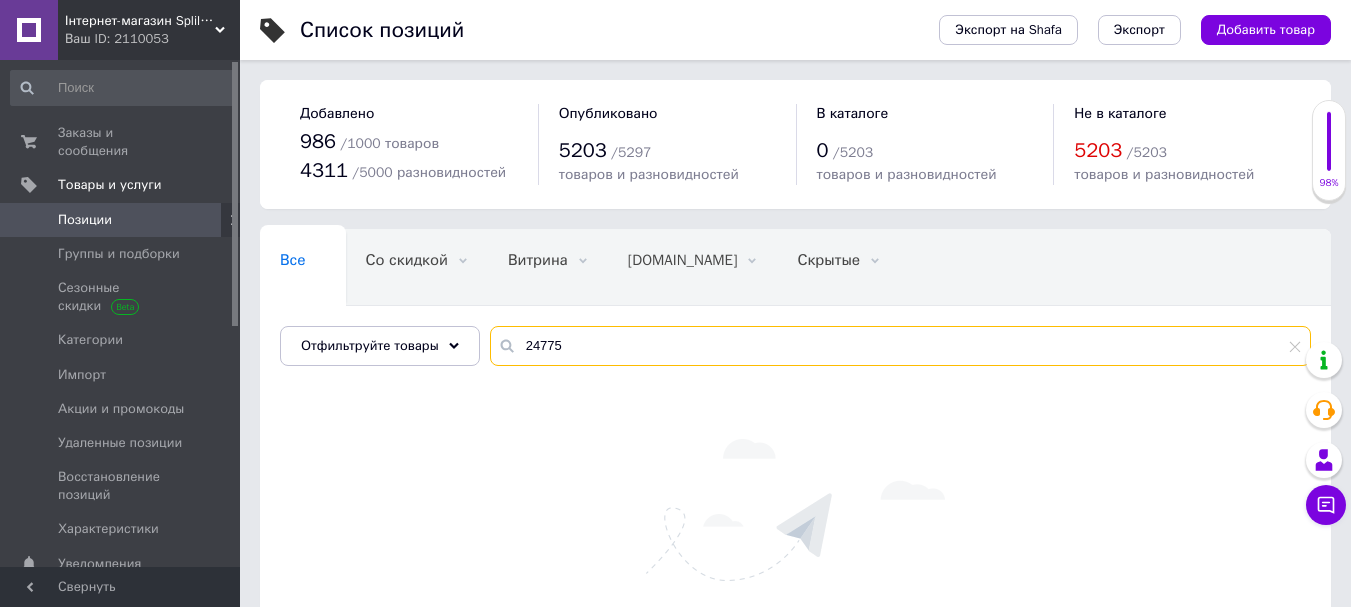 click on "24775" at bounding box center (900, 346) 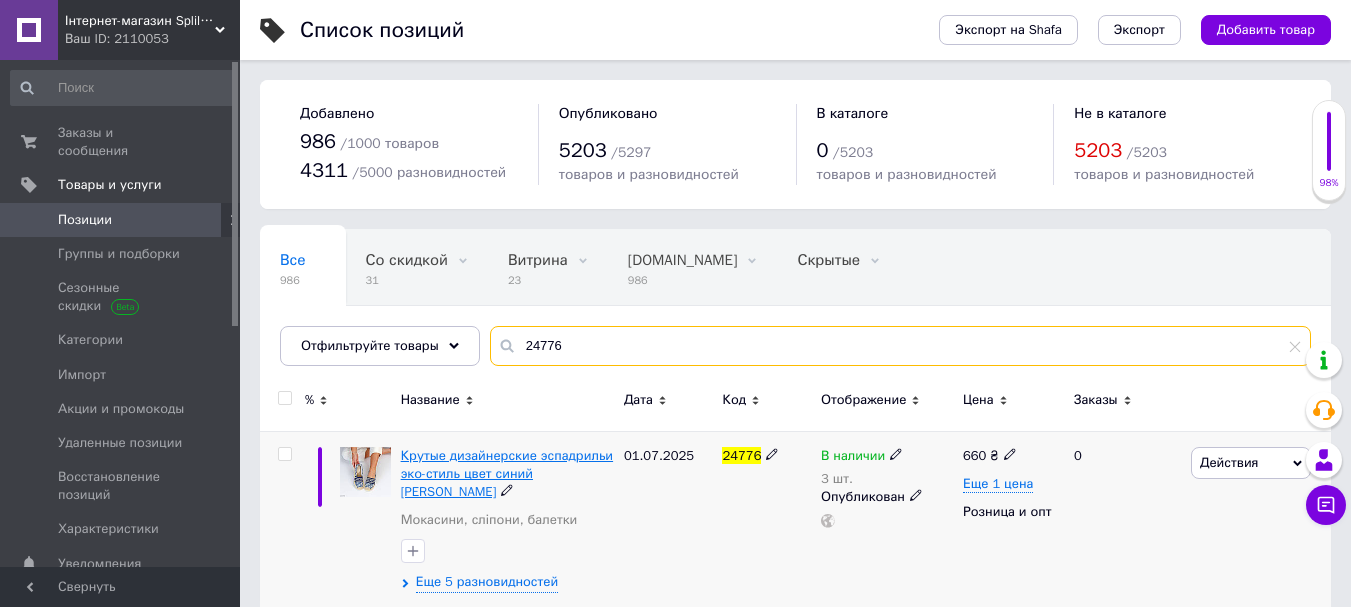 type on "24776" 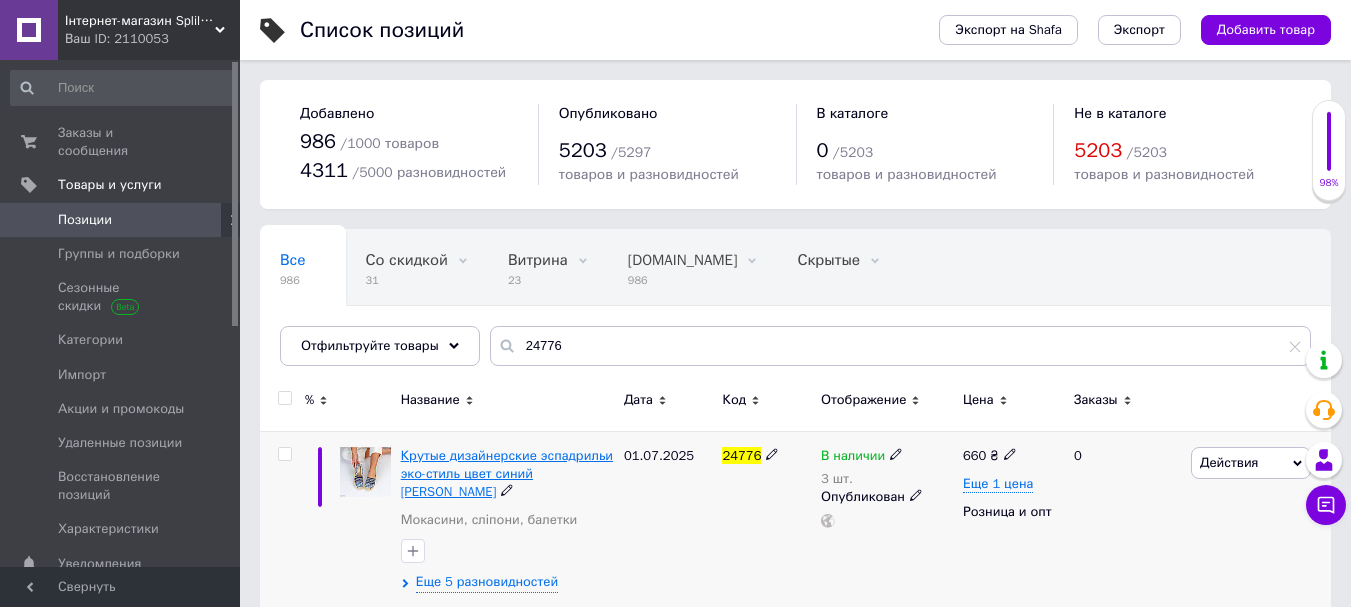 click on "Крутые дизайнерские эспадрильи эко-стиль цвет синий [PERSON_NAME]" at bounding box center (507, 473) 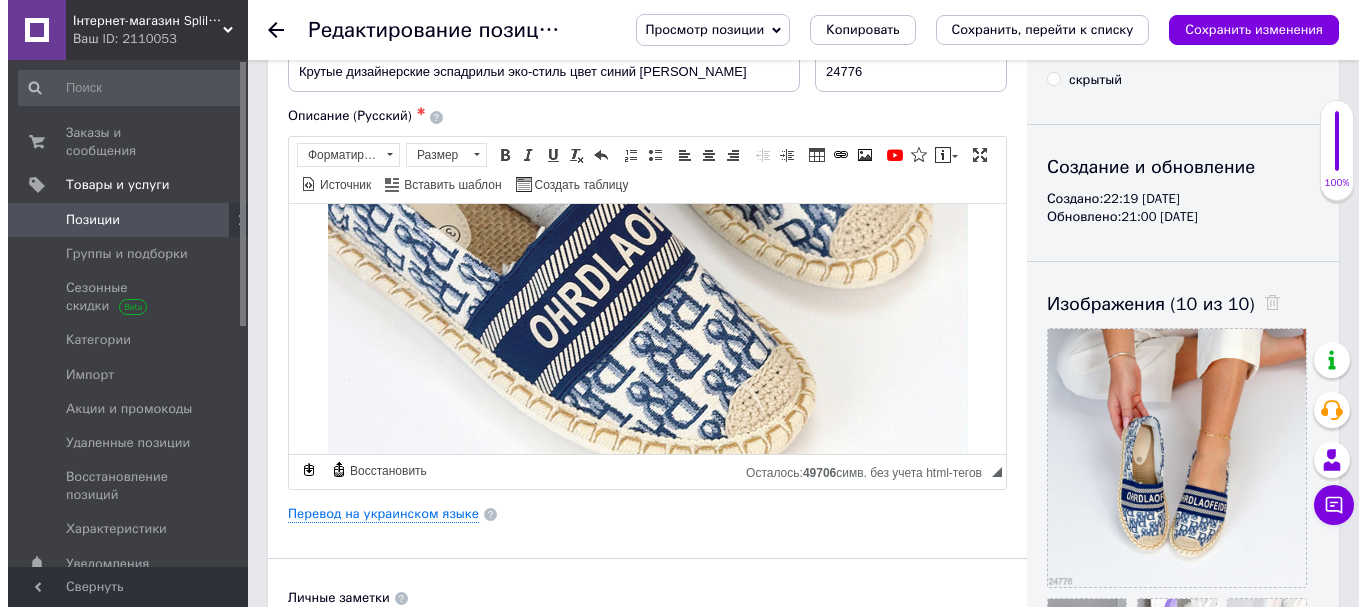 scroll, scrollTop: 300, scrollLeft: 0, axis: vertical 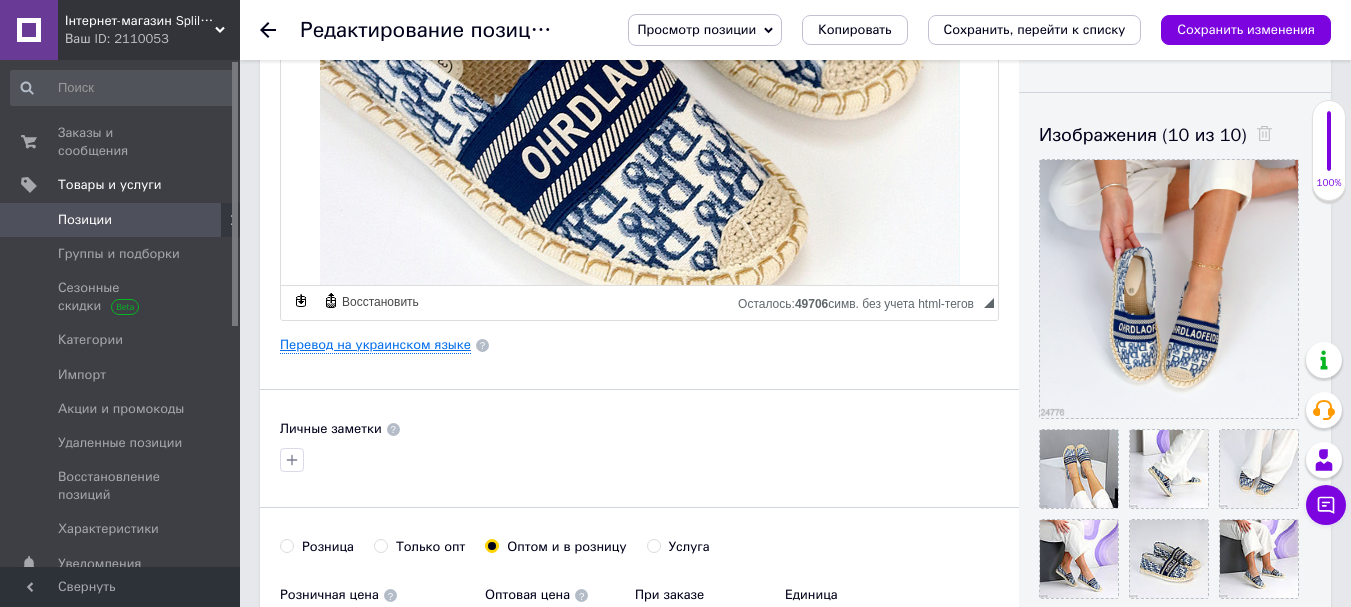 click on "Перевод на украинском языке" at bounding box center (375, 345) 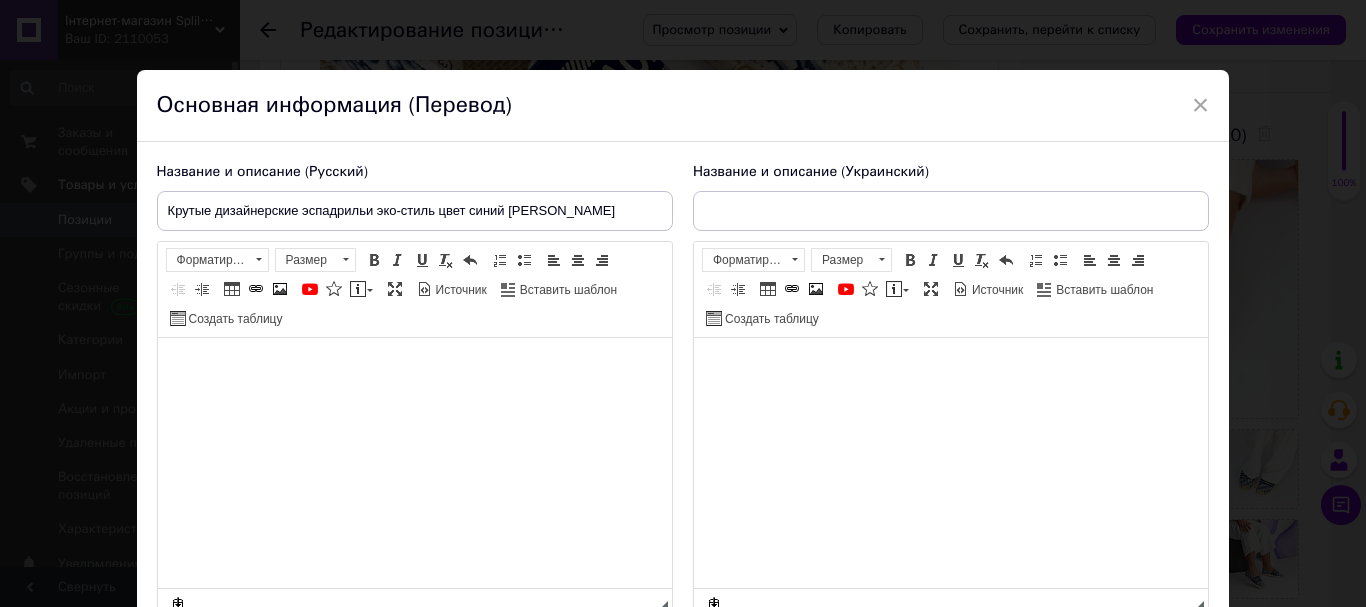 checkbox on "true" 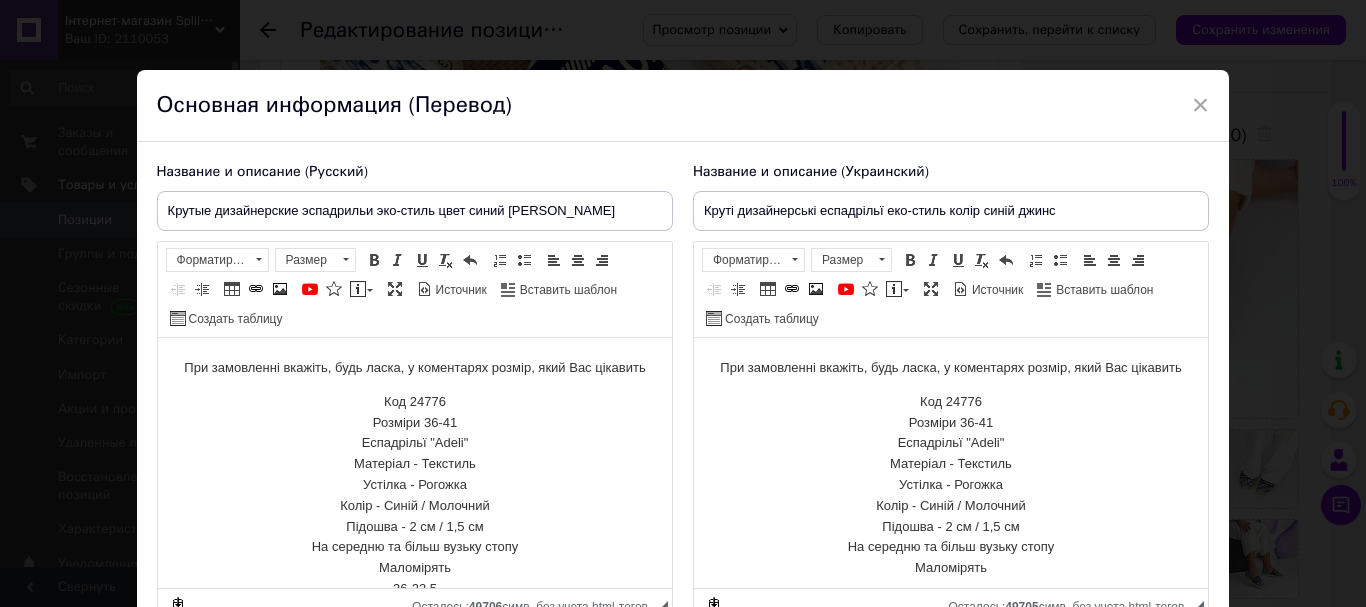 scroll, scrollTop: 0, scrollLeft: 0, axis: both 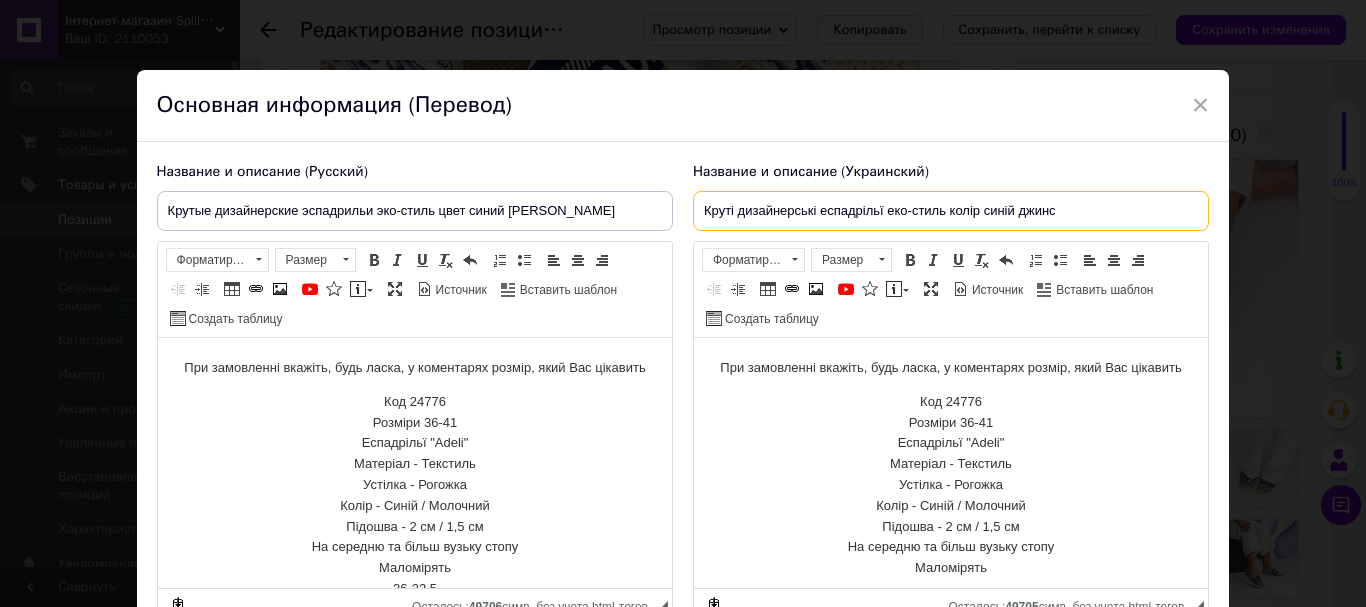 drag, startPoint x: 1070, startPoint y: 215, endPoint x: 698, endPoint y: 207, distance: 372.086 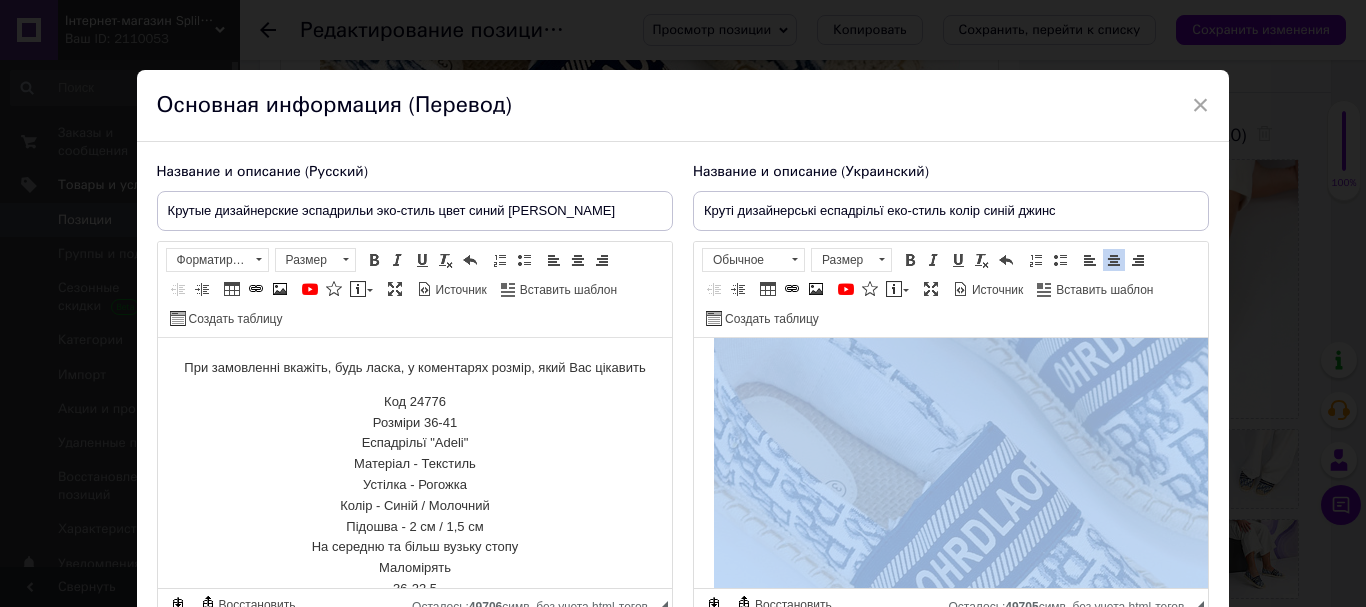 scroll, scrollTop: 886, scrollLeft: 0, axis: vertical 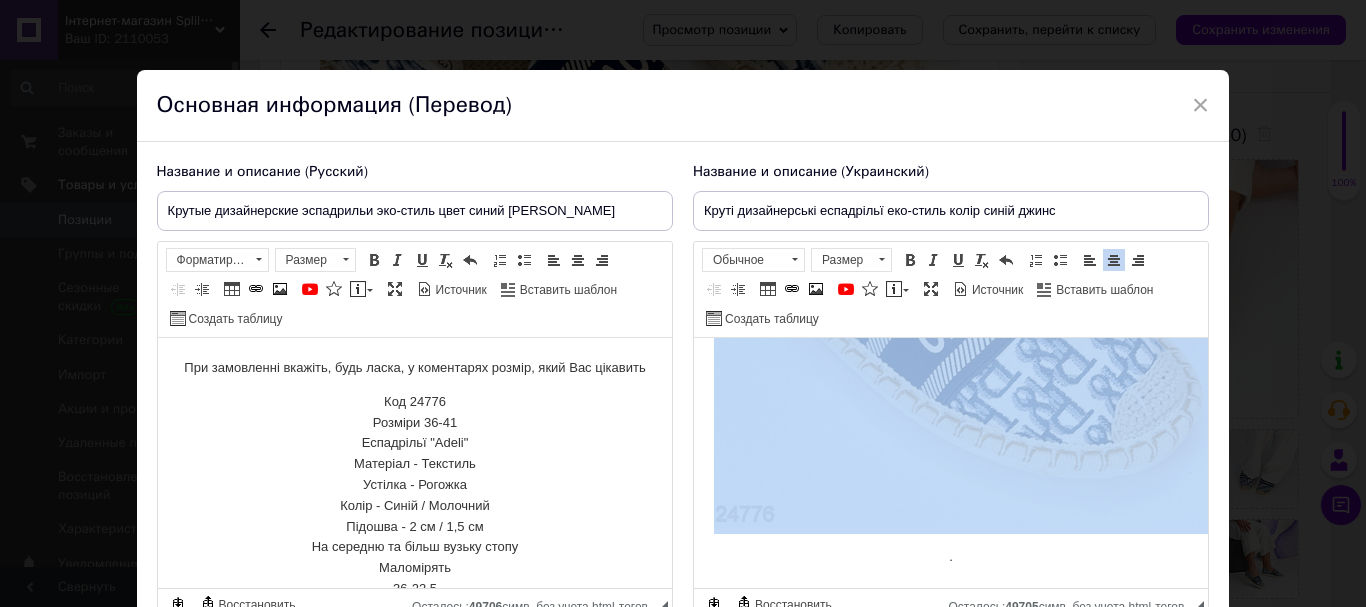 drag, startPoint x: 729, startPoint y: 361, endPoint x: 1042, endPoint y: 457, distance: 327.3912 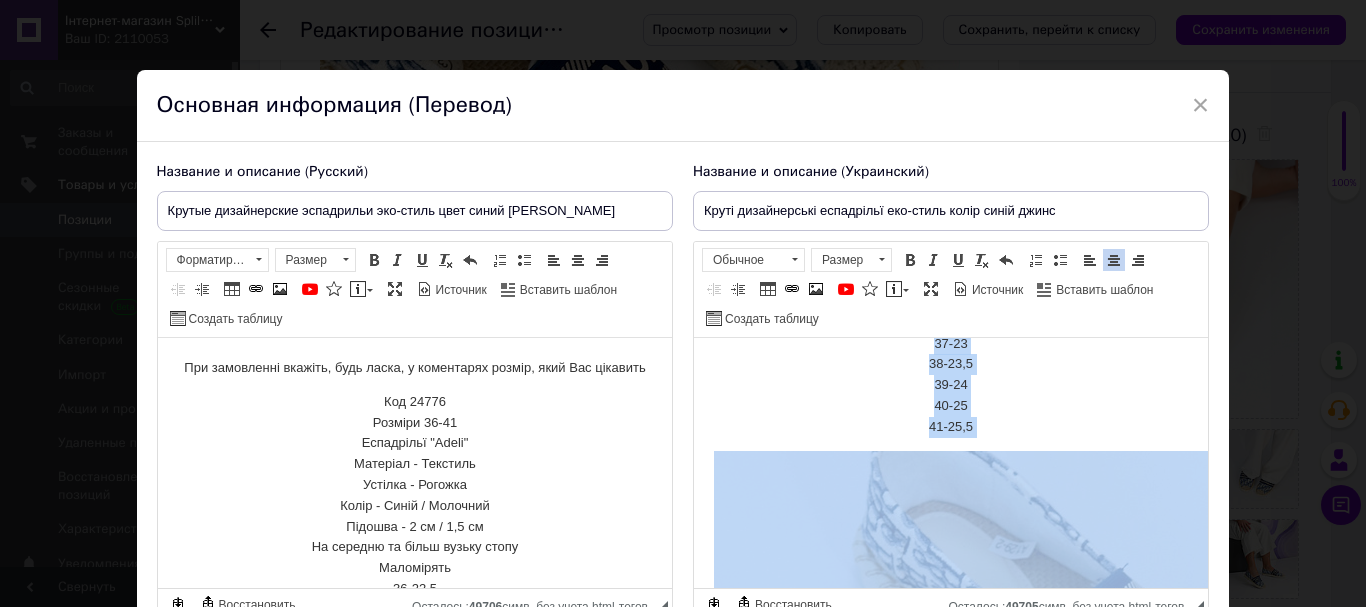 scroll, scrollTop: 286, scrollLeft: 0, axis: vertical 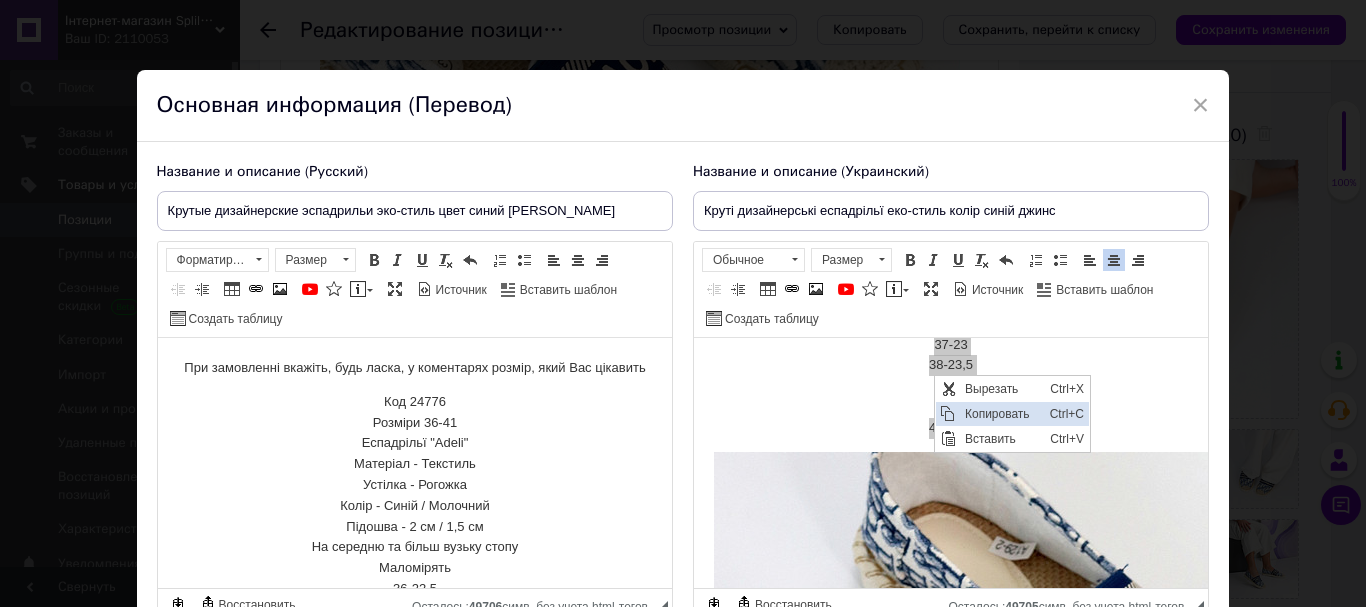 click on "Копировать" at bounding box center [1002, 414] 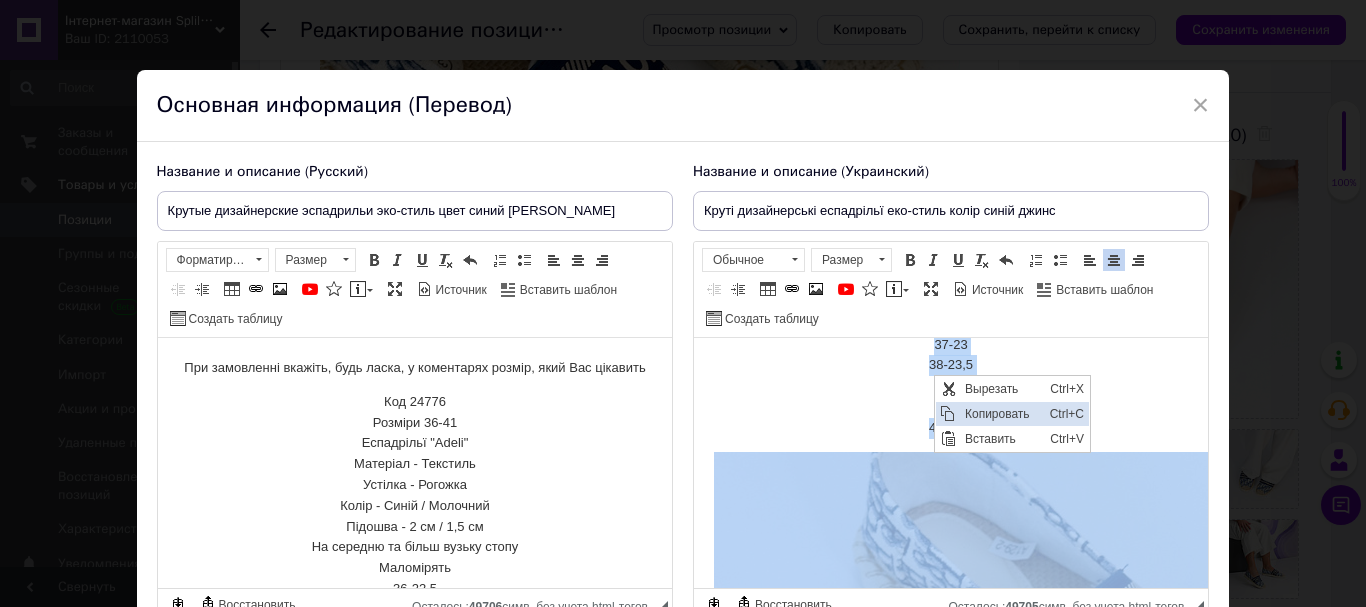 copy on "При замовленні вкажіть, будь ласка, у коментарях розмір, який Вас цікавить Код 24776 Розміри 36-41 Еспадрільї "Adeli" Матеріал - Текстиль Устілка - Рогожка Колір - Синій / Молочний Підошва - 2 см / 1,5 см На середню та більш вузьку стопу Маломірять 36-22,[PHONE_NUMBER],[PHONE_NUMBER] 41-25,5" 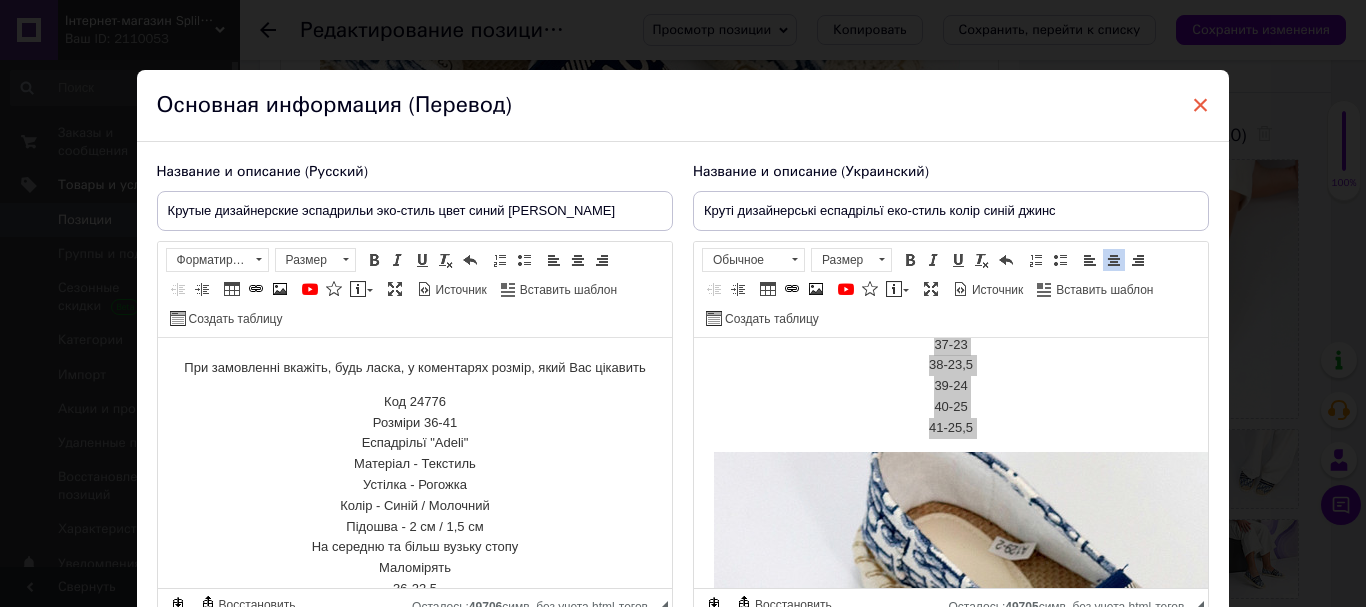 click on "×" at bounding box center (1201, 105) 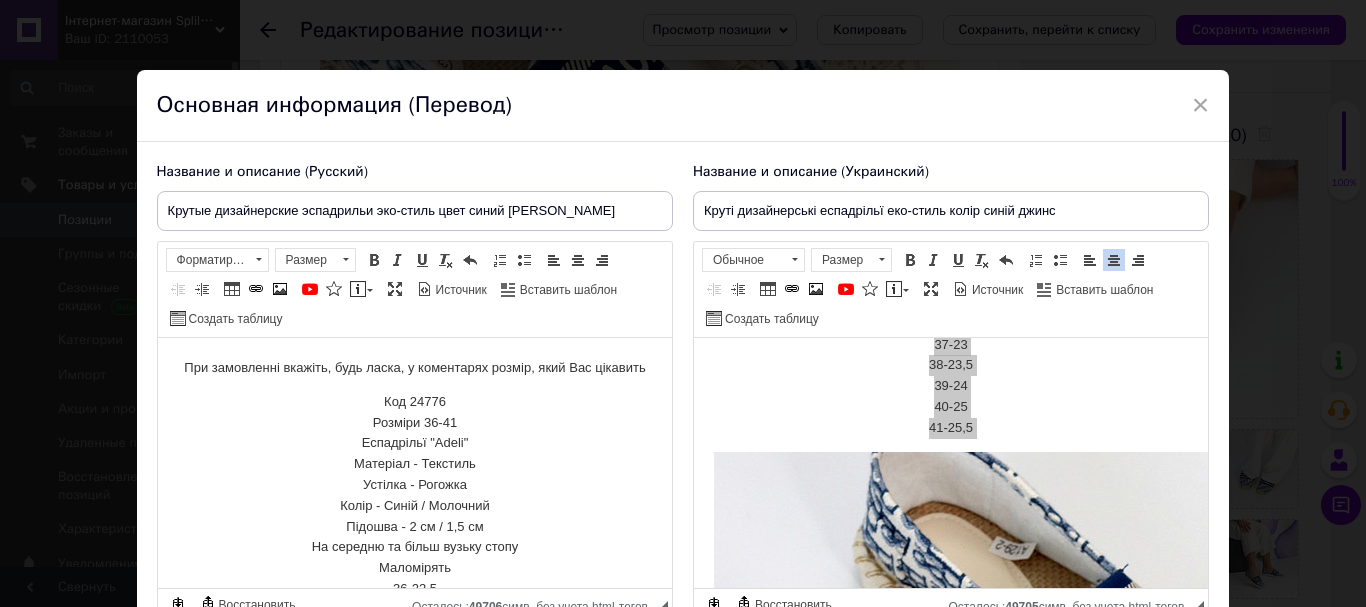 checkbox on "true" 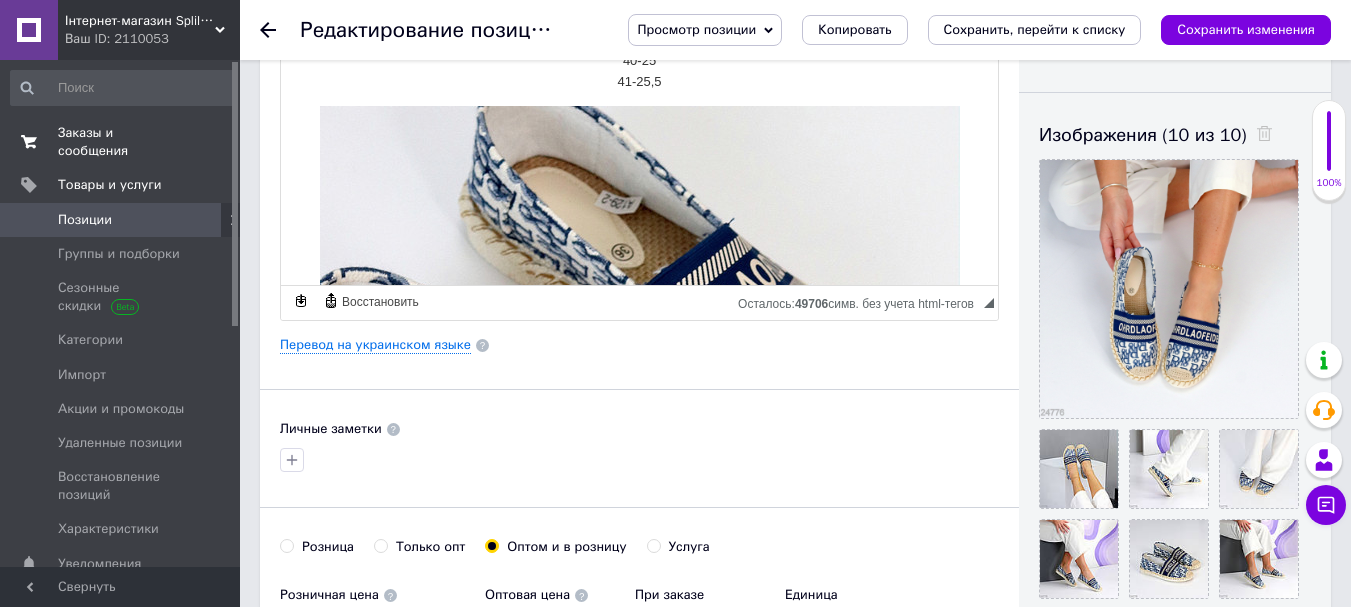 scroll, scrollTop: 300, scrollLeft: 0, axis: vertical 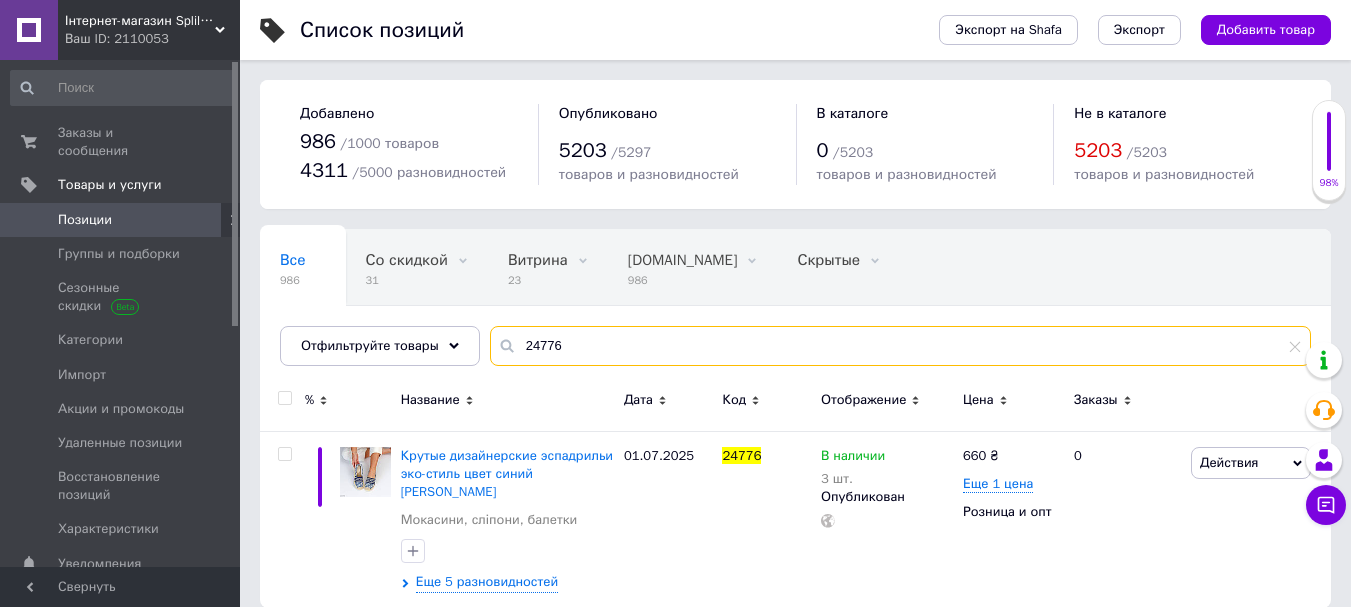 click on "24776" at bounding box center (900, 346) 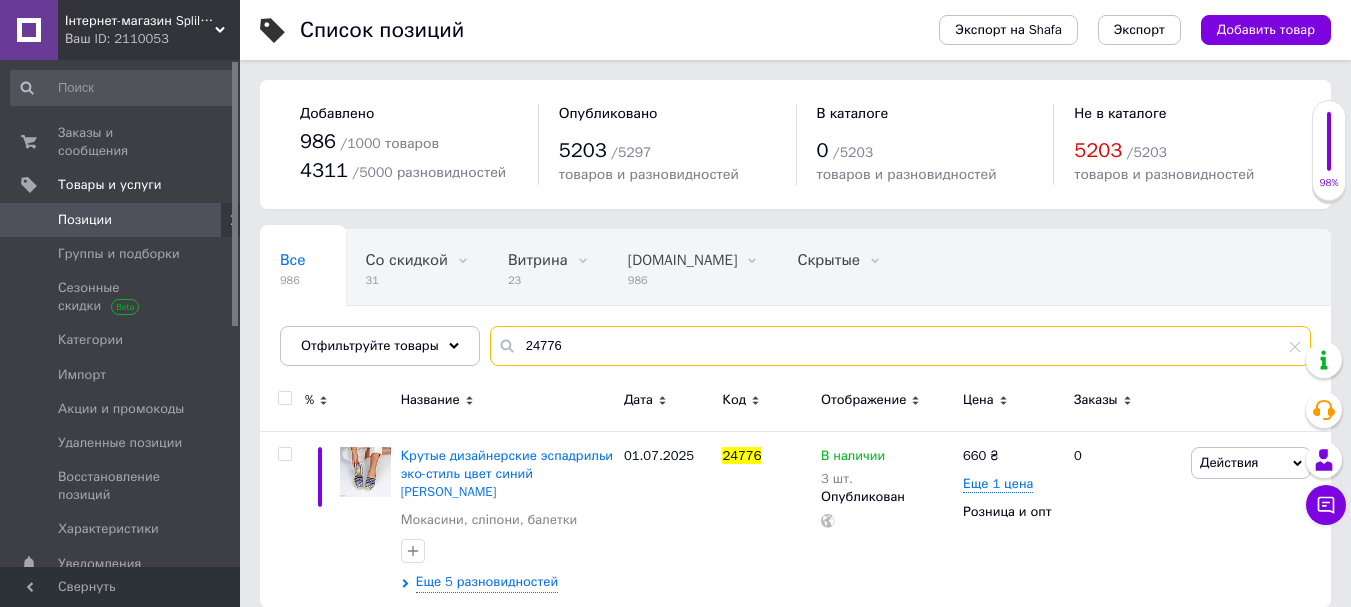 drag, startPoint x: 560, startPoint y: 345, endPoint x: 502, endPoint y: 344, distance: 58.00862 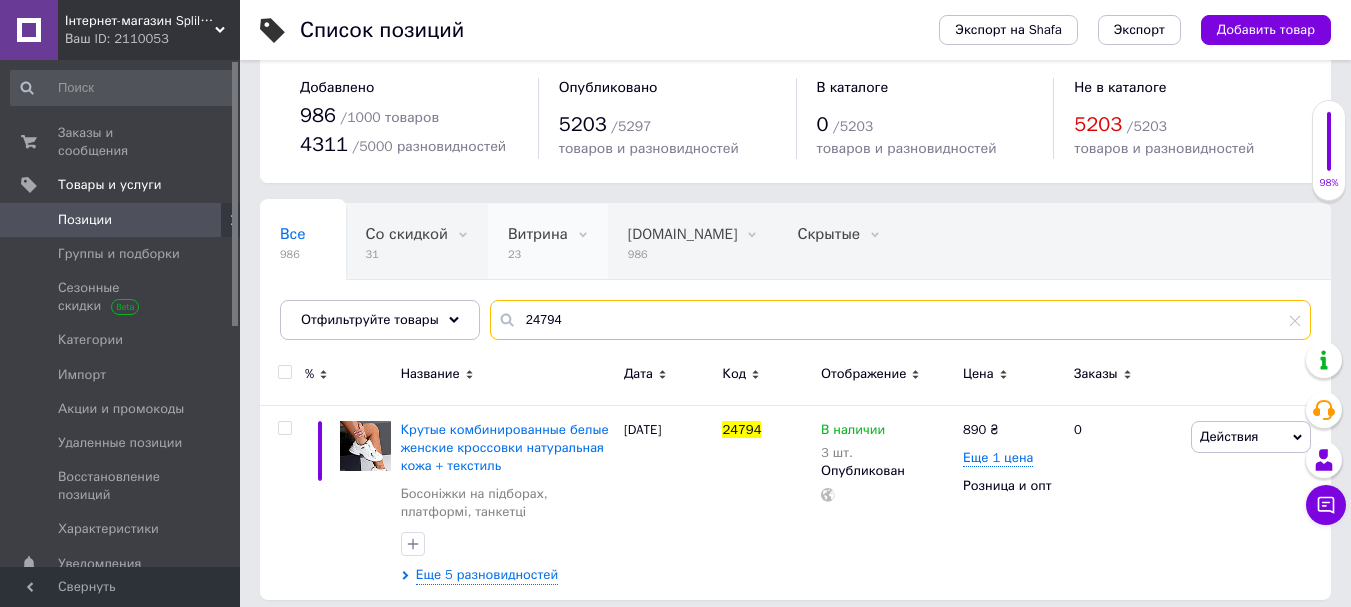 scroll, scrollTop: 39, scrollLeft: 0, axis: vertical 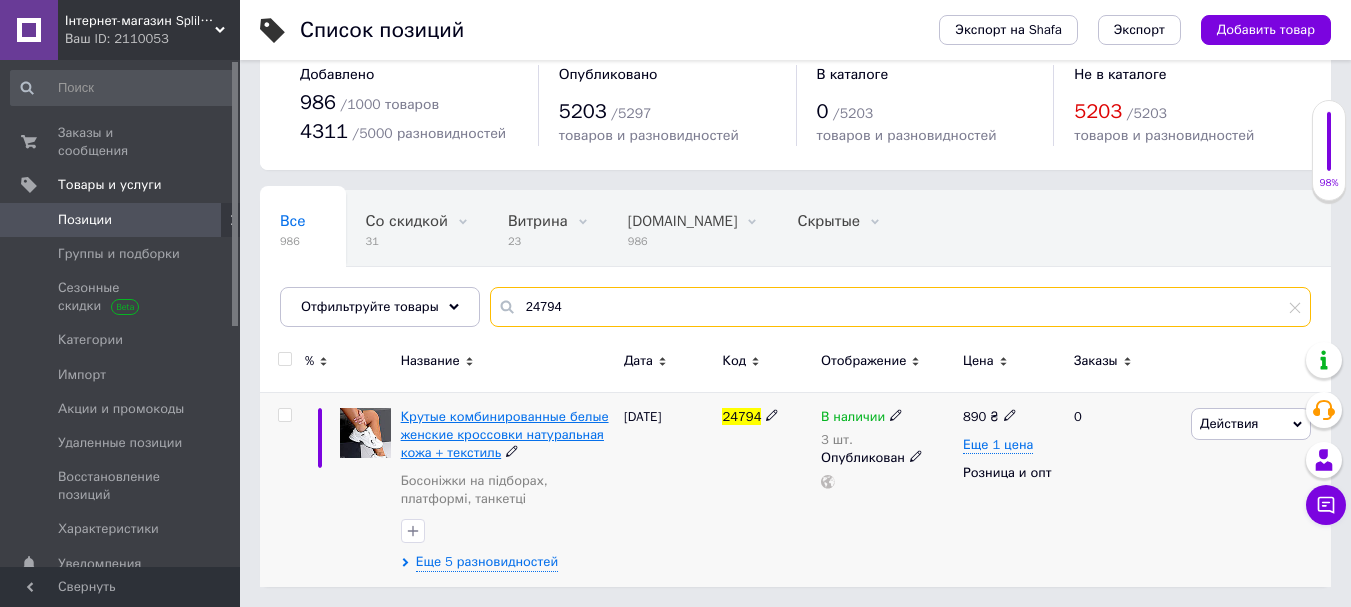 type on "24794" 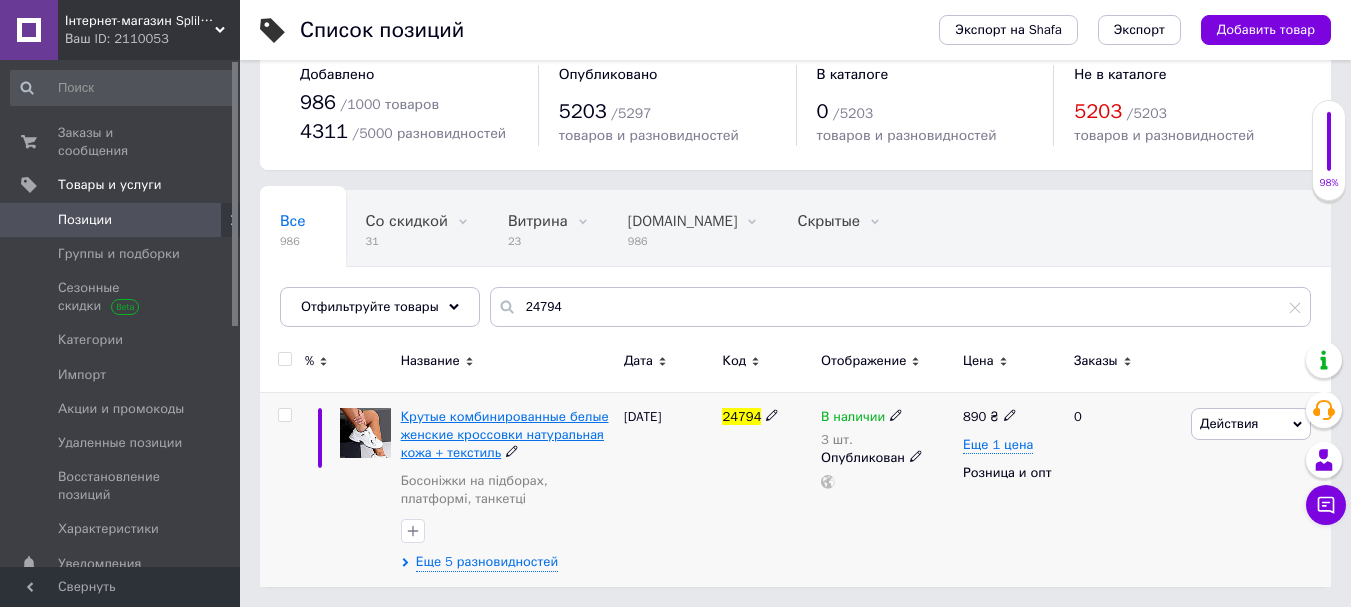 click on "Крутые комбинированные белые женские кроссовки натуральная кожа + текстиль" at bounding box center (505, 434) 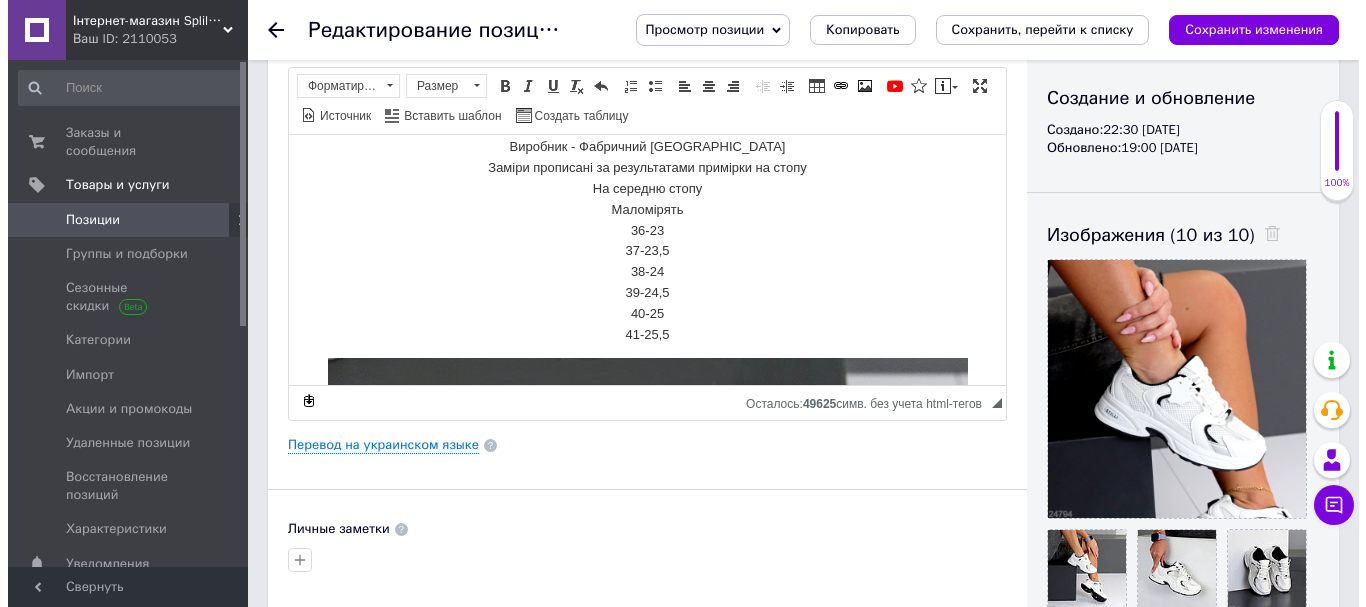 scroll, scrollTop: 200, scrollLeft: 0, axis: vertical 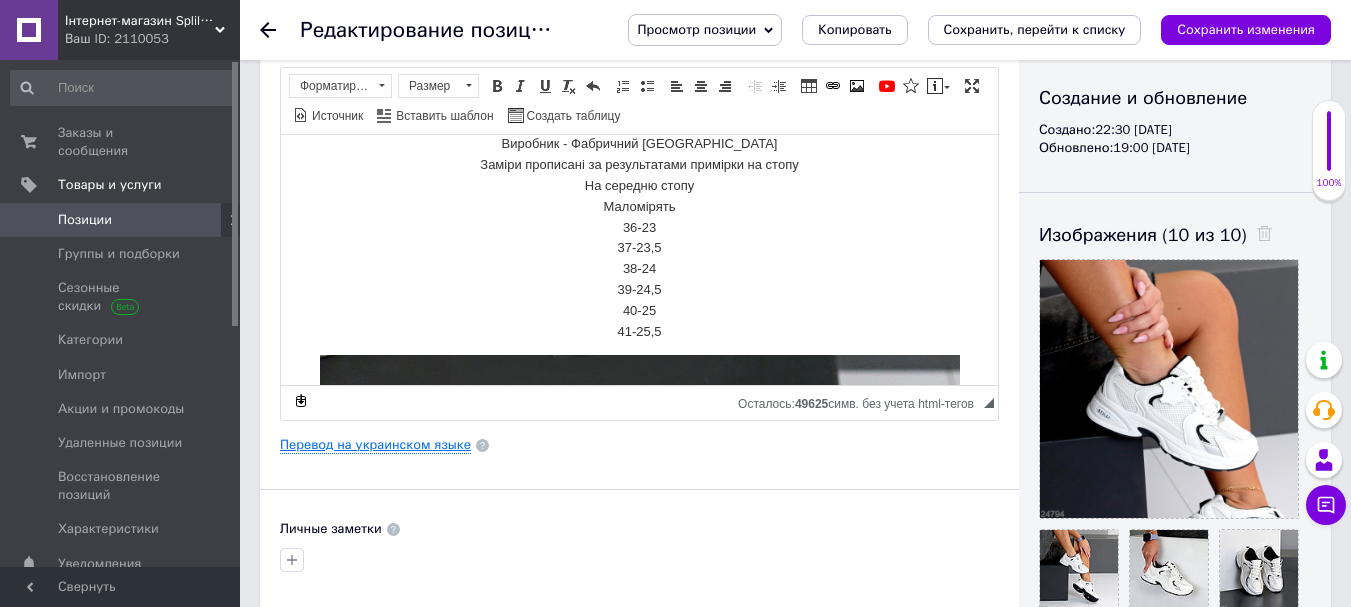 click on "Перевод на украинском языке" at bounding box center (375, 445) 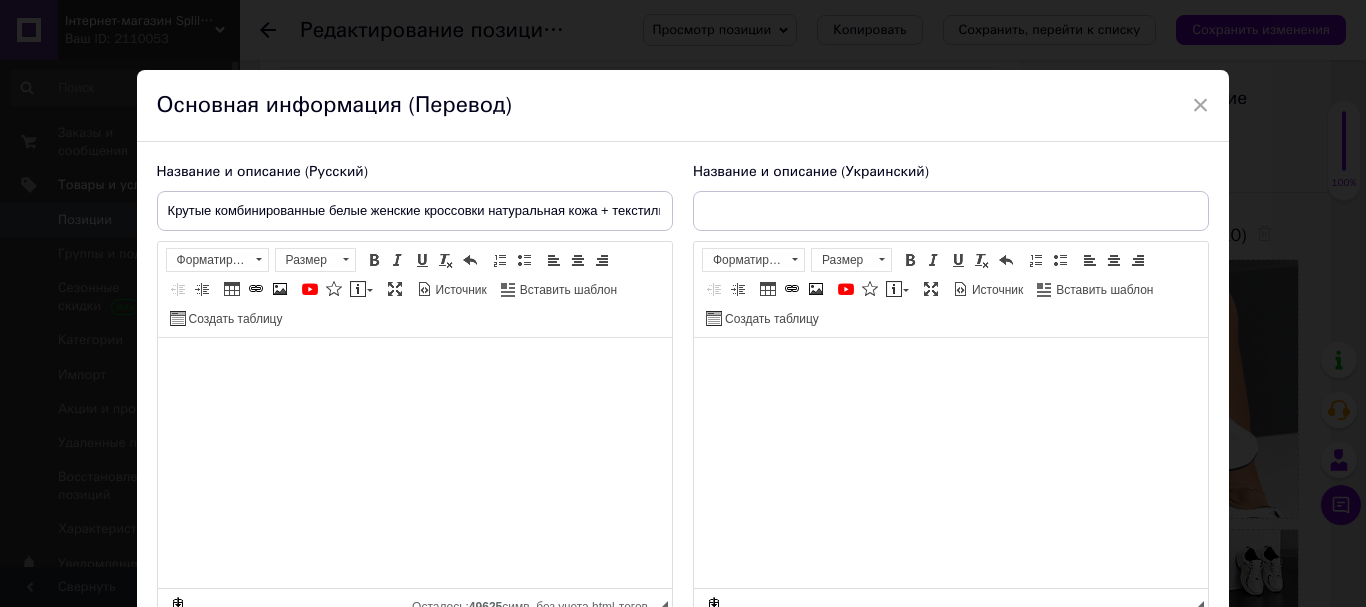 checkbox on "true" 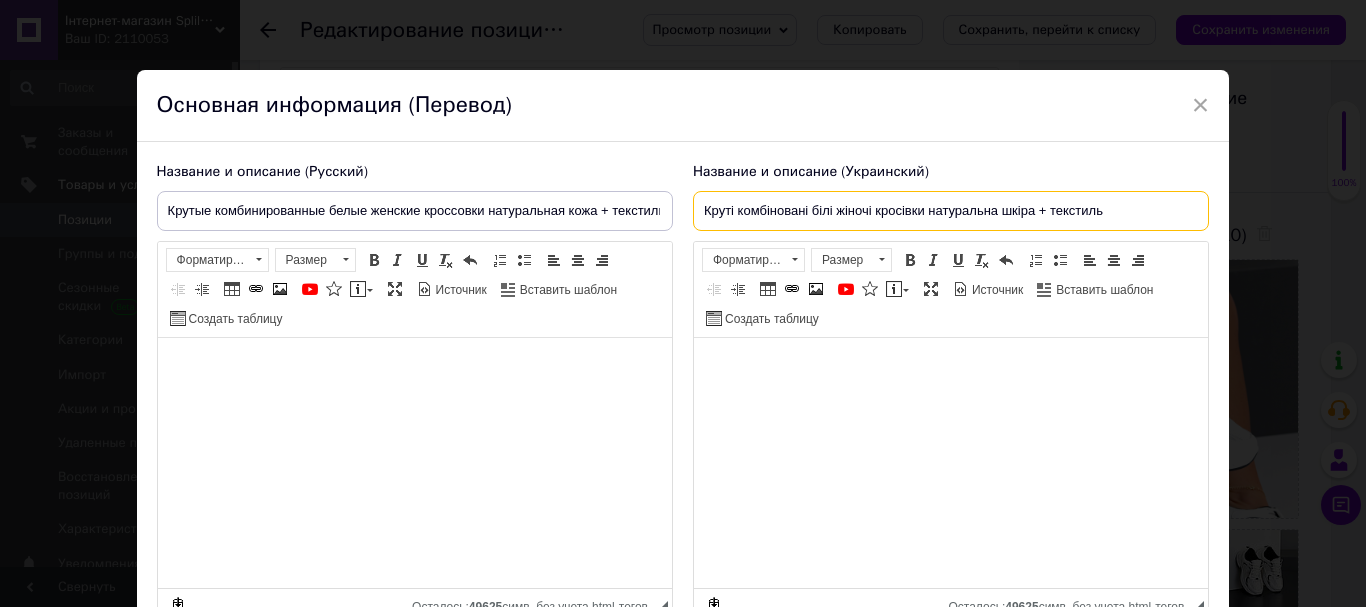 drag, startPoint x: 1116, startPoint y: 205, endPoint x: 685, endPoint y: 211, distance: 431.04175 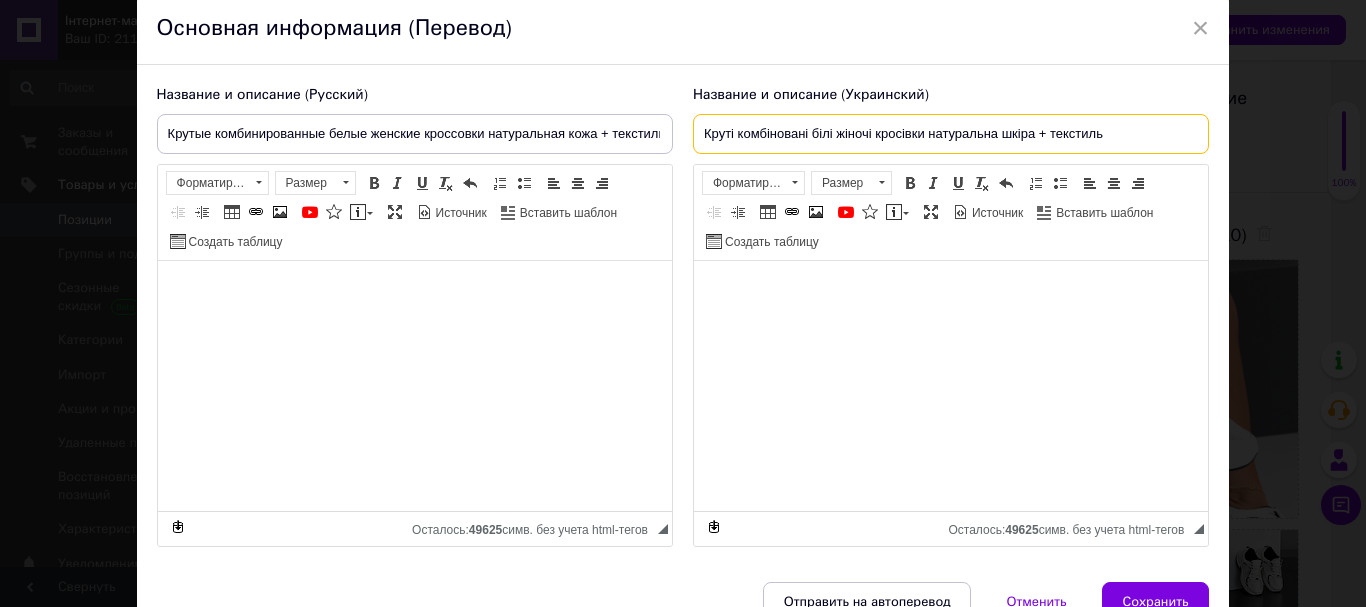 scroll, scrollTop: 182, scrollLeft: 0, axis: vertical 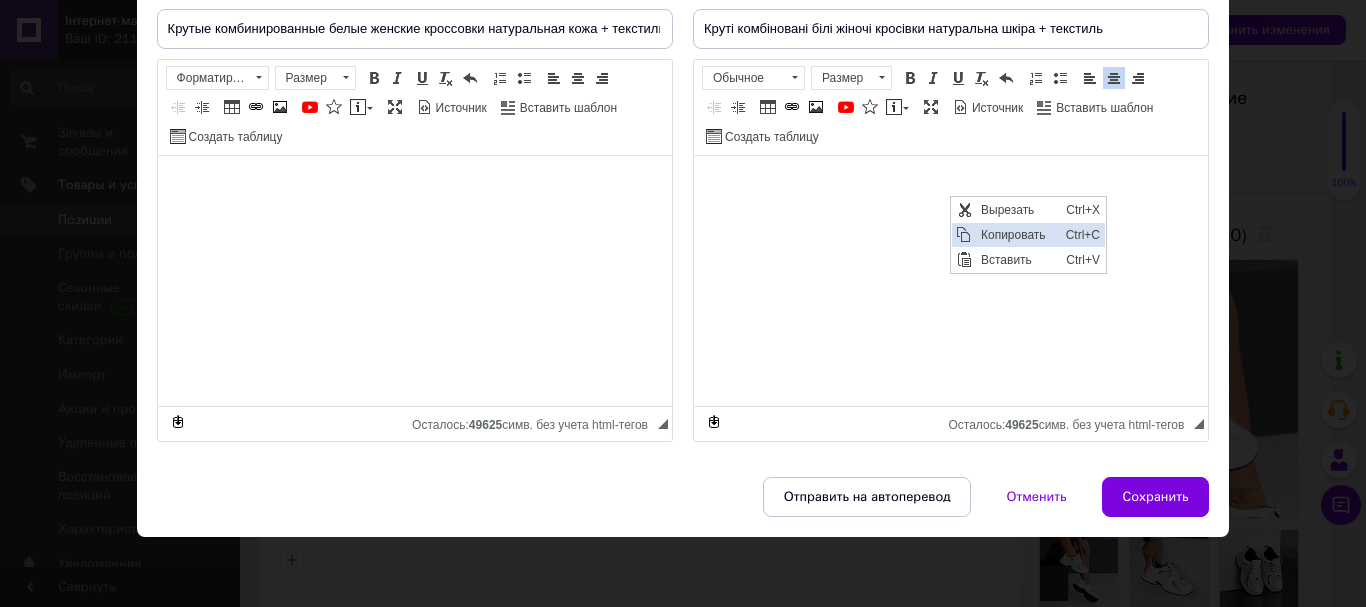 click on "Копировать" at bounding box center [1018, 235] 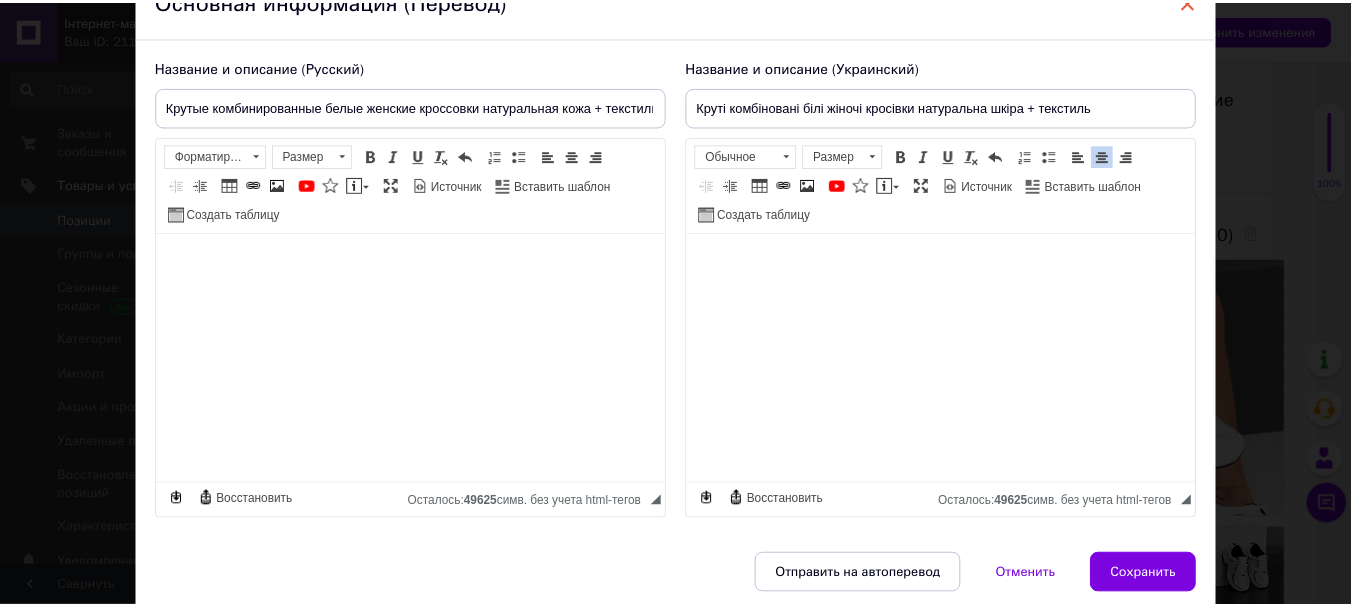 scroll, scrollTop: 0, scrollLeft: 0, axis: both 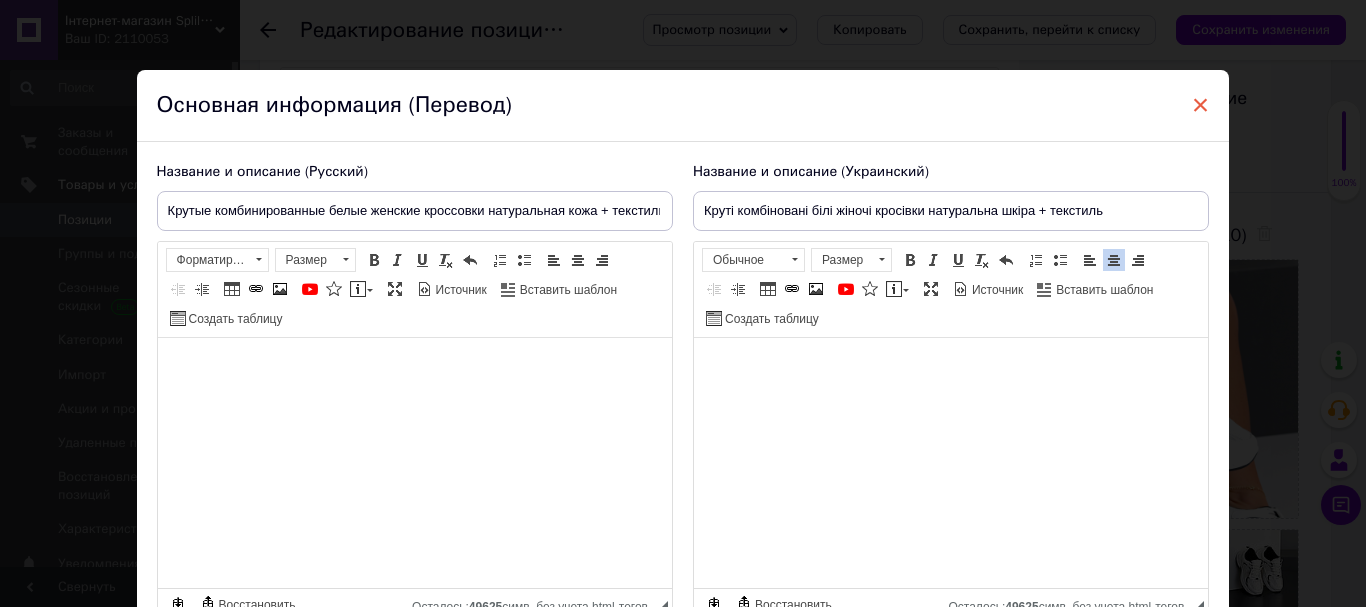 click on "×" at bounding box center [1201, 105] 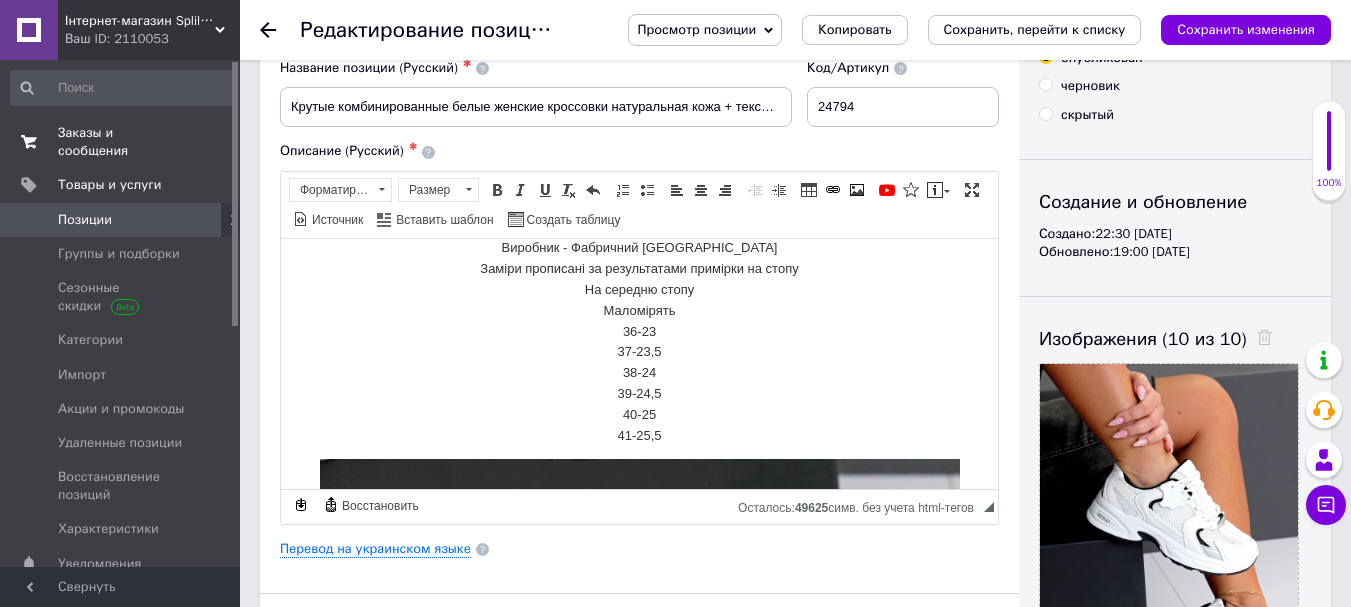 scroll, scrollTop: 0, scrollLeft: 0, axis: both 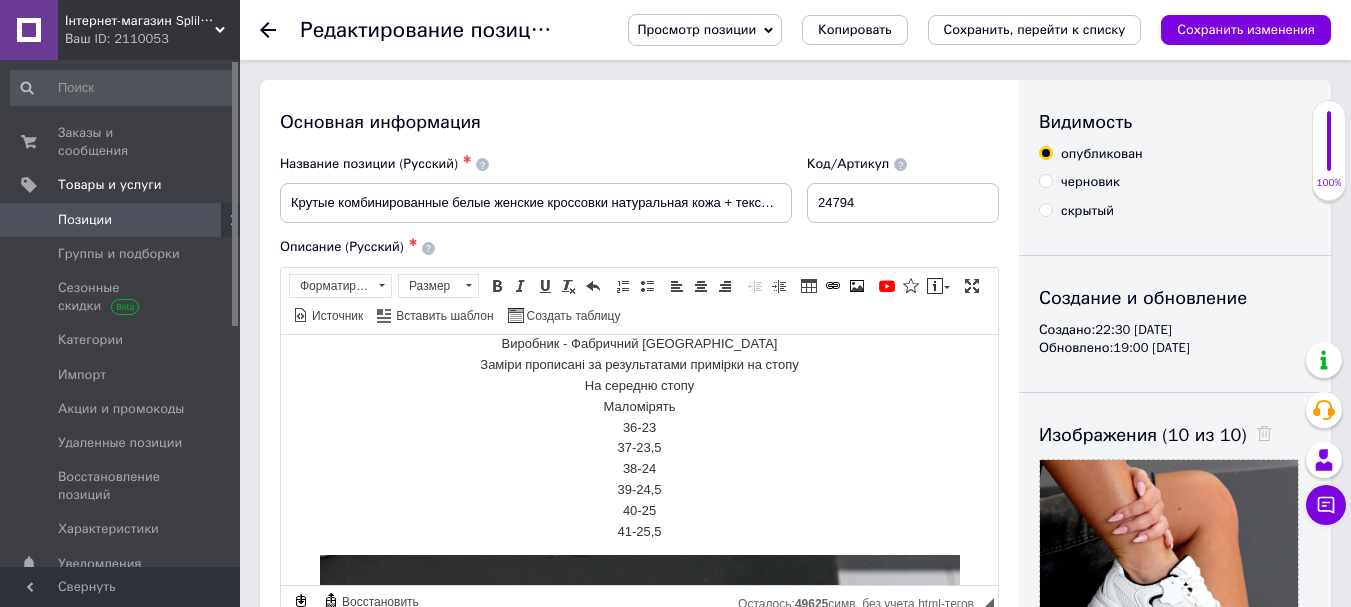 checkbox on "true" 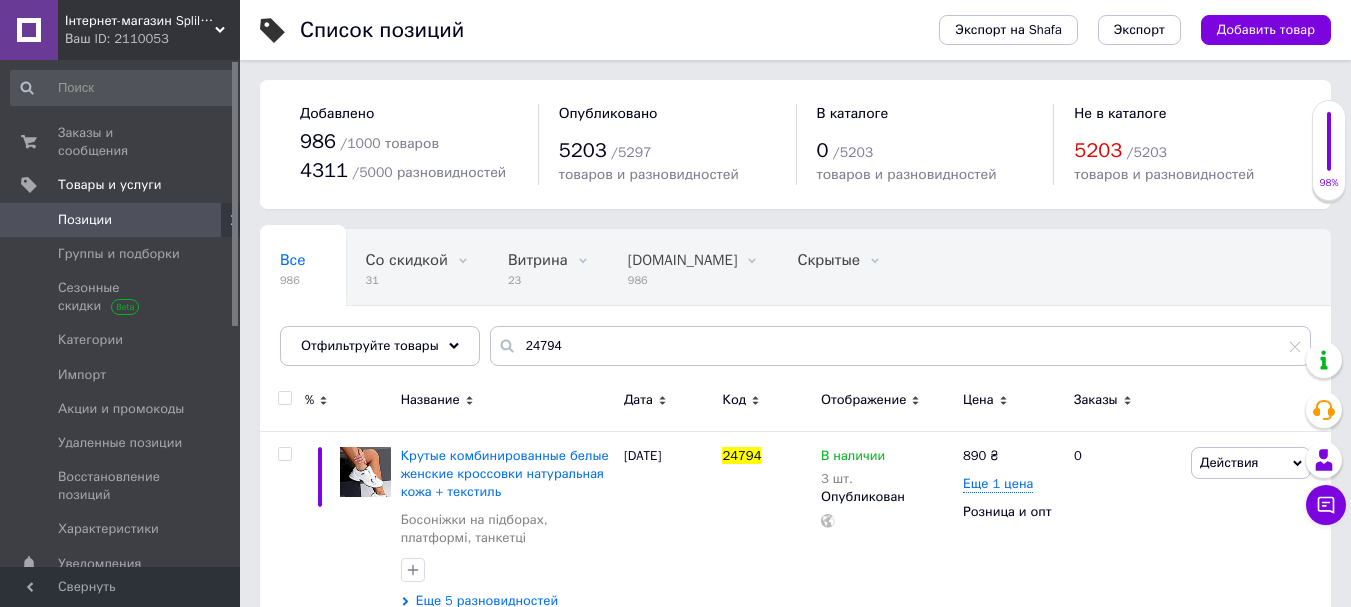 type on "24776" 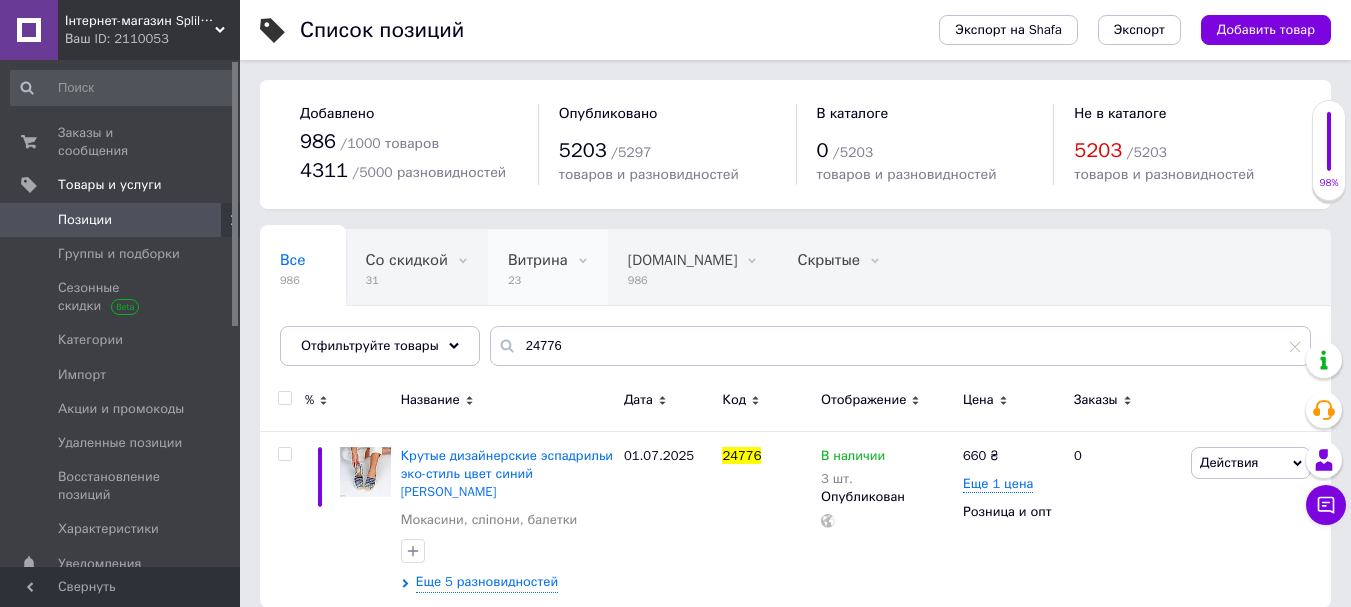 scroll, scrollTop: 2, scrollLeft: 0, axis: vertical 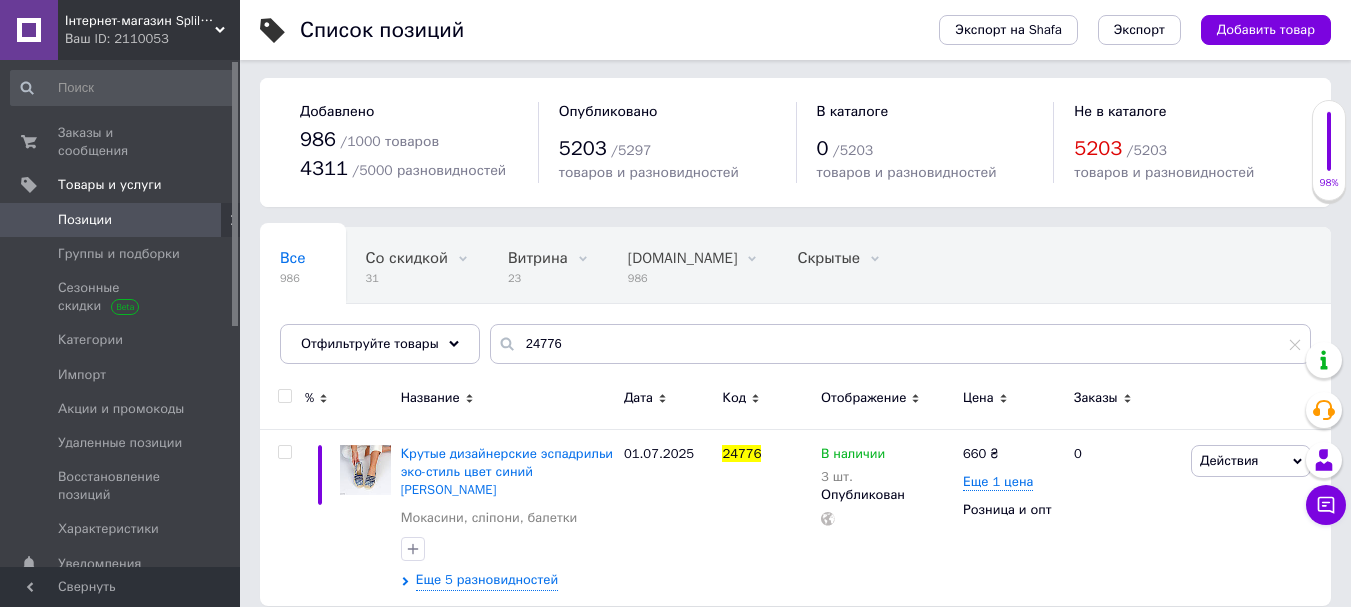 click on "Позиции" at bounding box center (121, 220) 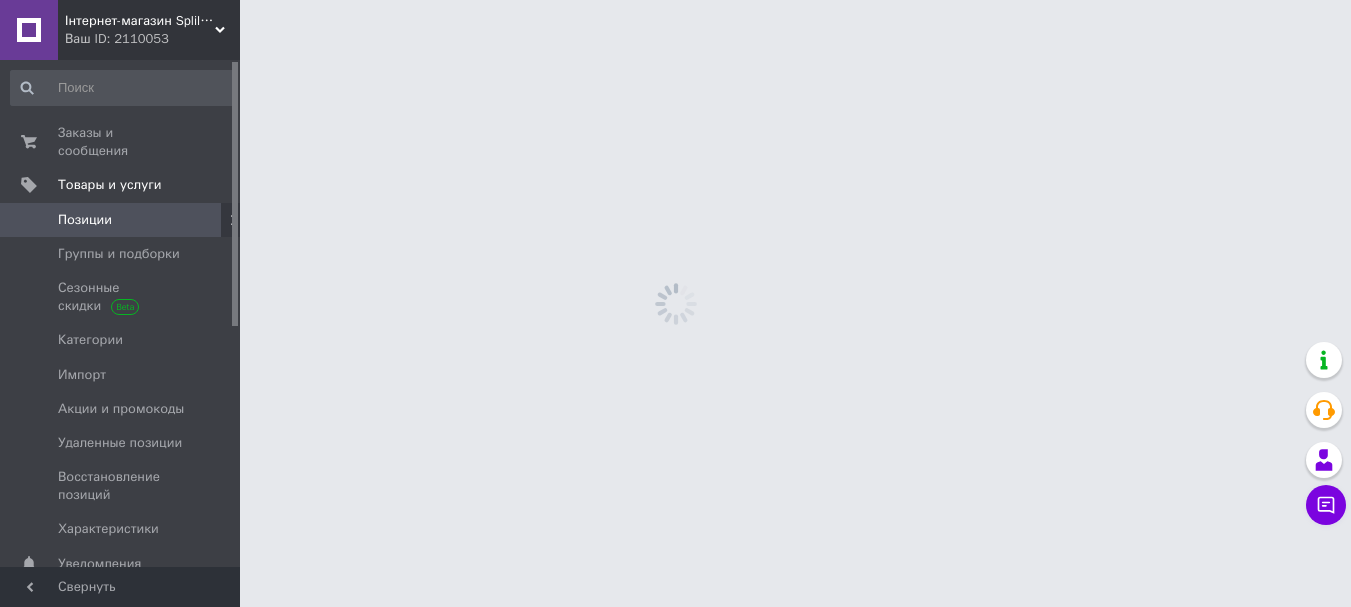 scroll, scrollTop: 0, scrollLeft: 0, axis: both 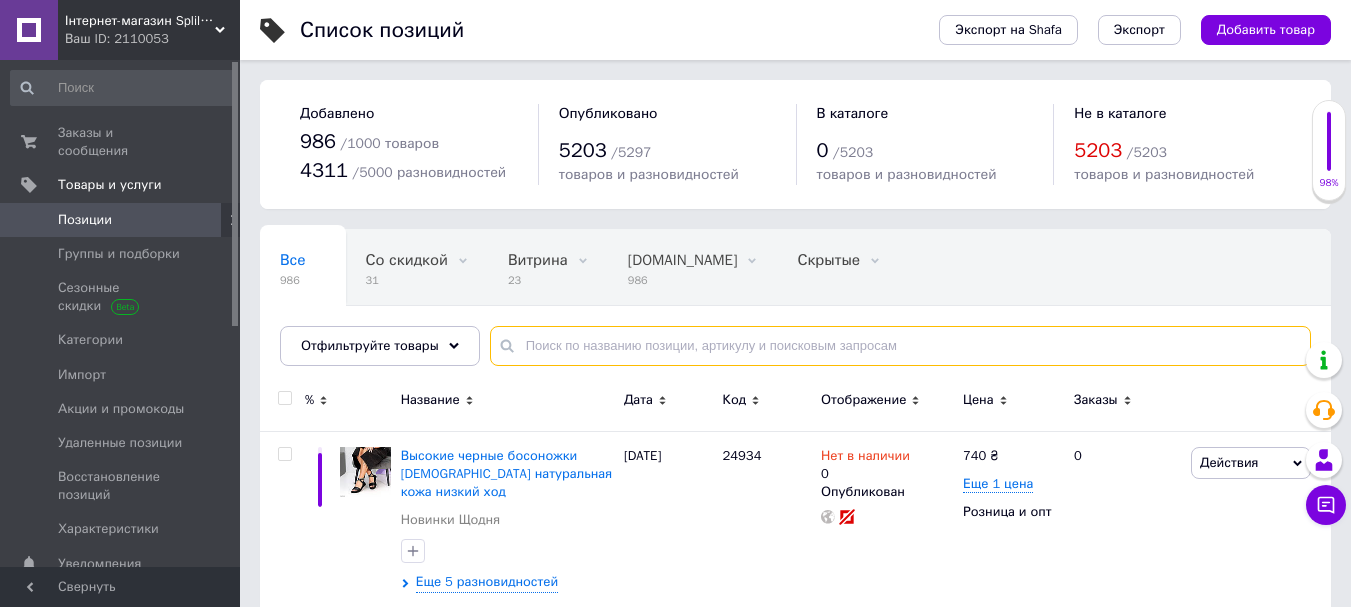 click at bounding box center (900, 346) 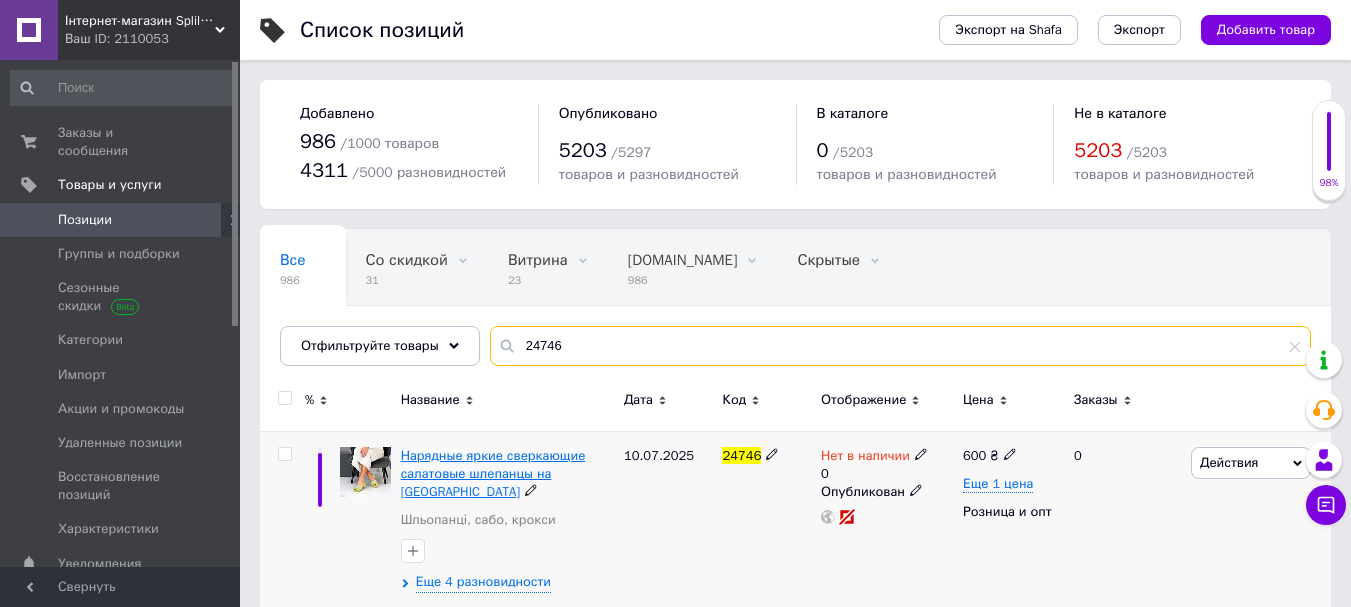 type on "24746" 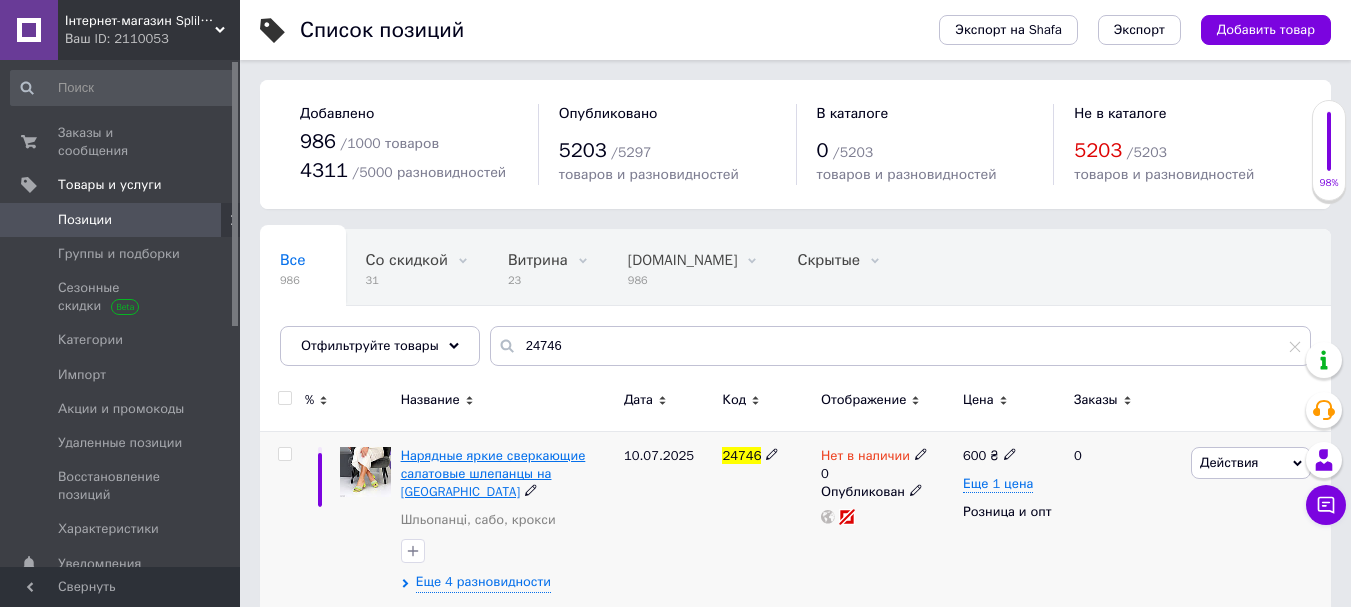 click on "Нарядные яркие сверкающие салатовые шлепанцы на [GEOGRAPHIC_DATA]" at bounding box center [493, 473] 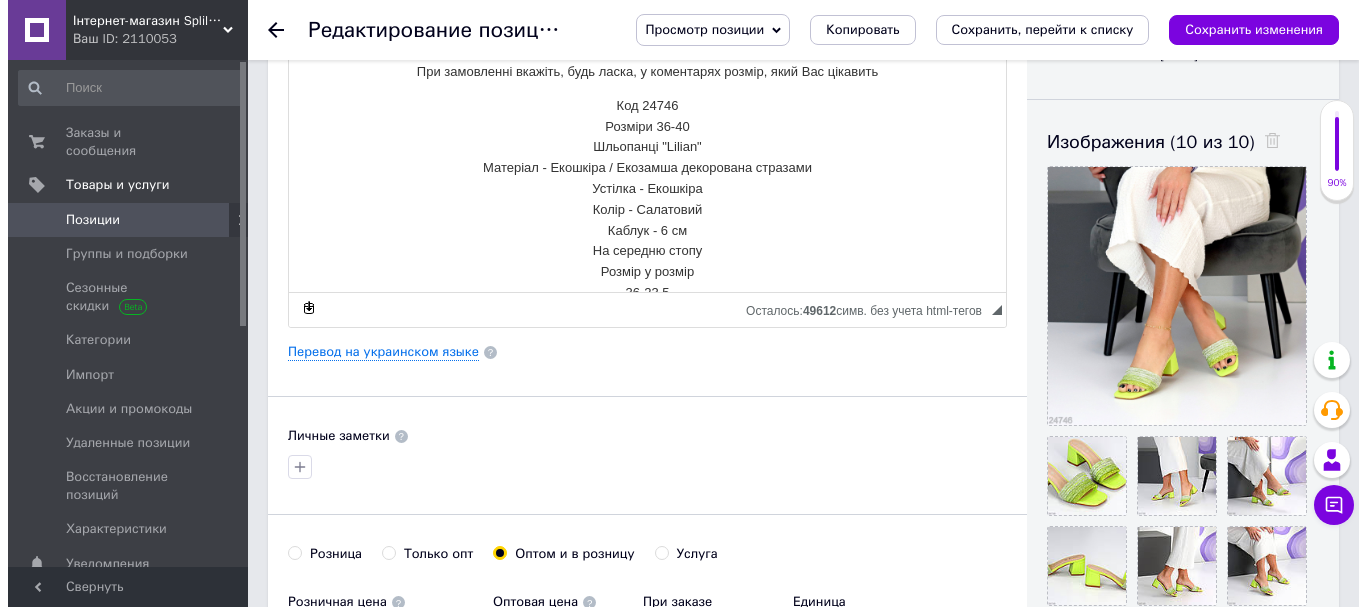 scroll, scrollTop: 300, scrollLeft: 0, axis: vertical 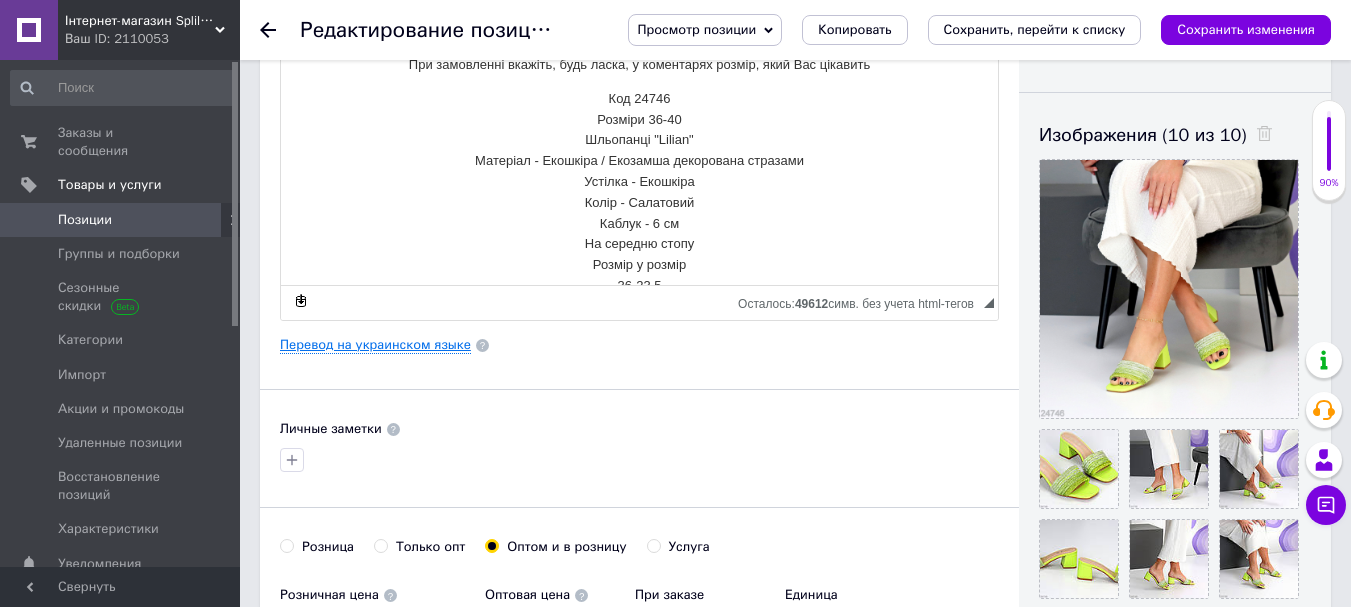 click on "Перевод на украинском языке" at bounding box center [375, 345] 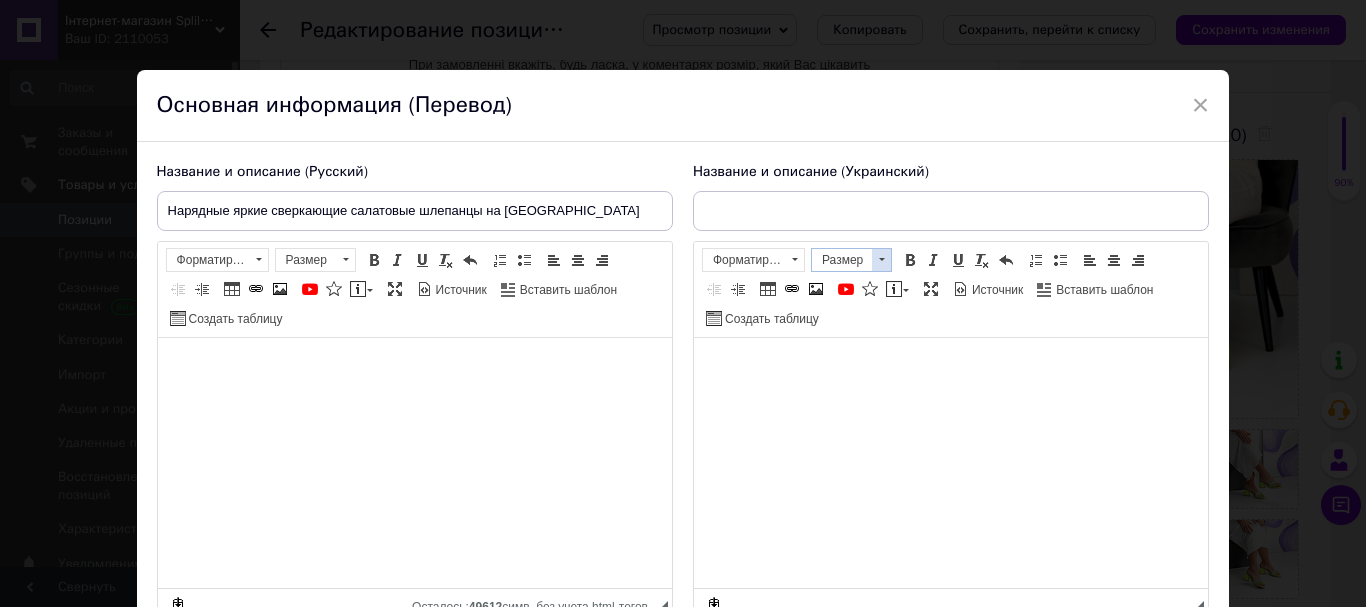 checkbox on "true" 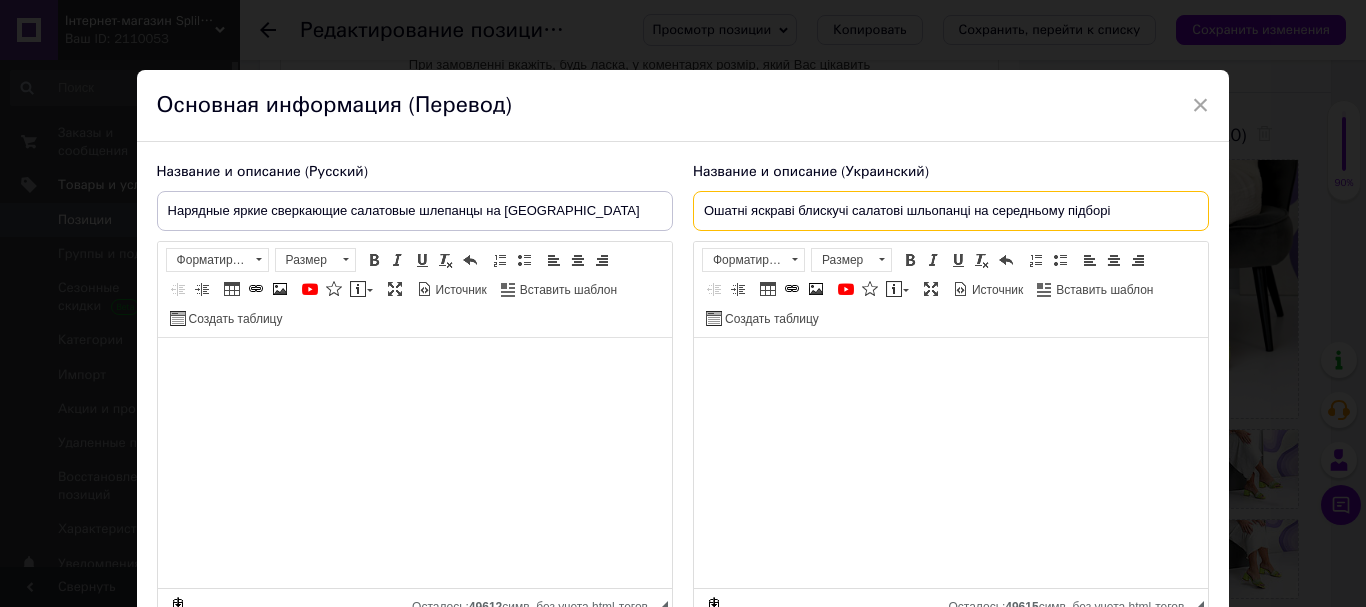 drag, startPoint x: 1119, startPoint y: 212, endPoint x: 682, endPoint y: 210, distance: 437.00458 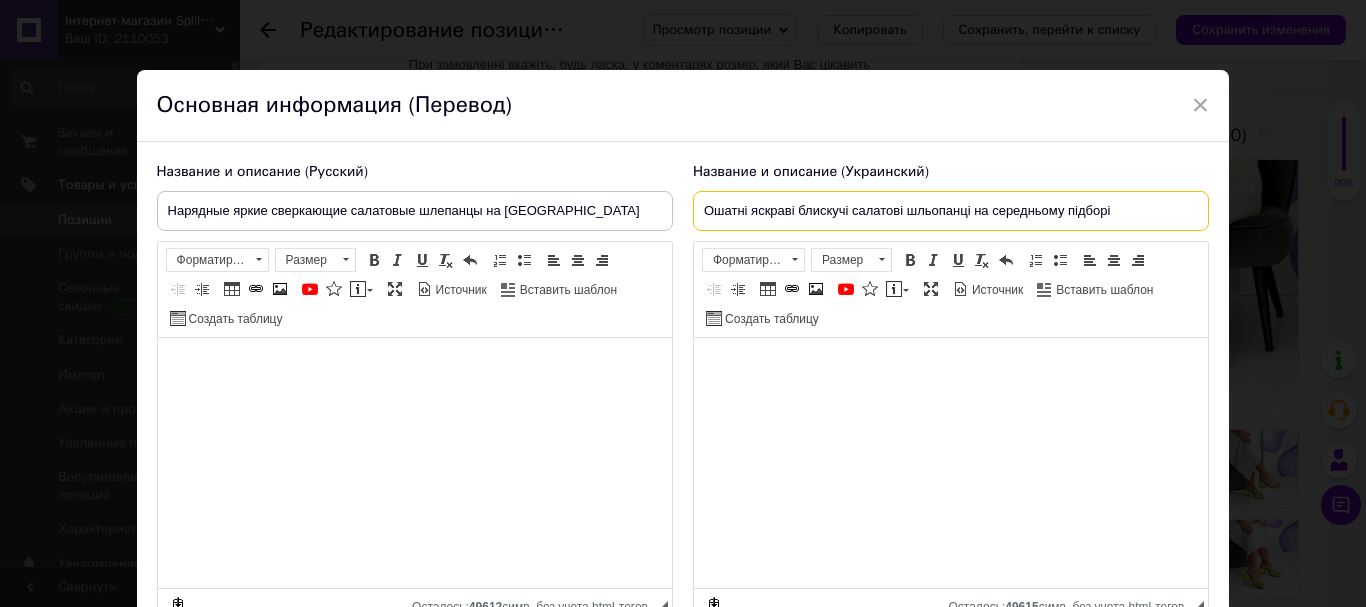 click on "Ошатні яскраві блискучі салатові шльопанці на середньому підборі" at bounding box center (951, 211) 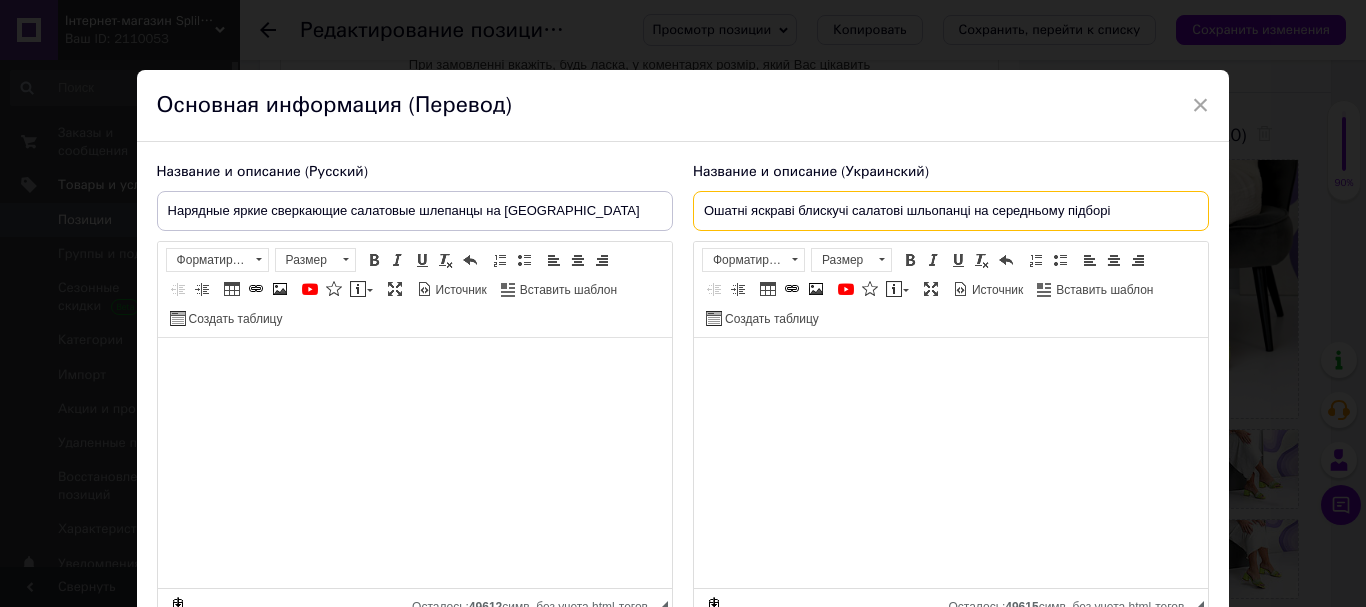 drag, startPoint x: 1126, startPoint y: 206, endPoint x: 697, endPoint y: 202, distance: 429.01865 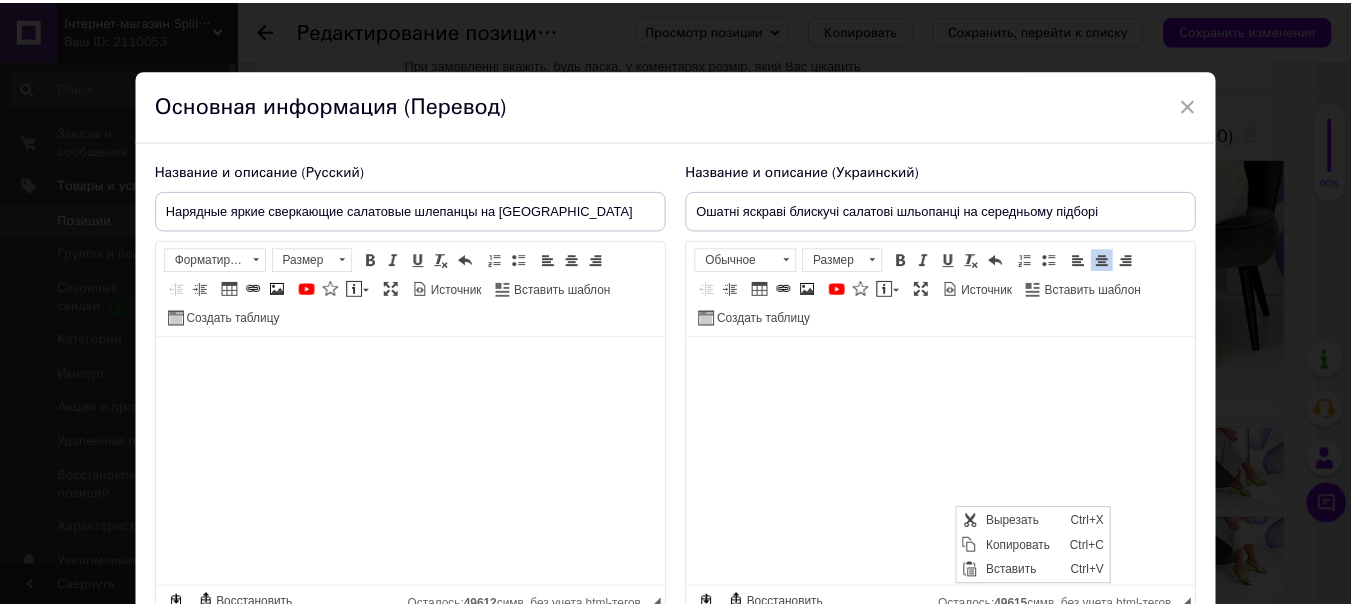 scroll, scrollTop: 0, scrollLeft: 0, axis: both 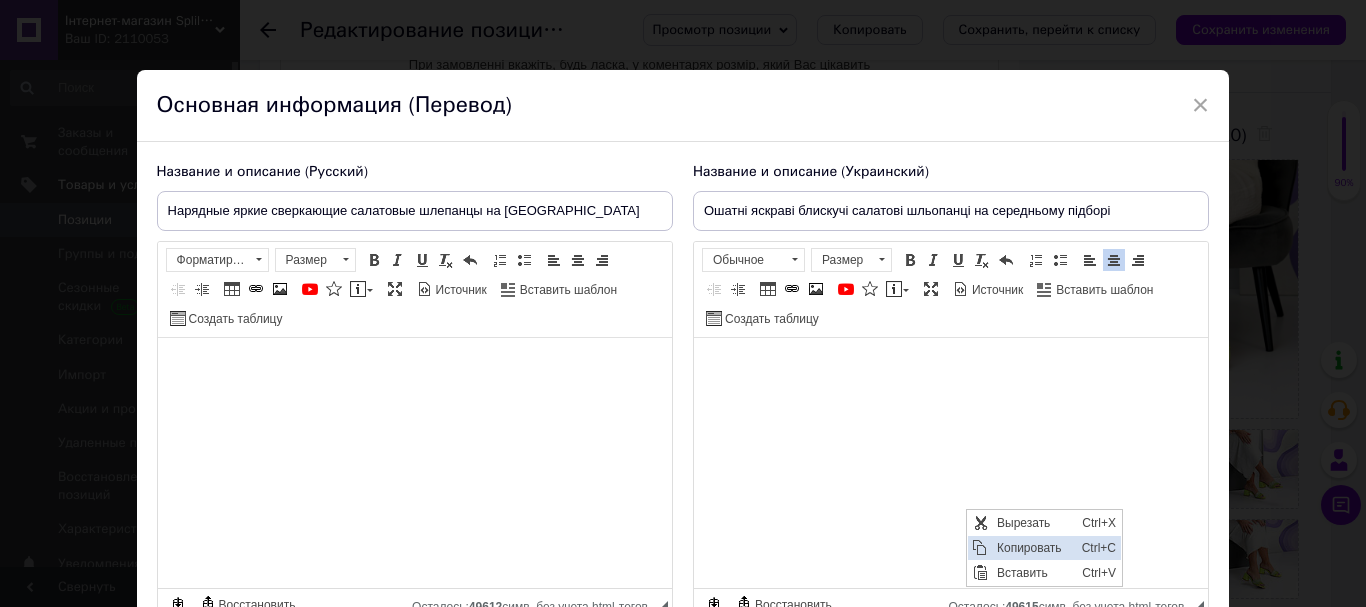 click on "Копировать" at bounding box center [1034, 548] 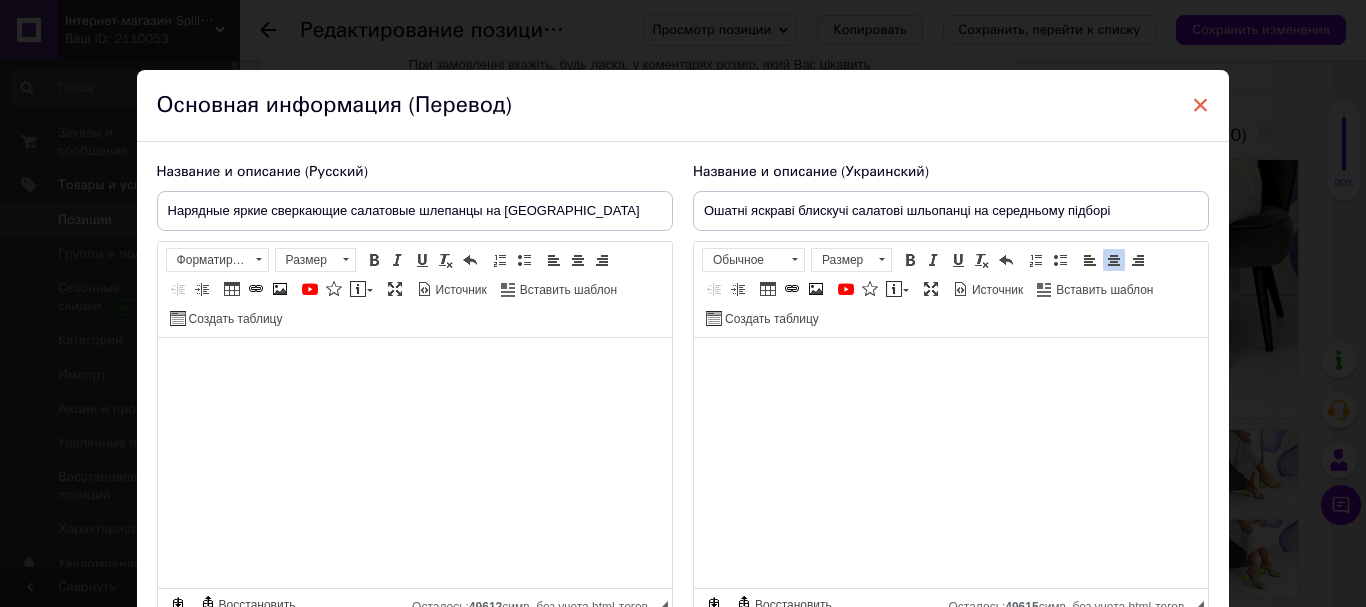 click on "×" at bounding box center [1201, 105] 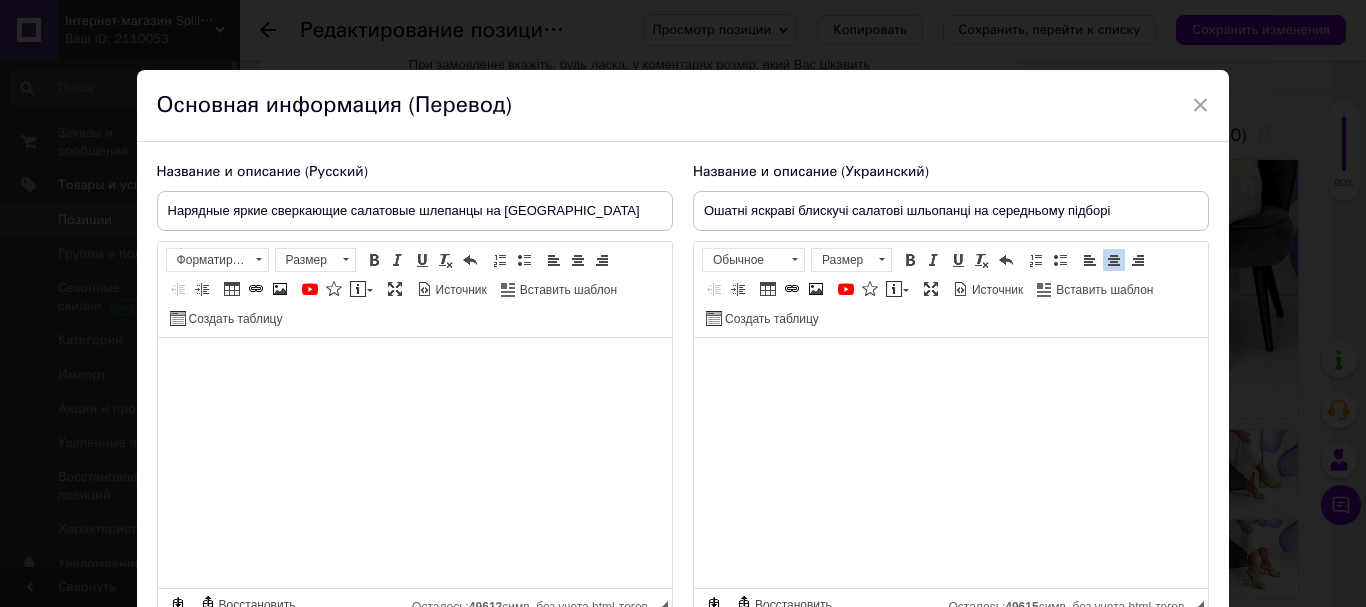 checkbox on "true" 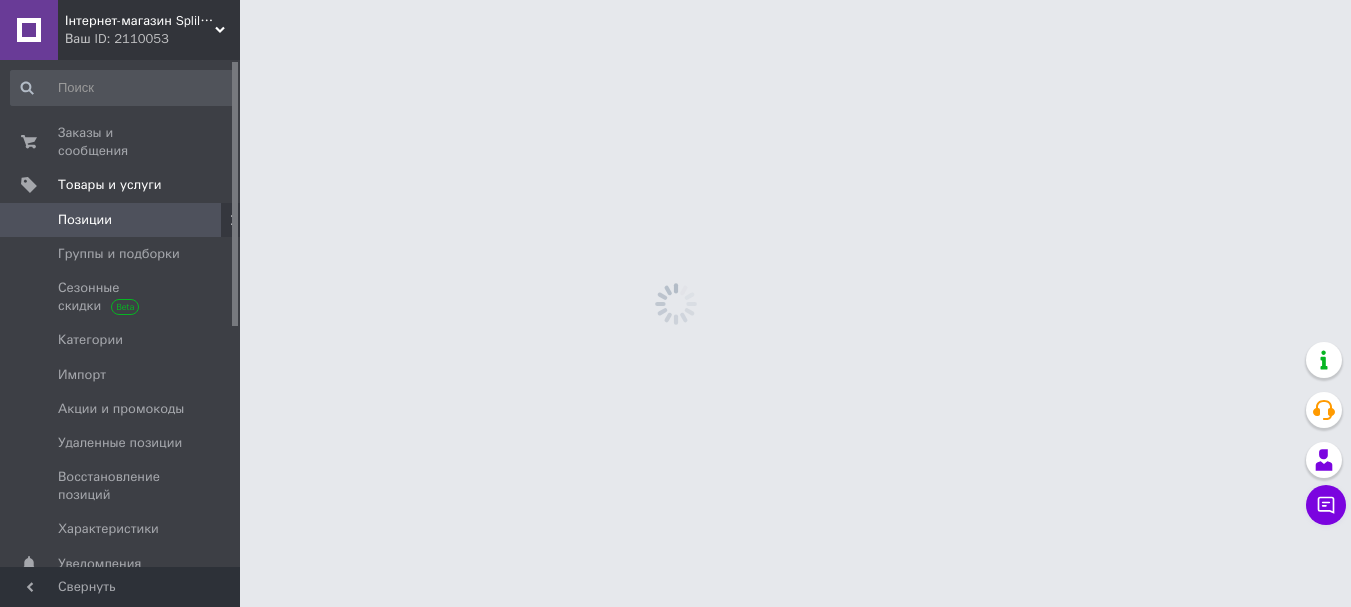 scroll, scrollTop: 0, scrollLeft: 0, axis: both 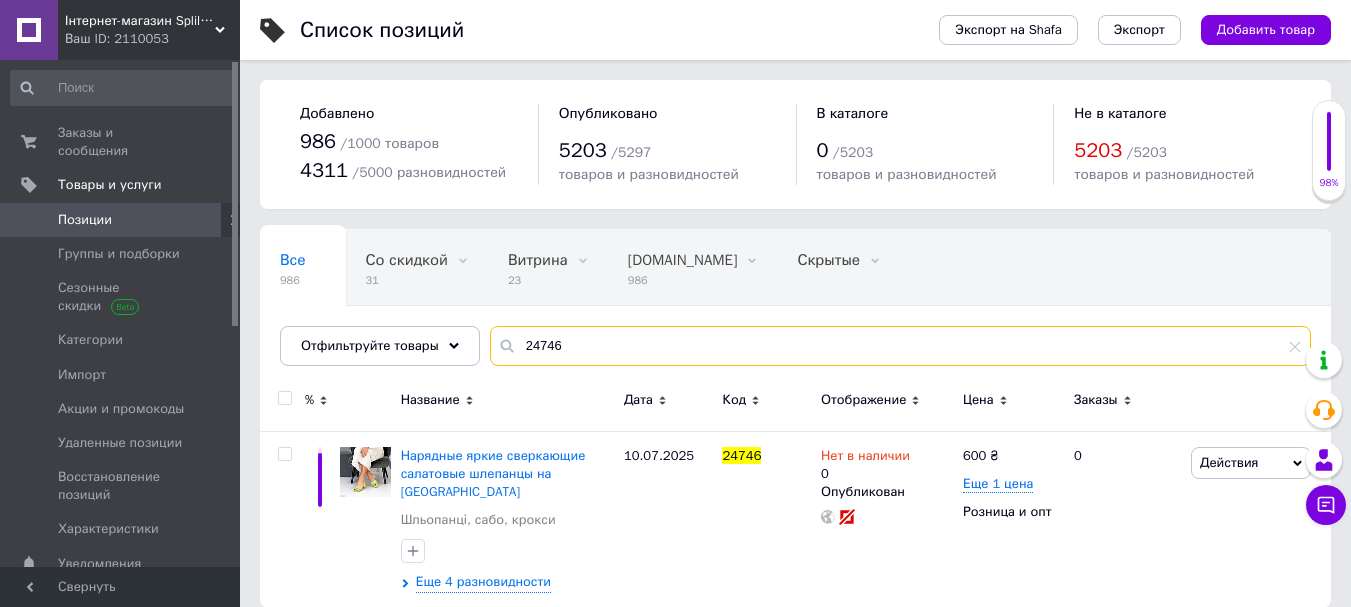 drag, startPoint x: 556, startPoint y: 351, endPoint x: 490, endPoint y: 343, distance: 66.48308 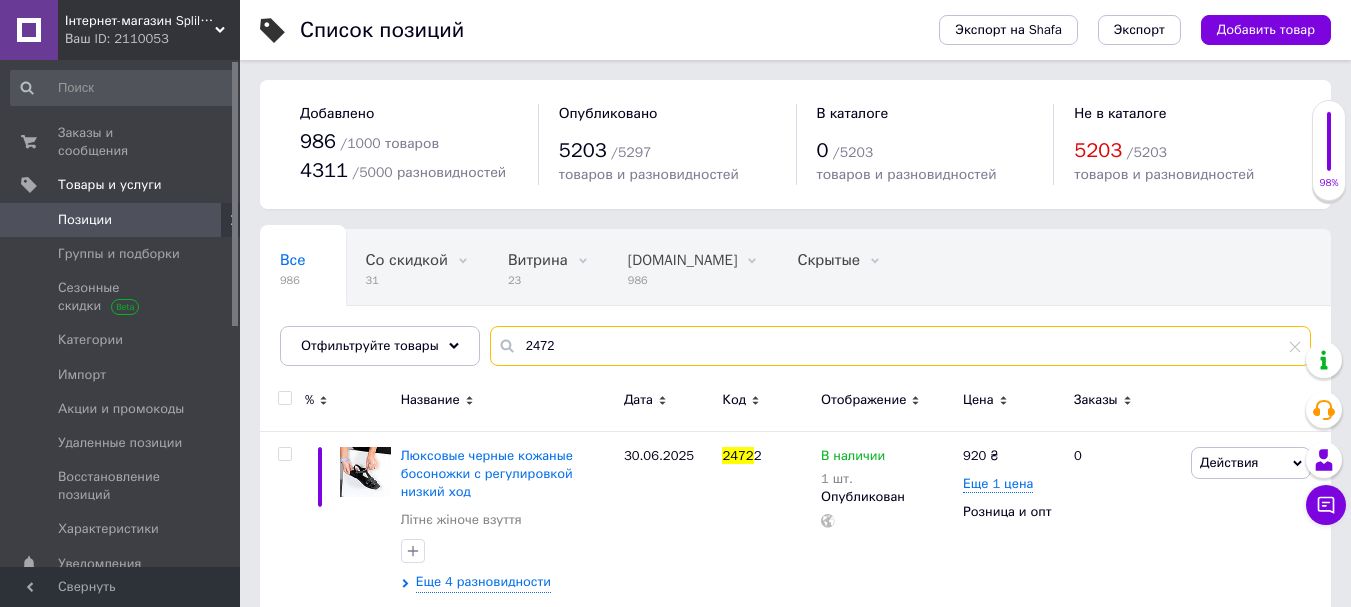 click on "2472" at bounding box center [900, 346] 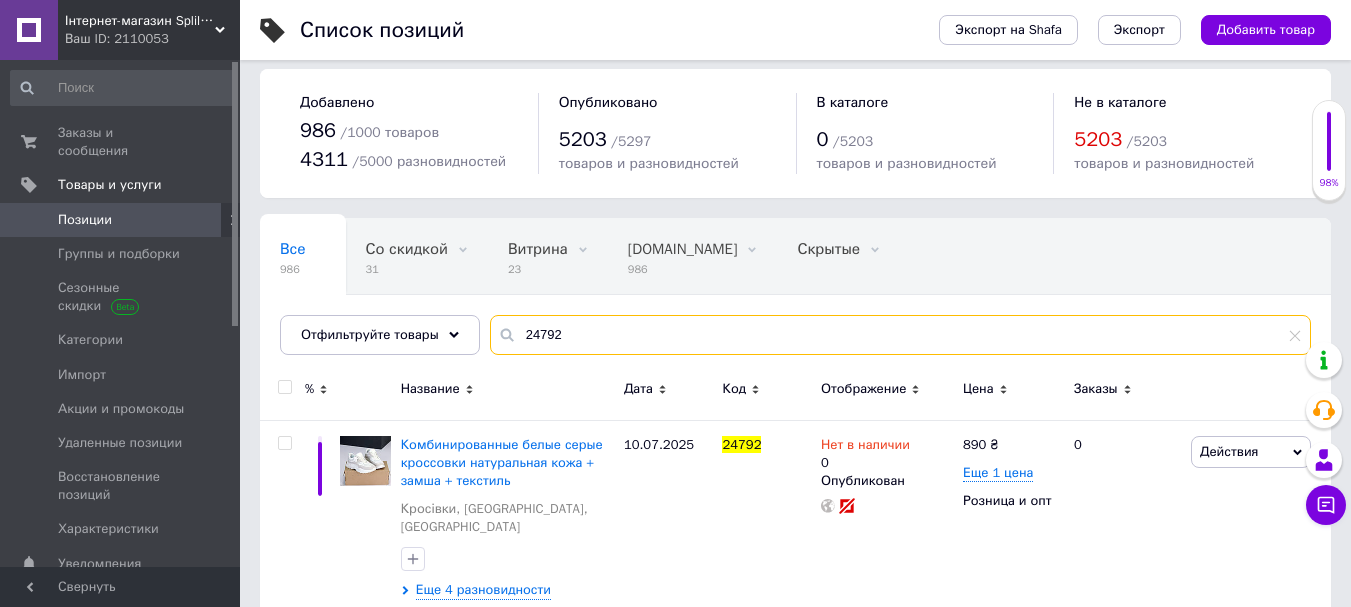 scroll, scrollTop: 21, scrollLeft: 0, axis: vertical 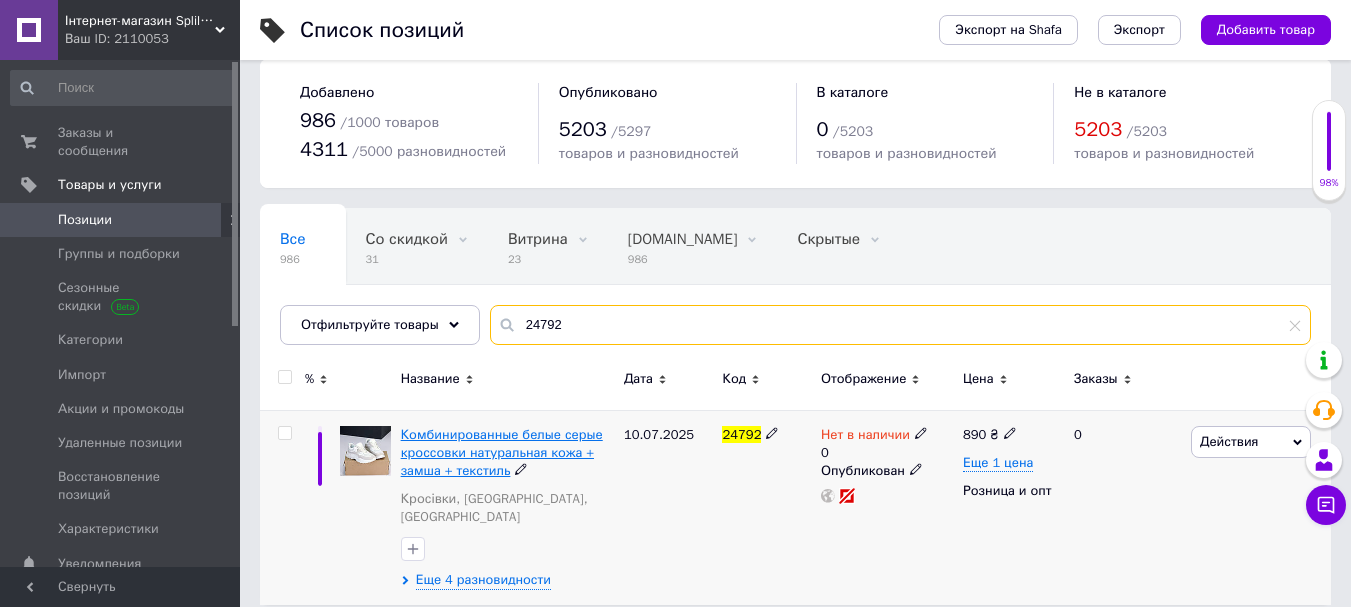 type on "24792" 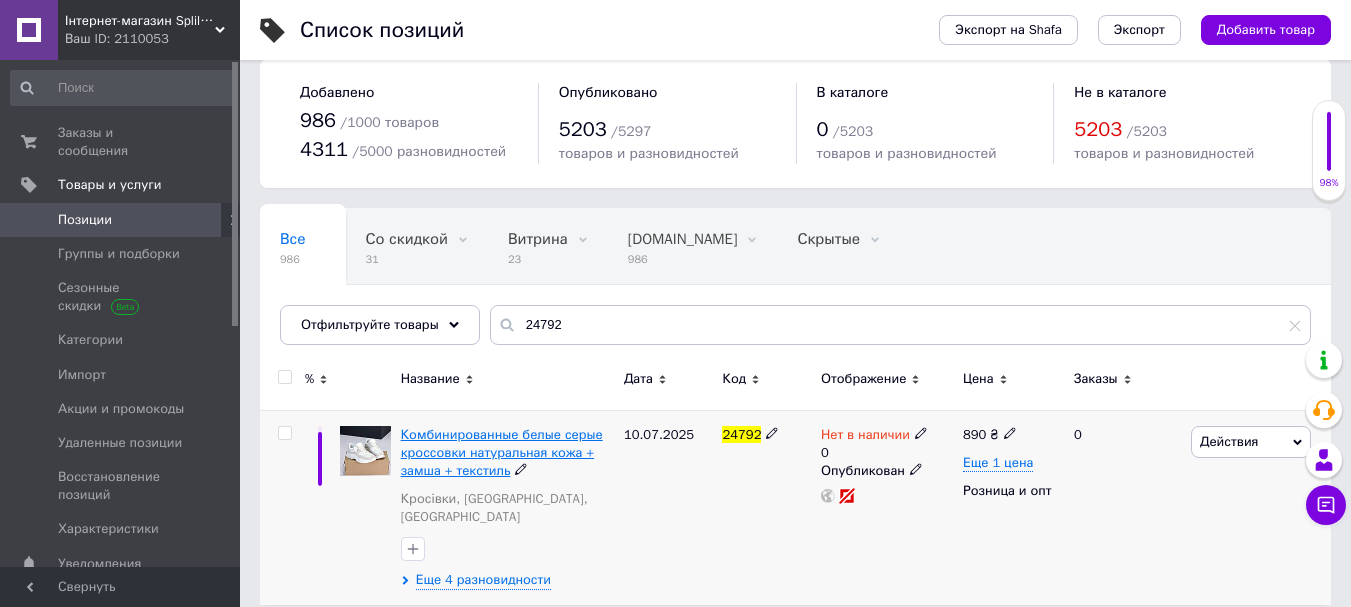 click on "Комбинированные белые серые кроссовки натуральная кожа + замша + текстиль" at bounding box center [502, 452] 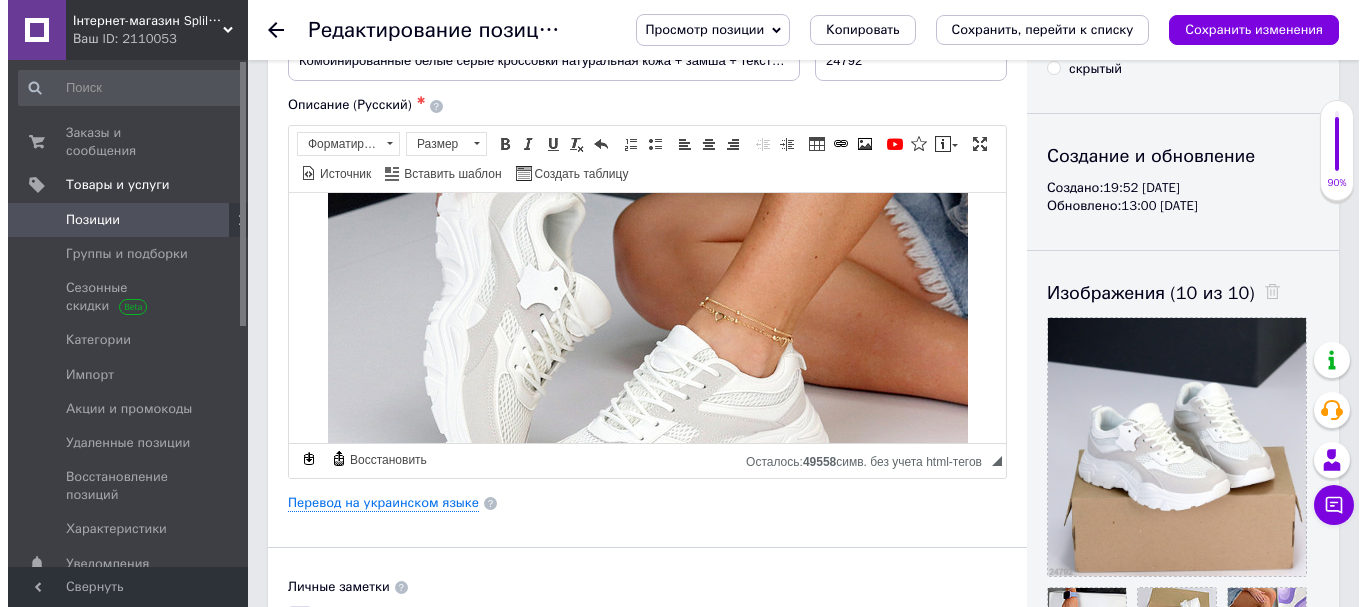 scroll, scrollTop: 300, scrollLeft: 0, axis: vertical 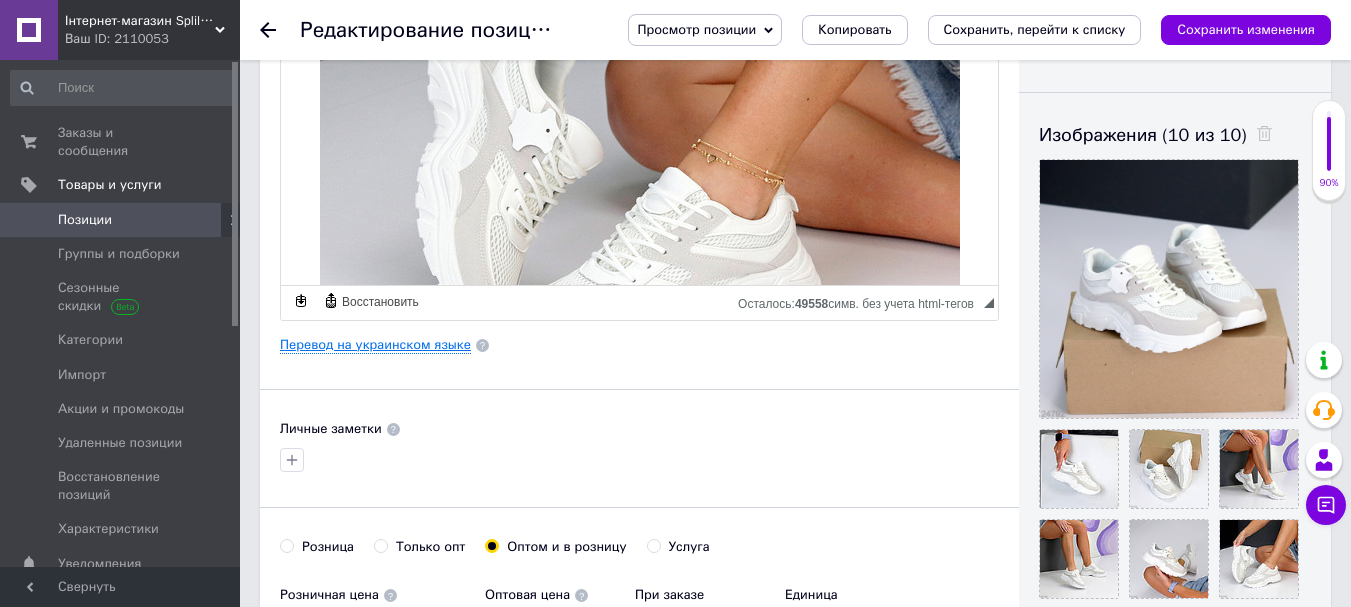 click on "Перевод на украинском языке" at bounding box center [375, 345] 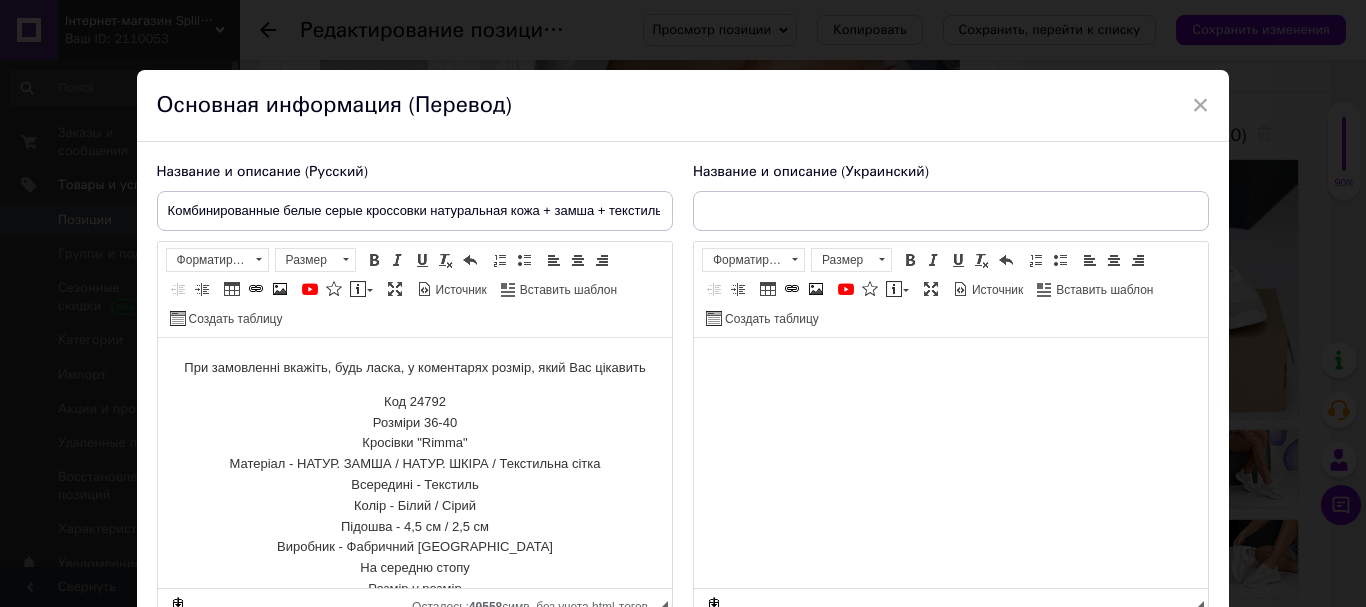 checkbox on "true" 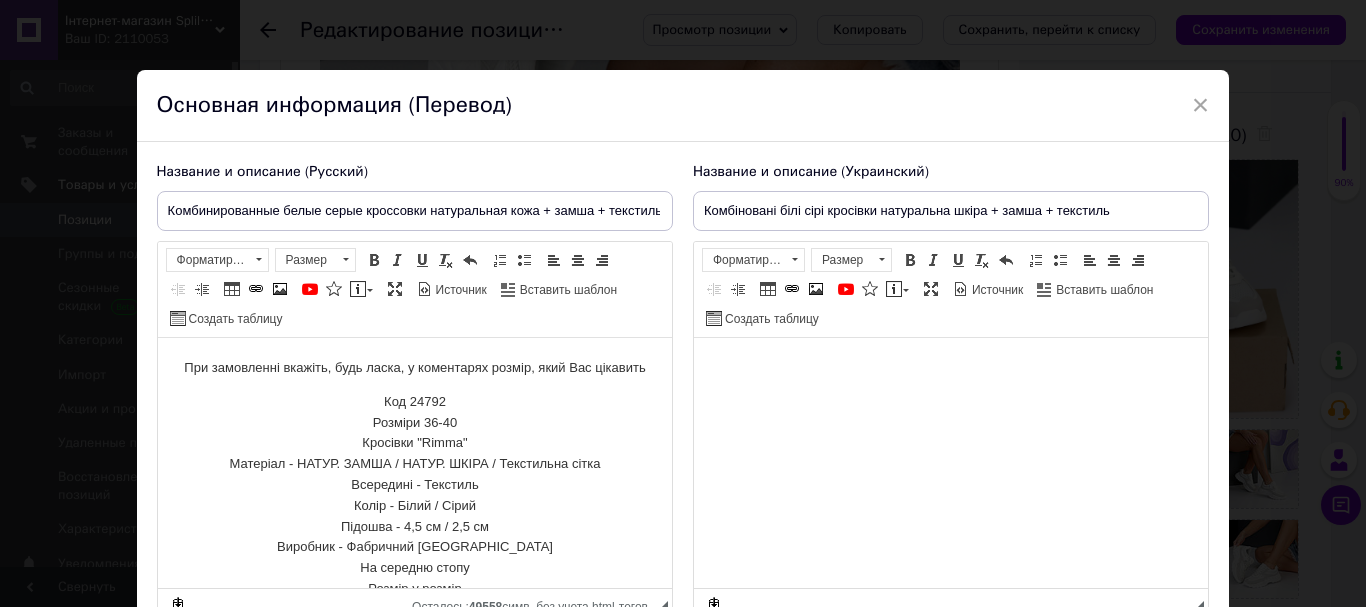 scroll, scrollTop: 0, scrollLeft: 0, axis: both 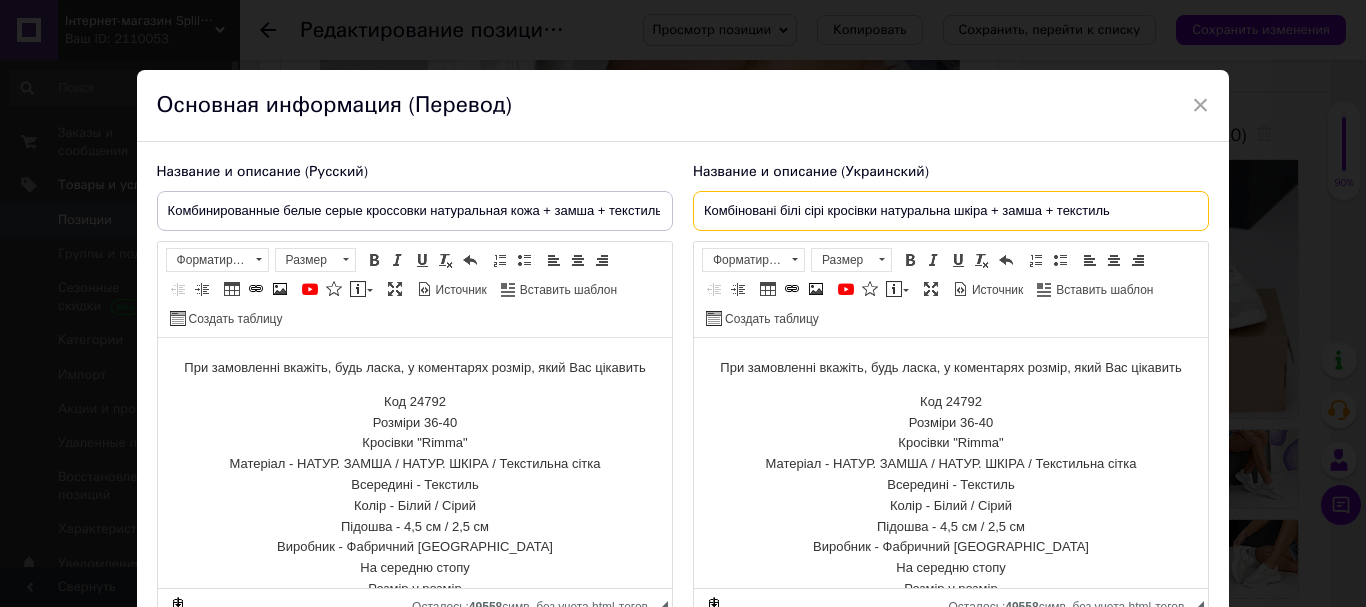 drag, startPoint x: 1118, startPoint y: 209, endPoint x: 708, endPoint y: 206, distance: 410.011 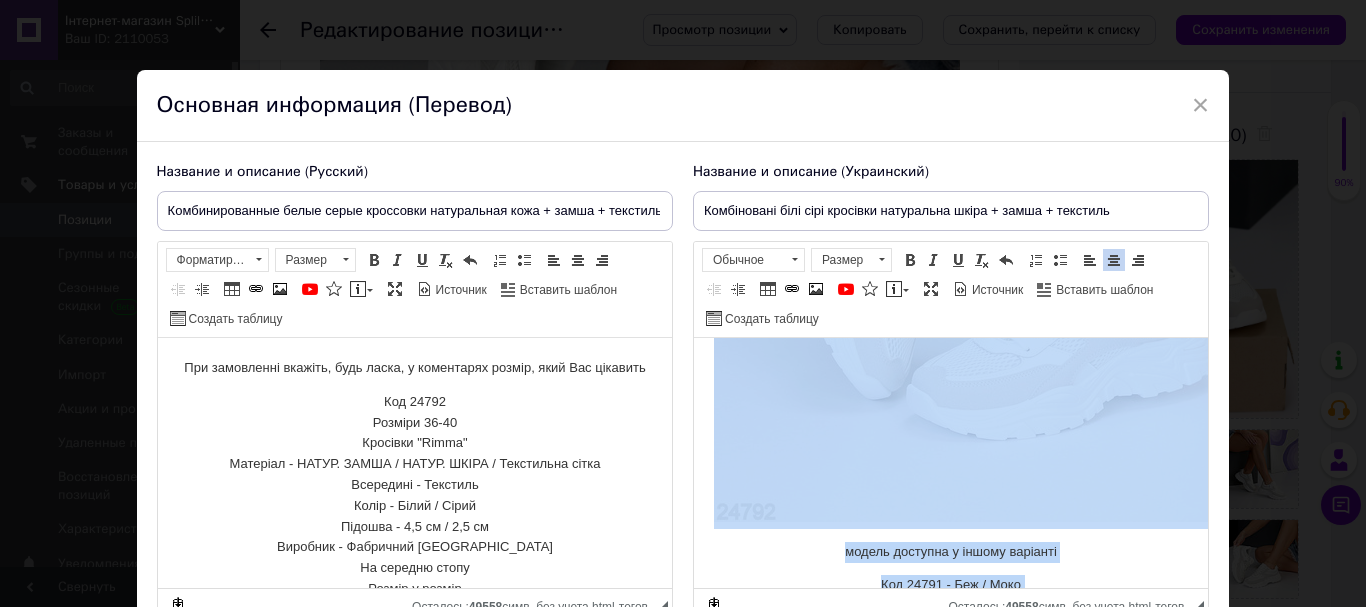 scroll, scrollTop: 940, scrollLeft: 0, axis: vertical 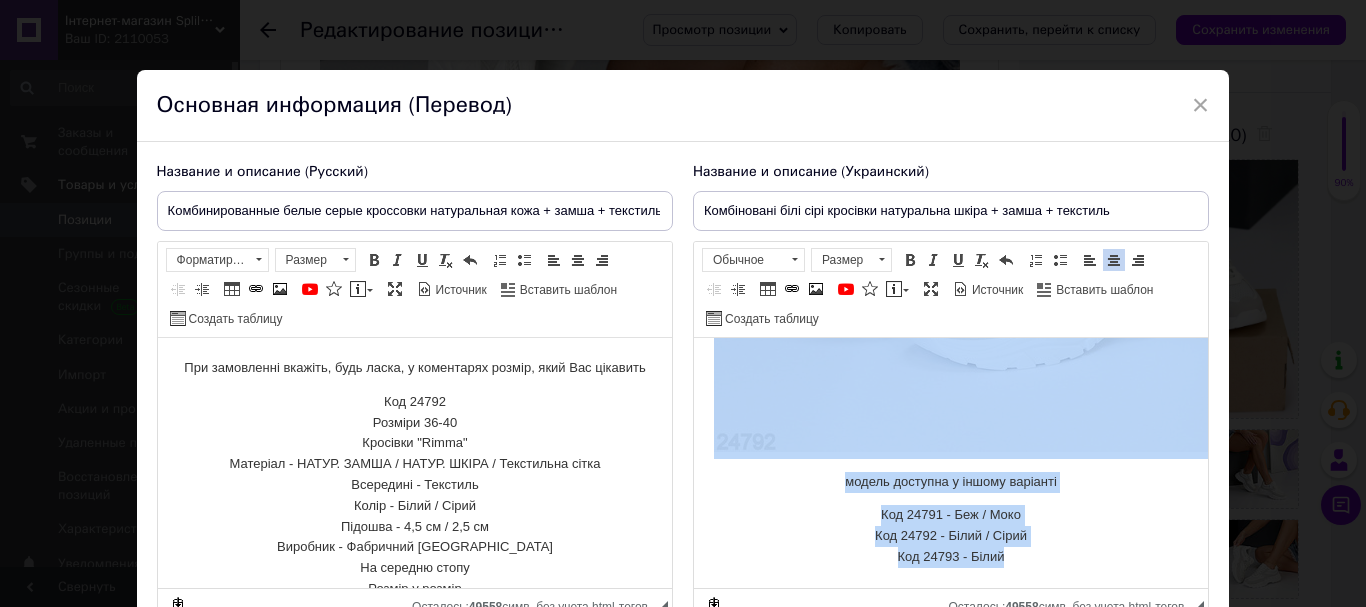 drag, startPoint x: 734, startPoint y: 367, endPoint x: 1017, endPoint y: 548, distance: 335.93155 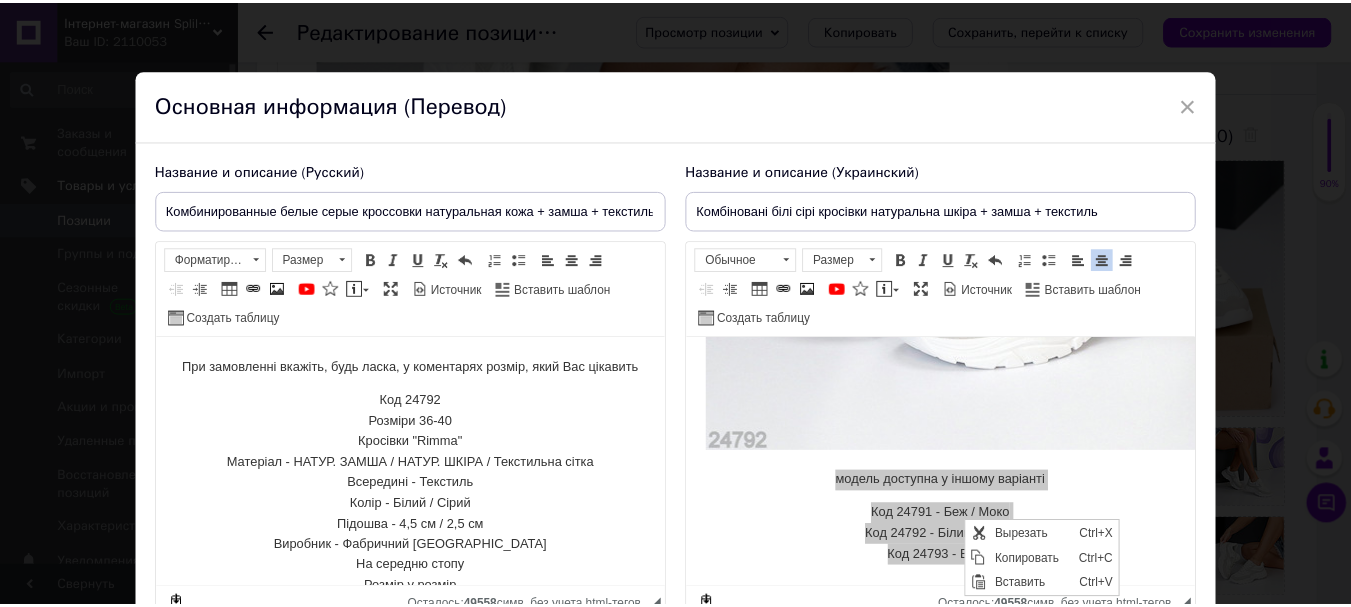 scroll, scrollTop: 0, scrollLeft: 0, axis: both 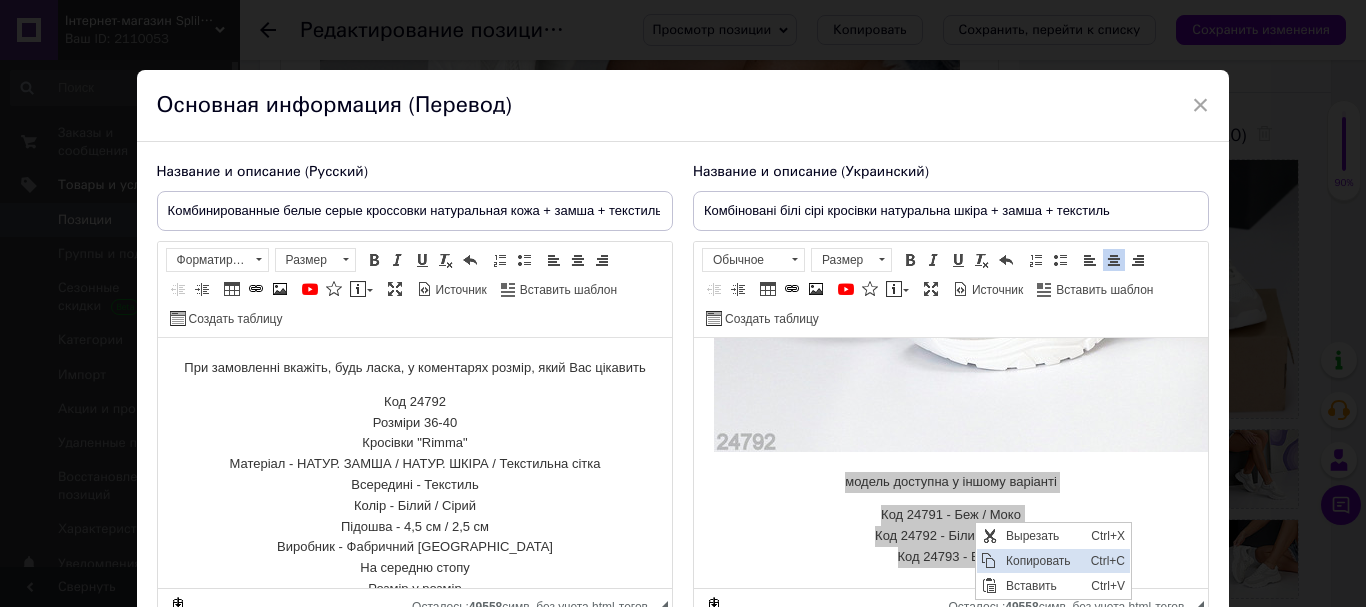 click on "Копировать" at bounding box center (1043, 561) 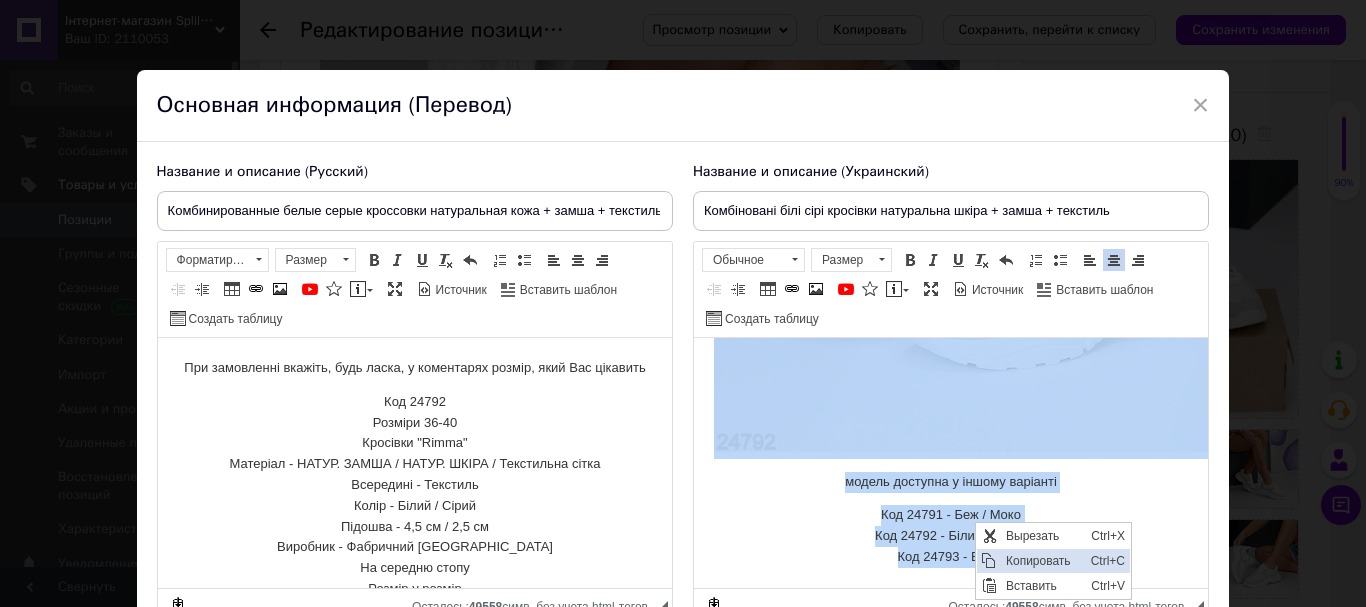 copy on "При замовленні вкажіть, будь ласка, у коментарях розмір, який Вас цікавить Код 24792 Розміри 36-40 Кросівки "Rimma" Матеріал - НАТУР. ЗАМША / НАТУР. ШКІРА / Текстильна сітка Всередині - Текстиль Колір - Білий / Сірий Підошва - 4,5 см / 2,5 см Виробник - Фабричний Китай На середню стопу Розмір у розмір 36-23,[PHONE_NUMBER],[PHONE_NUMBER],5 модель доступна у іншому варіанті Код 24791 - Беж / Моко Код 24792 - Білий / Сірий Код 24793 - Білий" 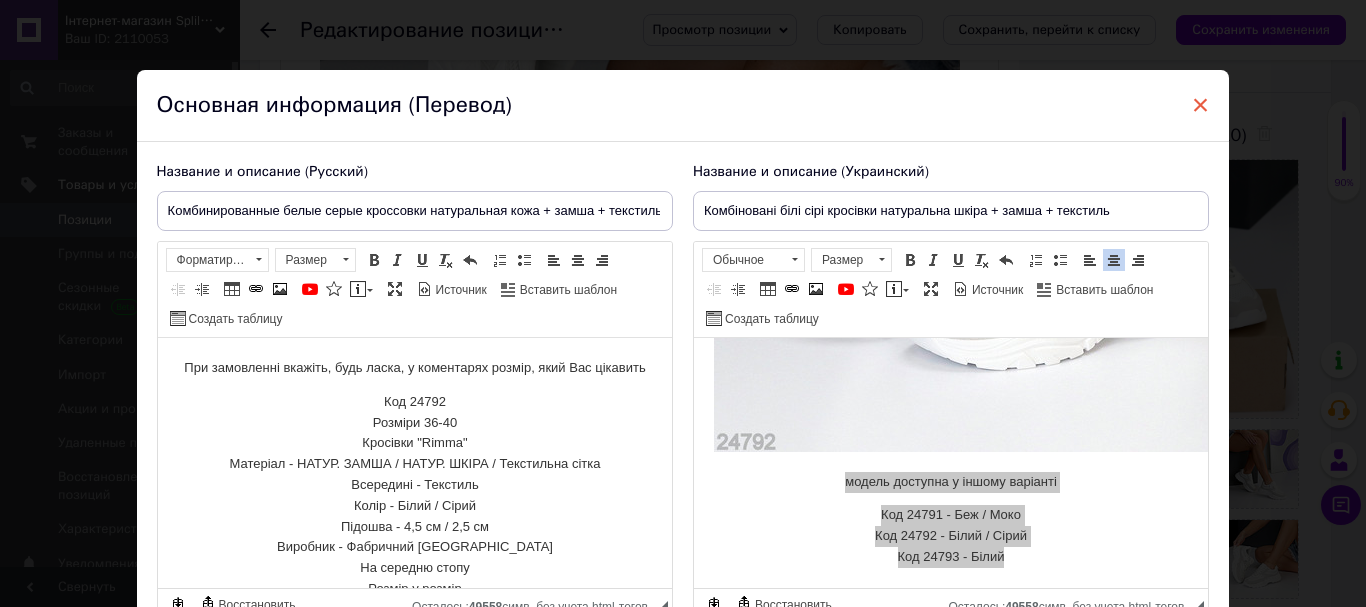 click on "×" at bounding box center [1201, 105] 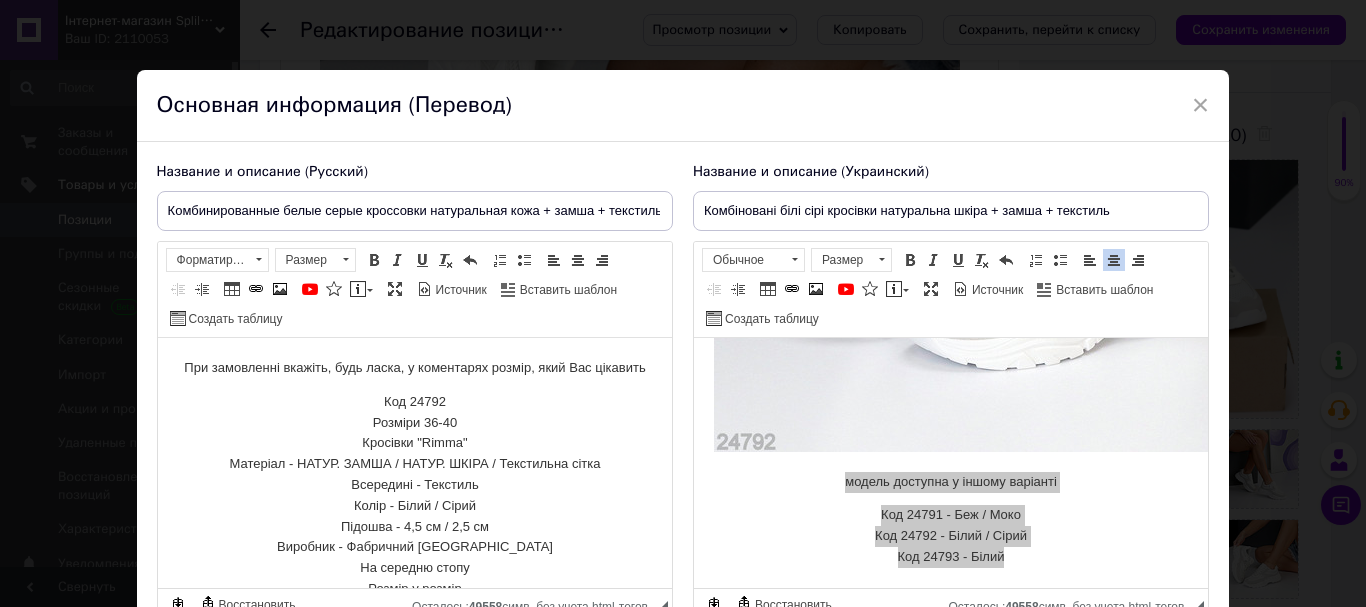 checkbox on "true" 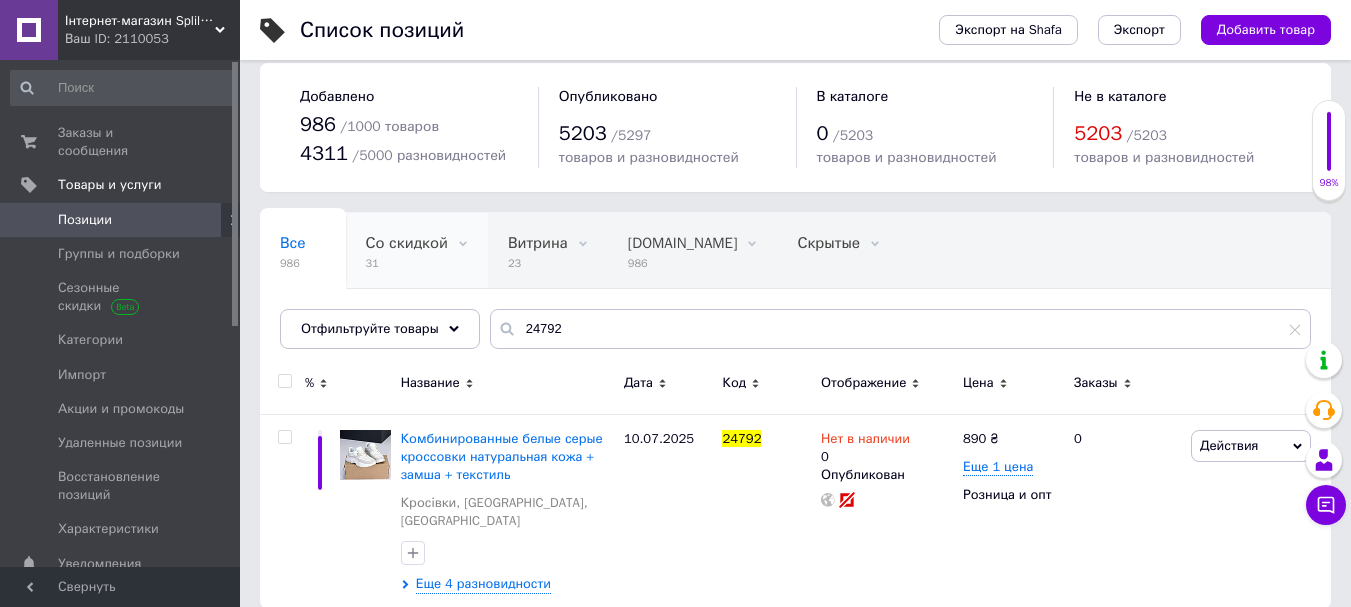 scroll, scrollTop: 21, scrollLeft: 0, axis: vertical 